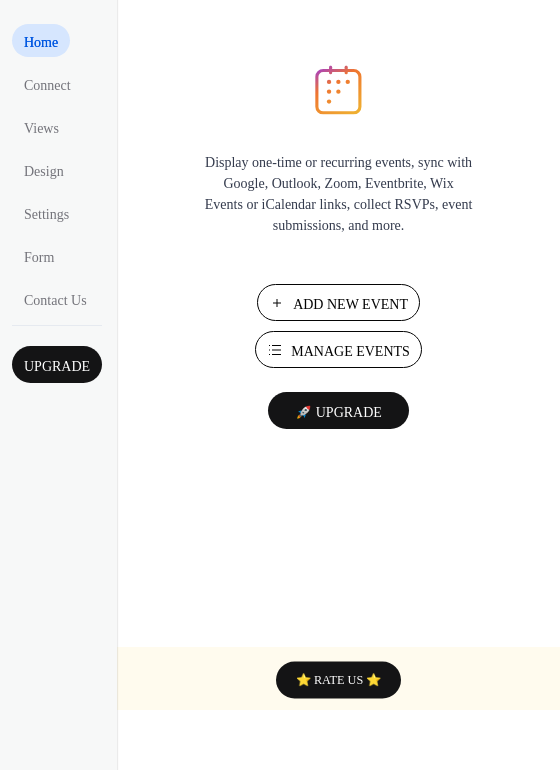 scroll, scrollTop: 0, scrollLeft: 0, axis: both 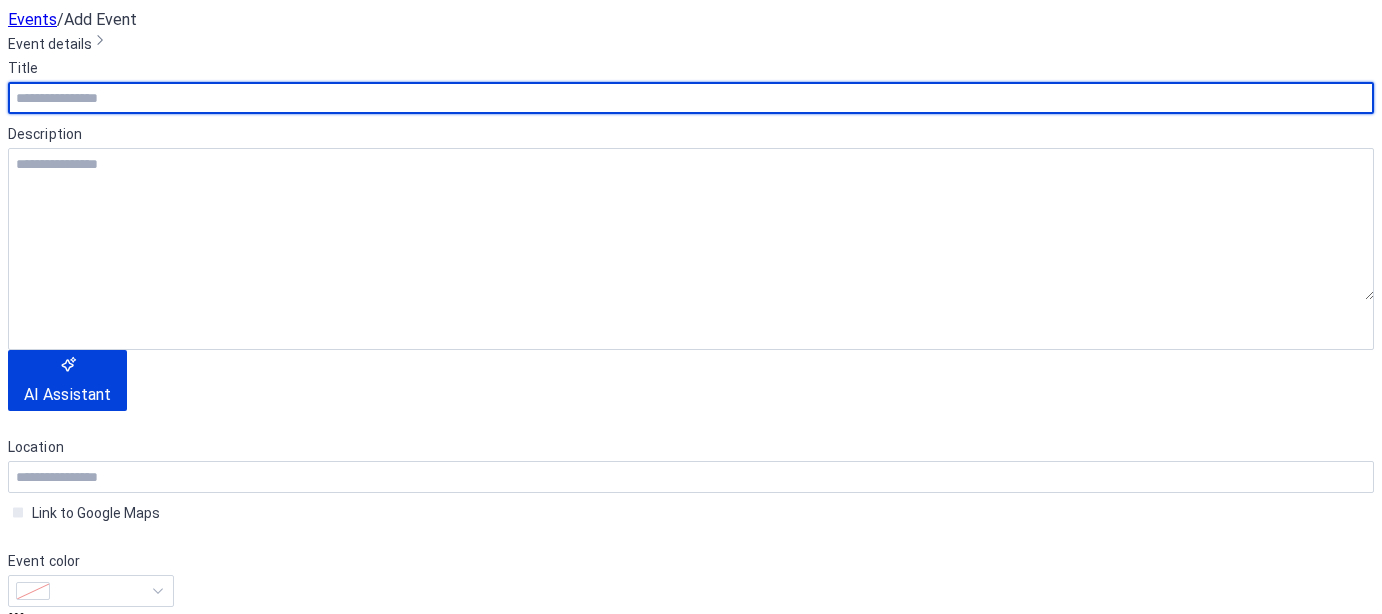 click at bounding box center (691, 98) 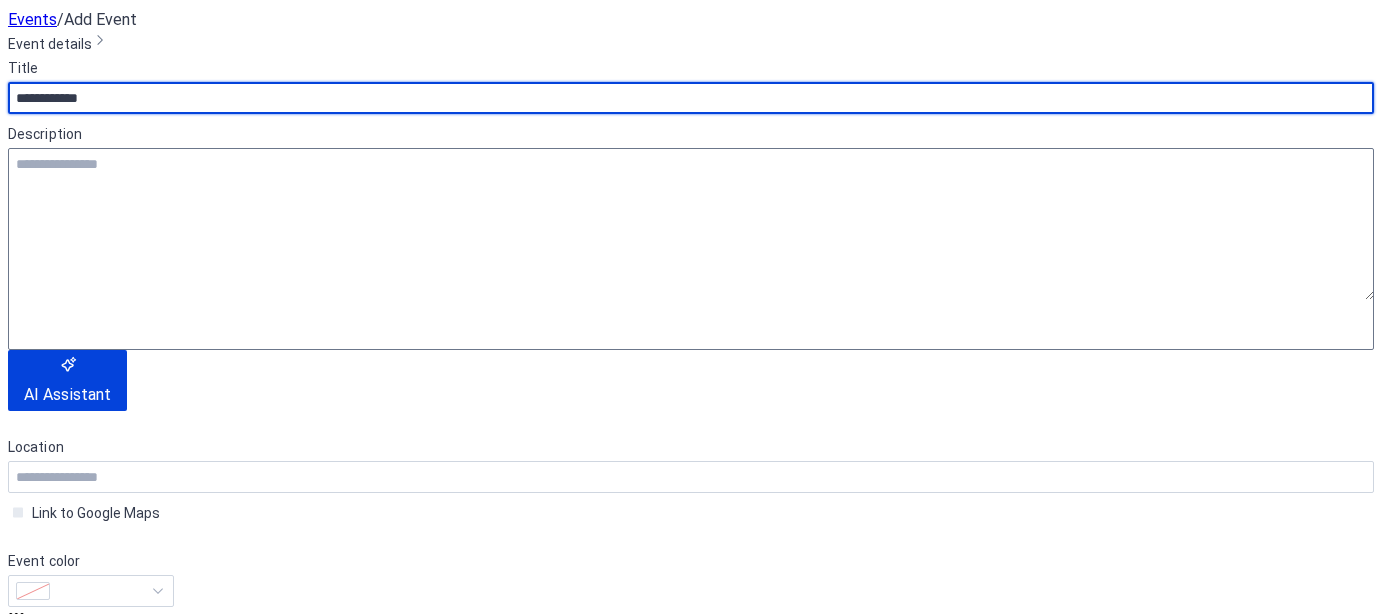 type on "**********" 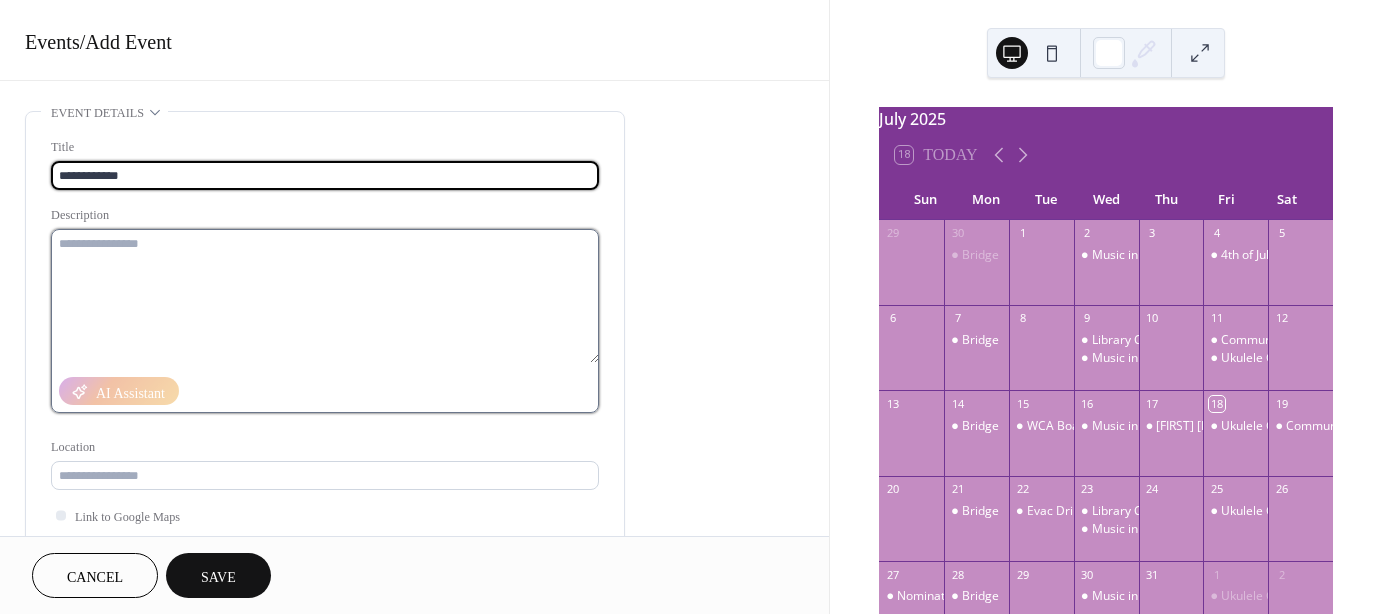 click at bounding box center (325, 296) 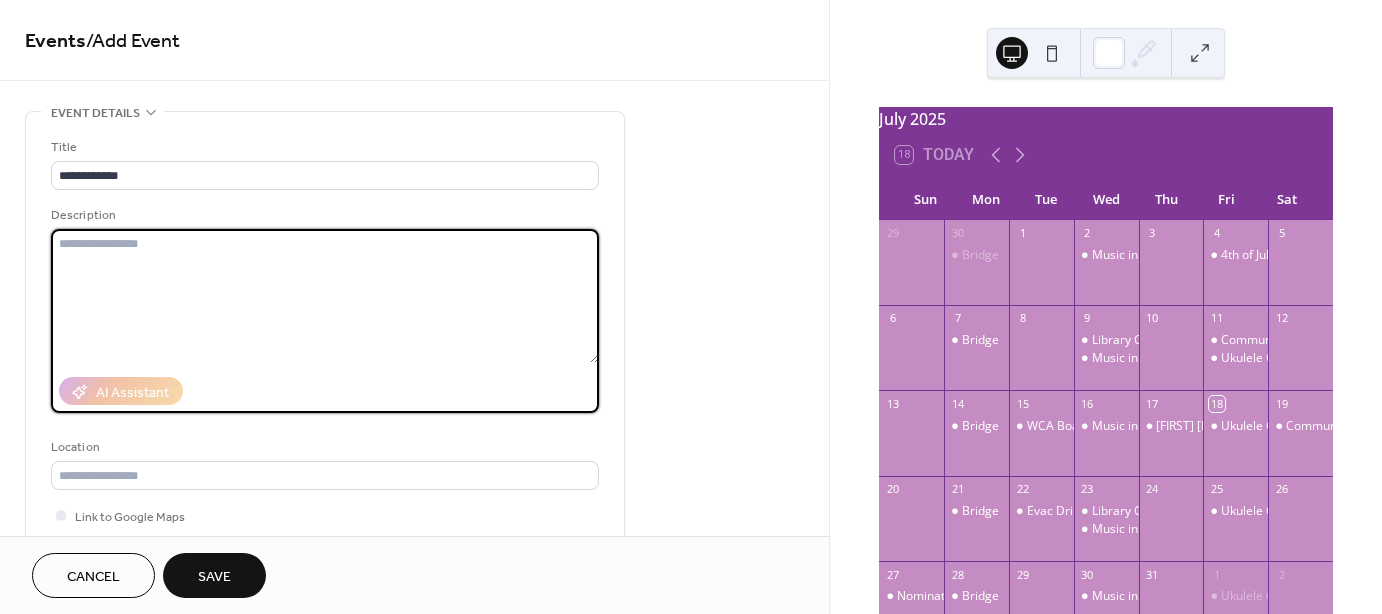click at bounding box center (325, 296) 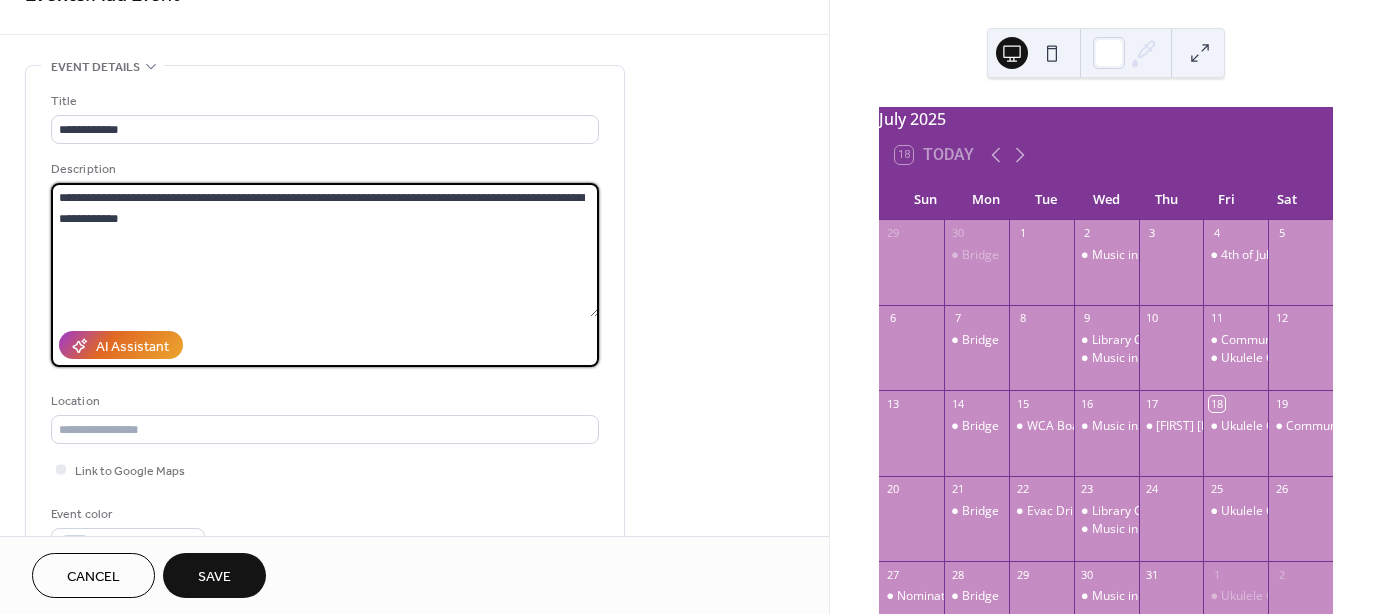 scroll, scrollTop: 0, scrollLeft: 0, axis: both 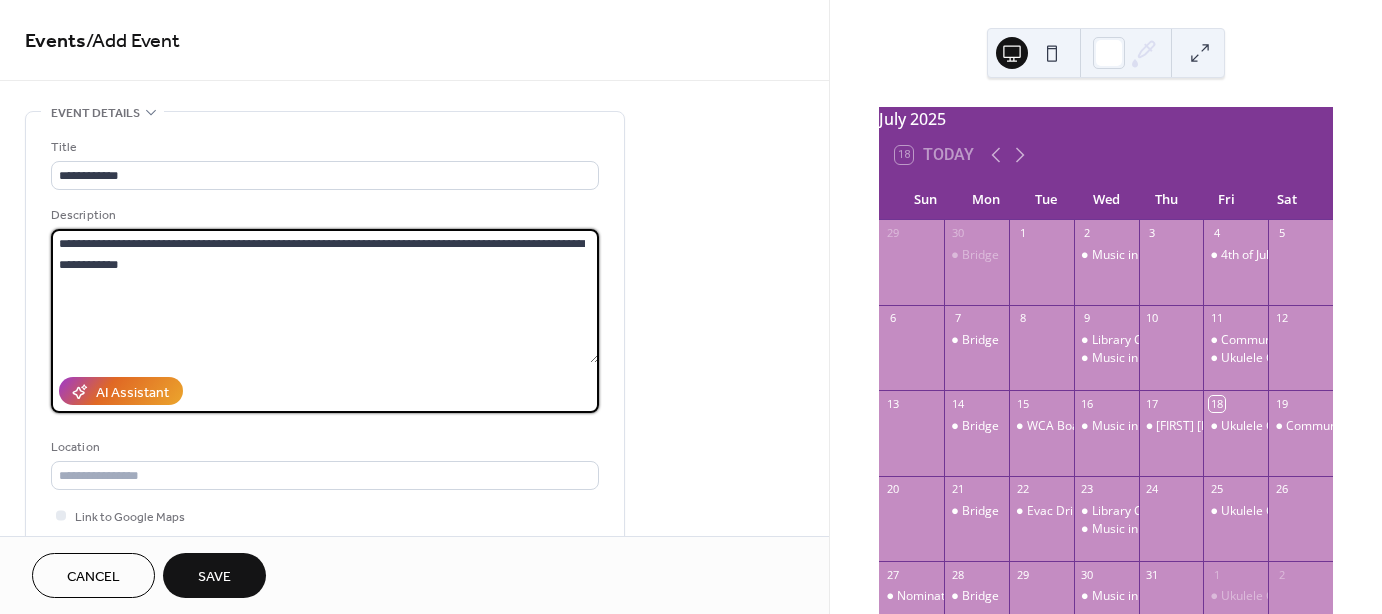 click on "**********" at bounding box center (325, 296) 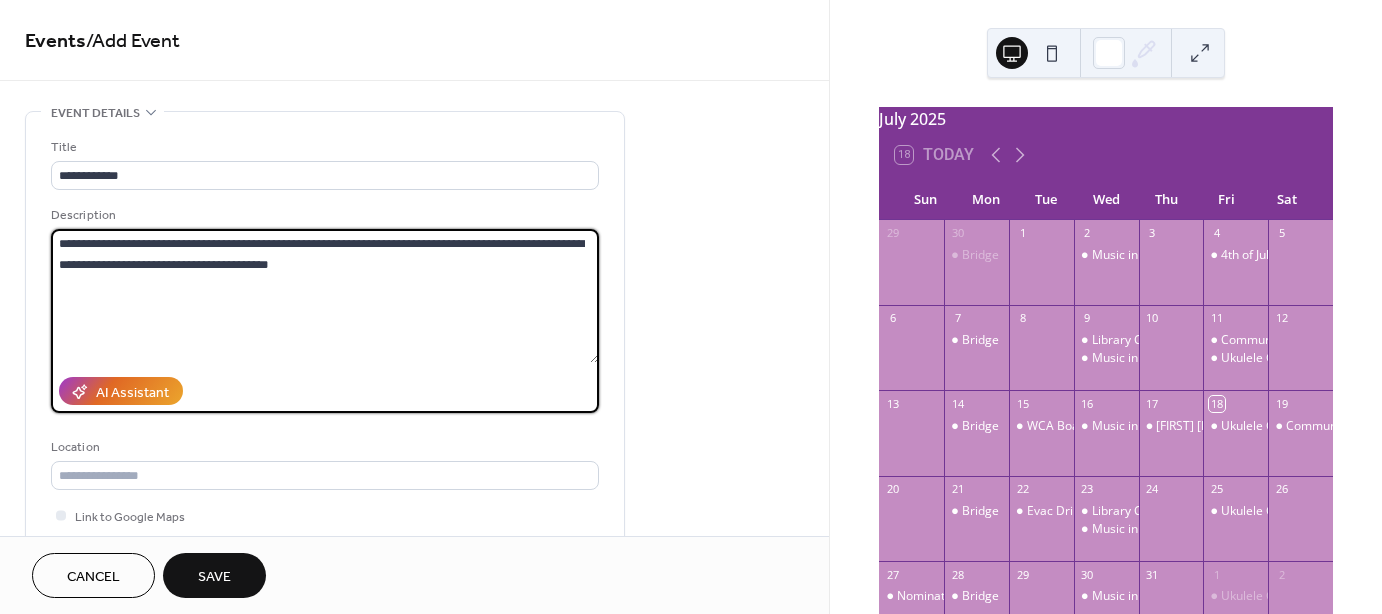 click on "**********" at bounding box center [325, 296] 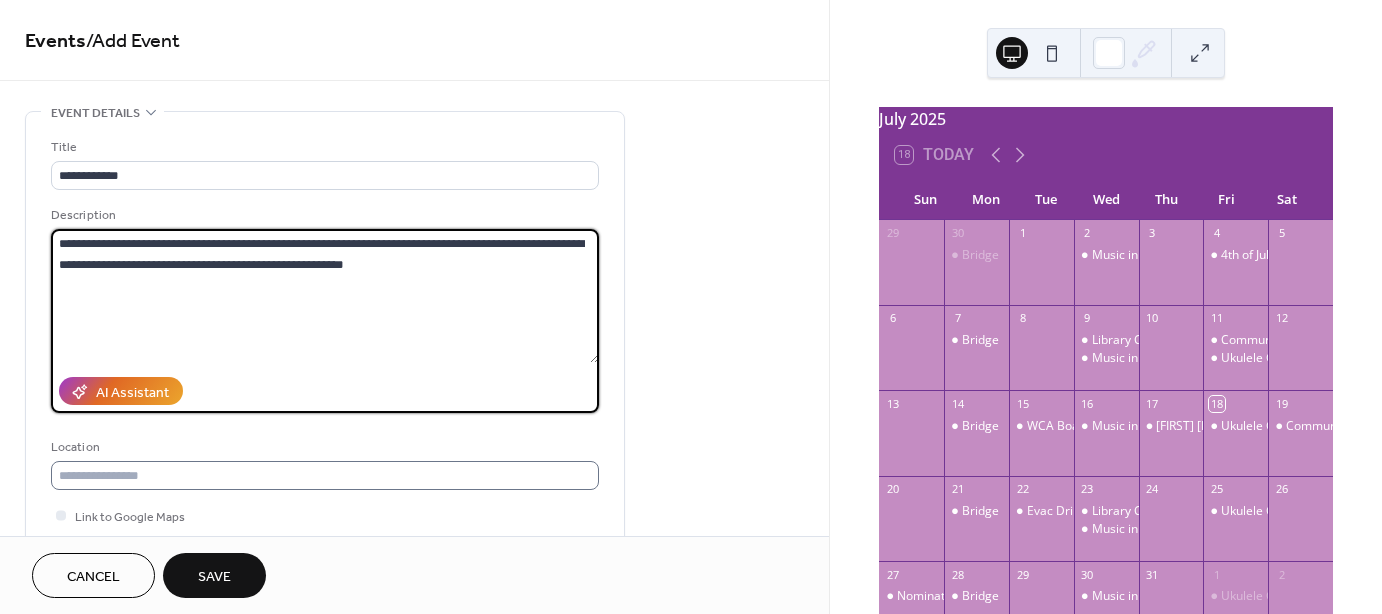 type on "**********" 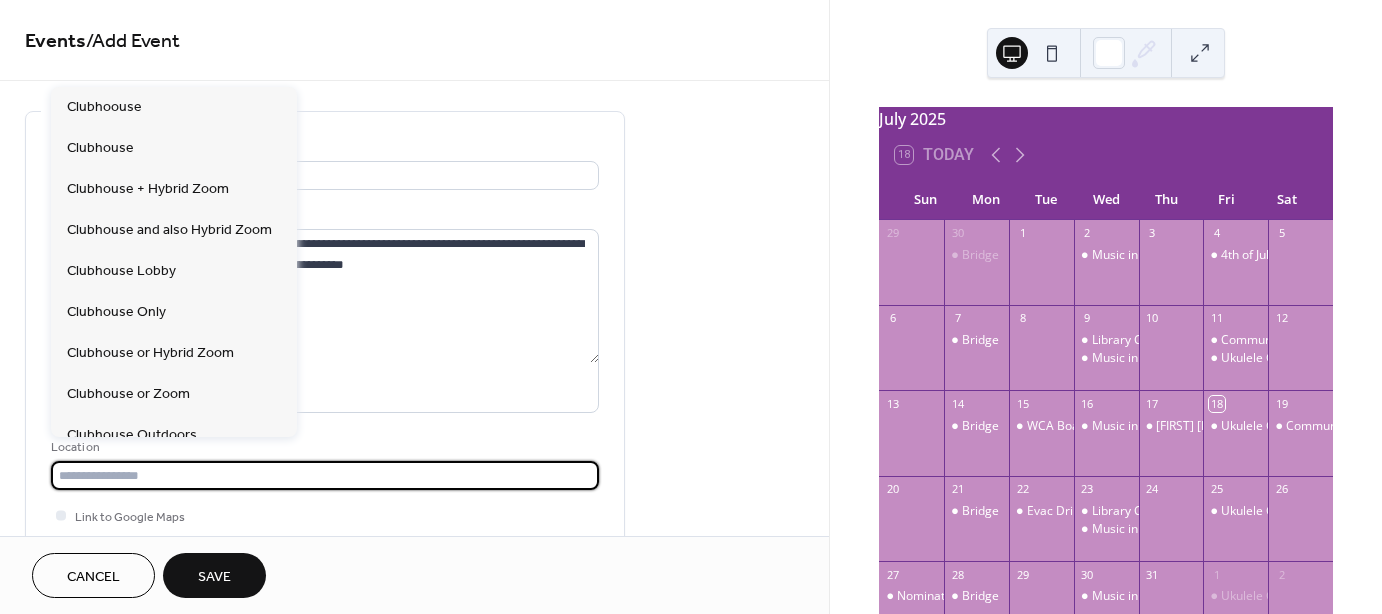 click at bounding box center [325, 475] 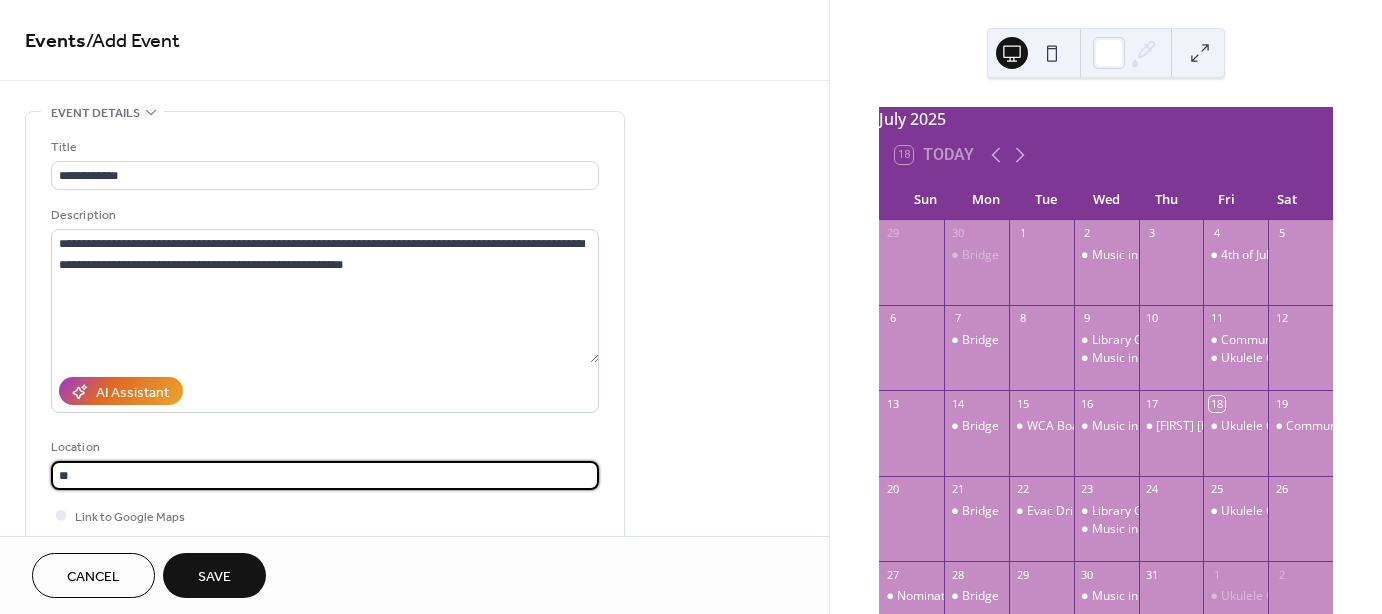 type on "*" 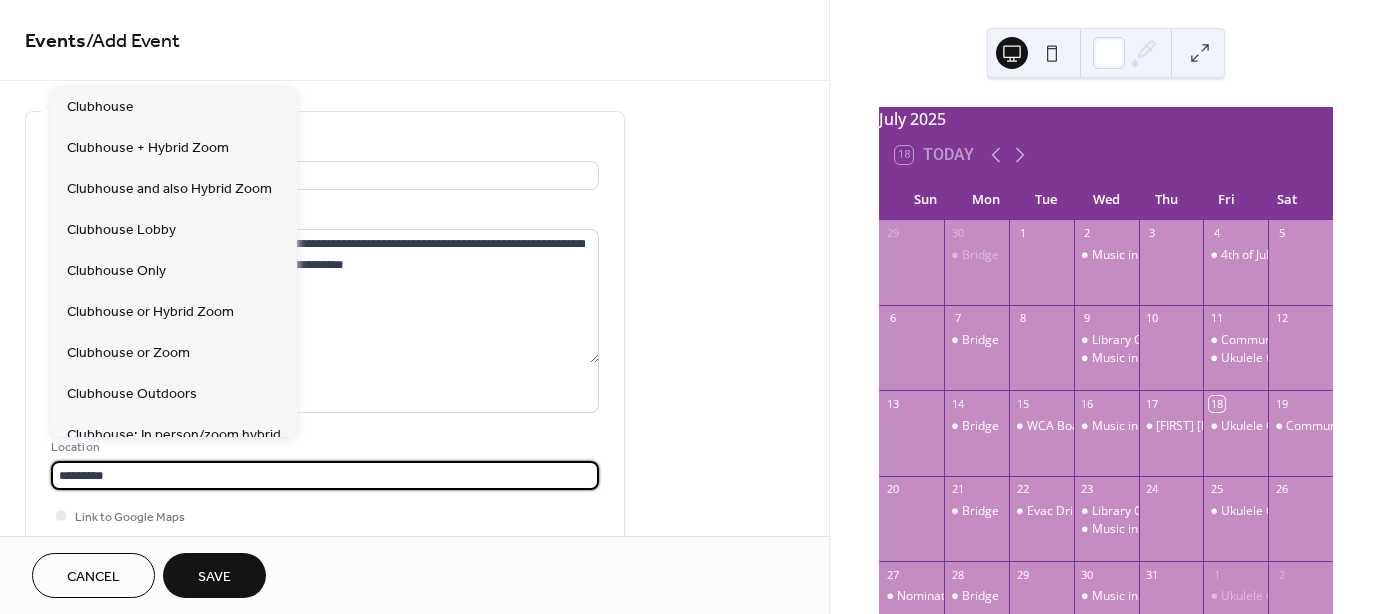 type on "*********" 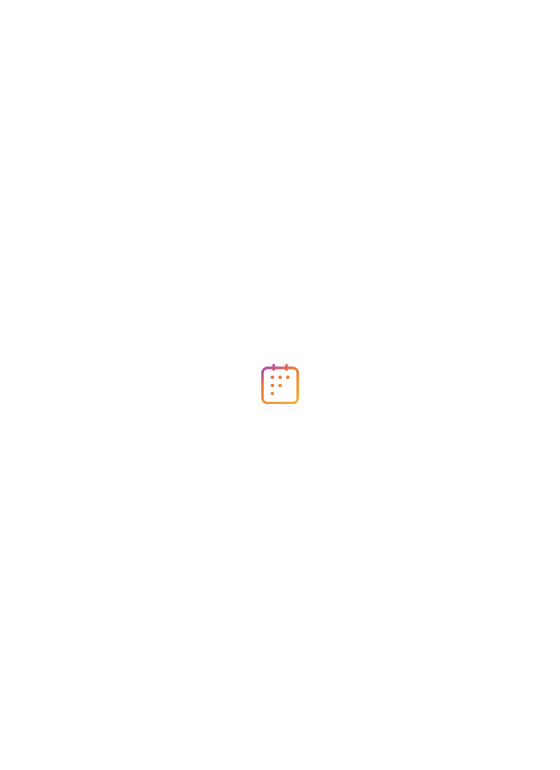 scroll, scrollTop: 0, scrollLeft: 0, axis: both 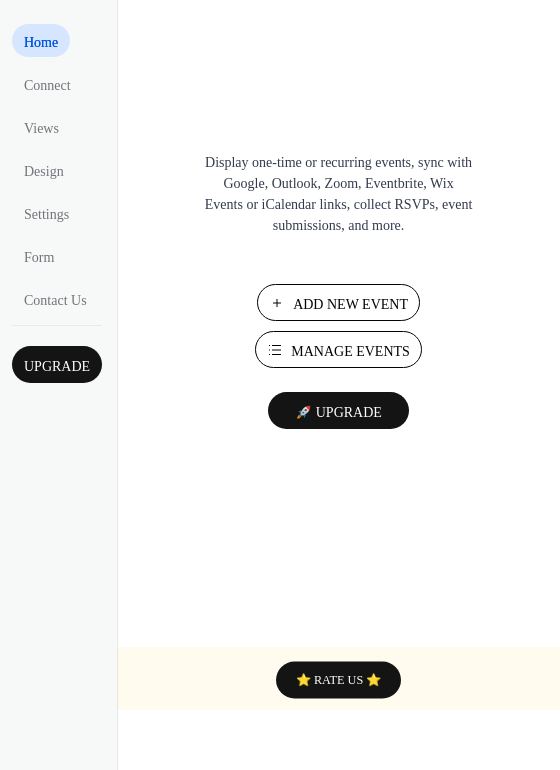 click on "Manage Events" at bounding box center (350, 351) 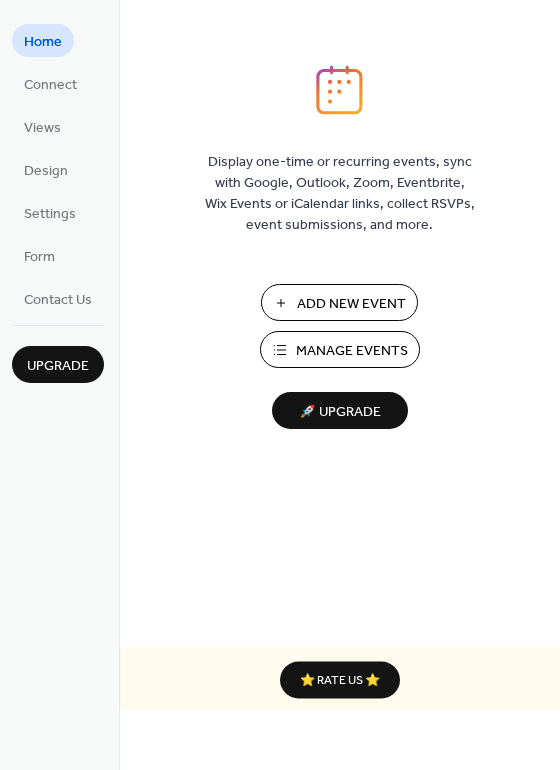 click on "Manage Events" at bounding box center [352, 351] 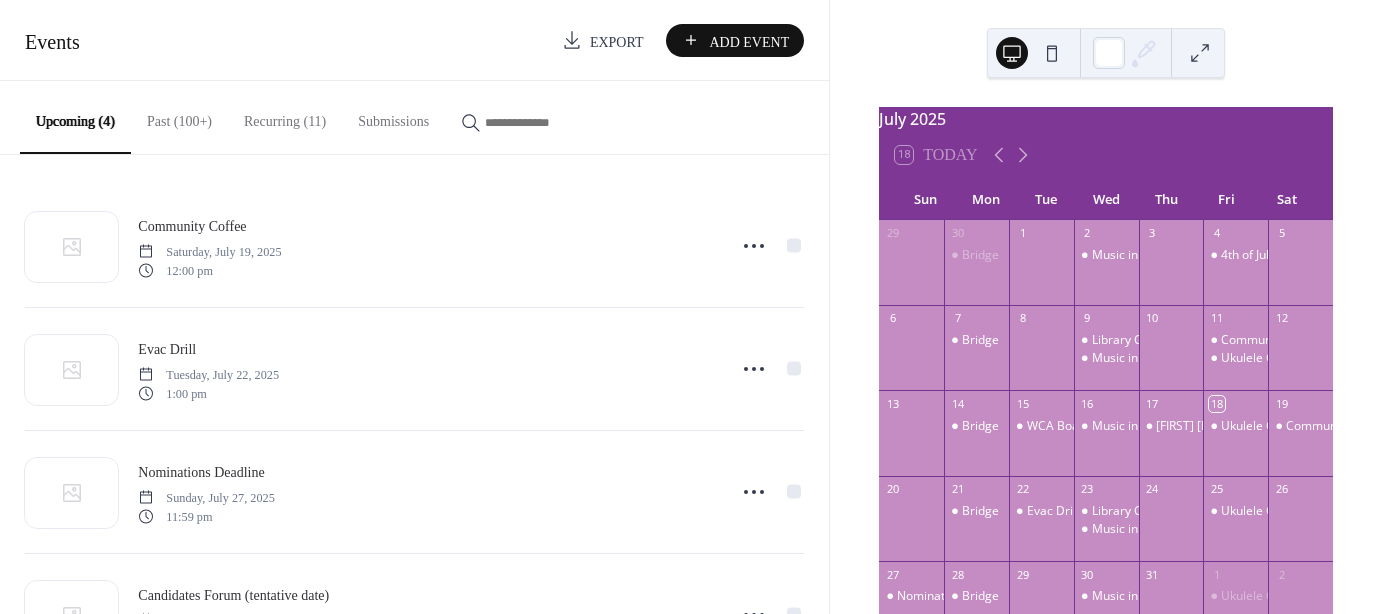 scroll, scrollTop: 0, scrollLeft: 0, axis: both 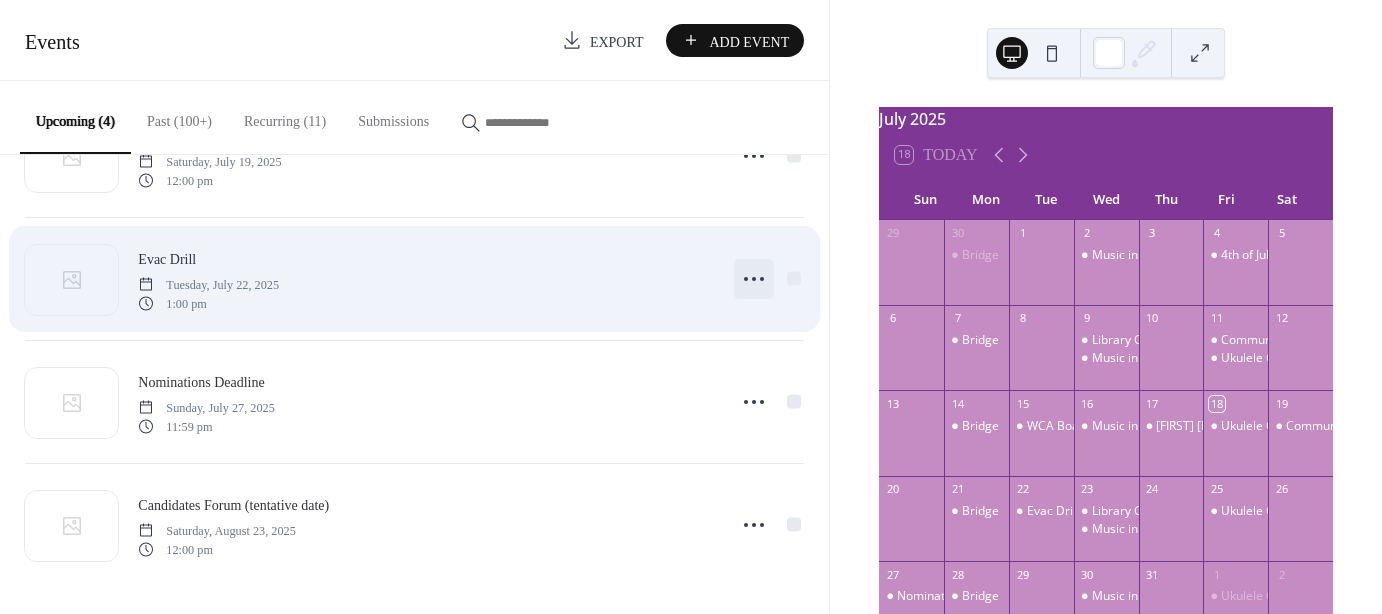 click 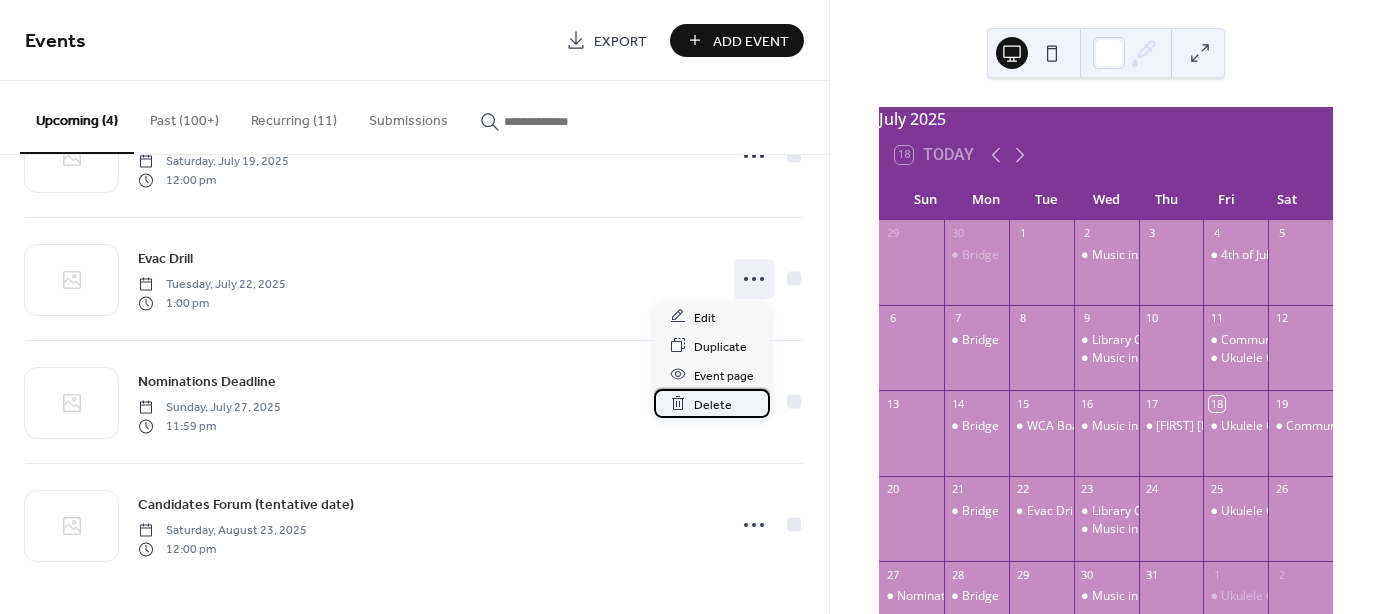 click on "Delete" at bounding box center (713, 404) 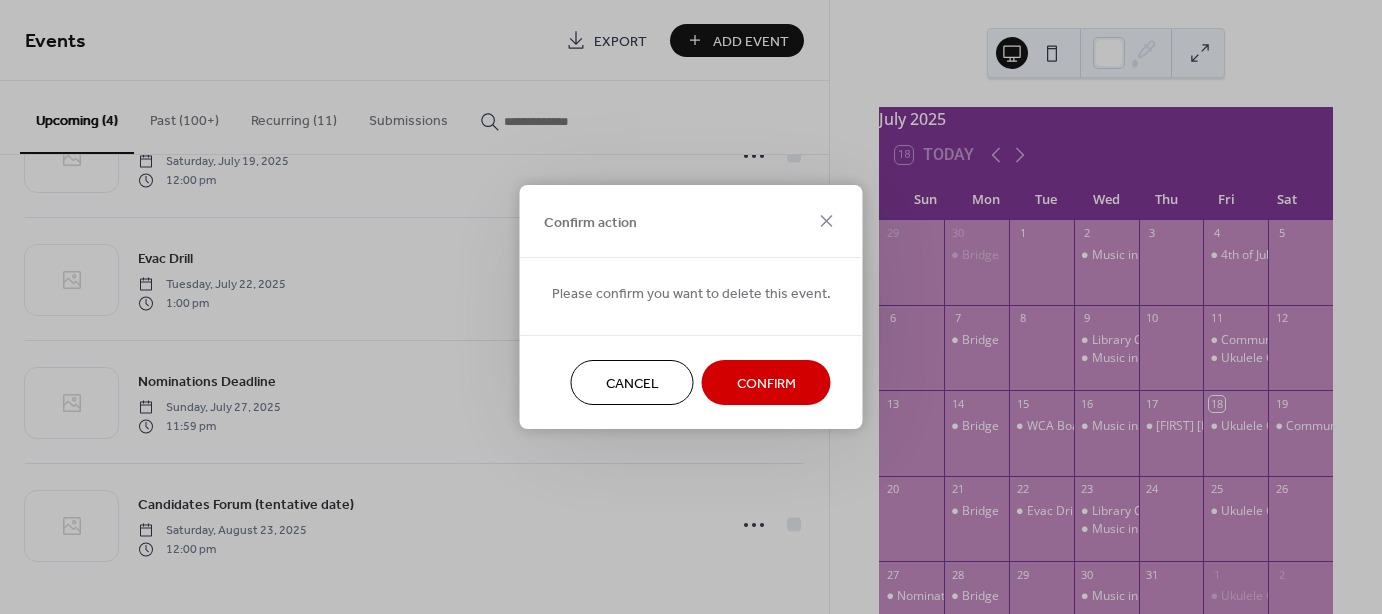 click on "Confirm" at bounding box center (766, 384) 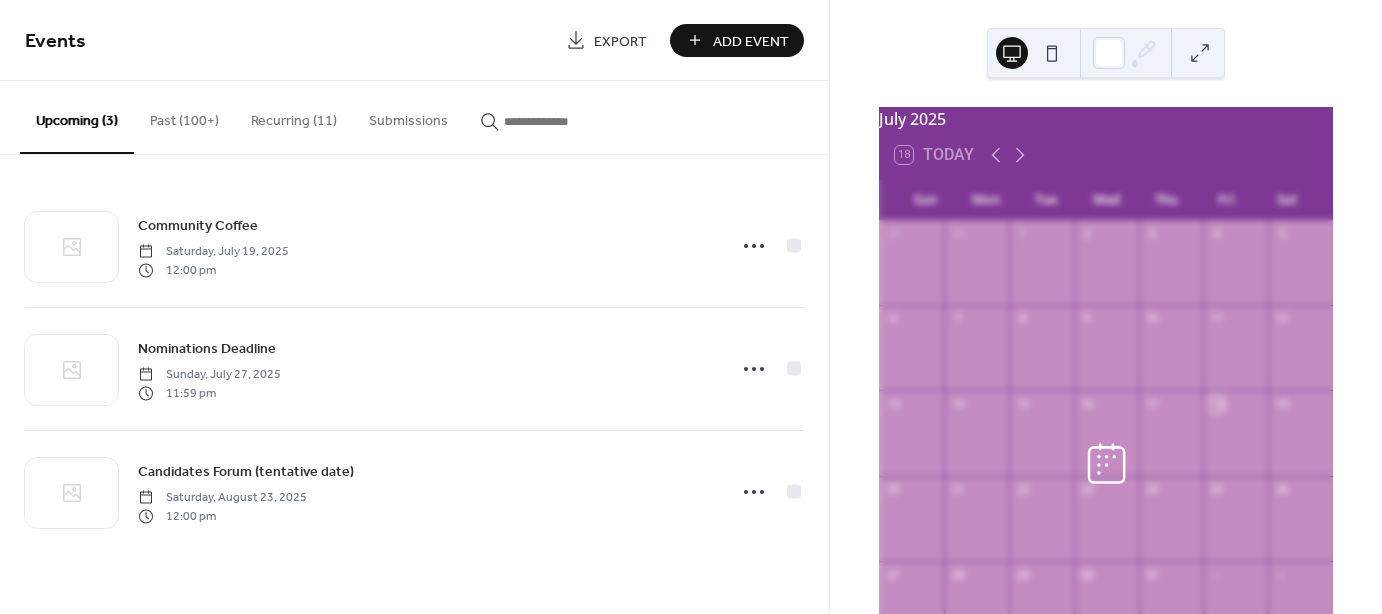 scroll, scrollTop: 0, scrollLeft: 0, axis: both 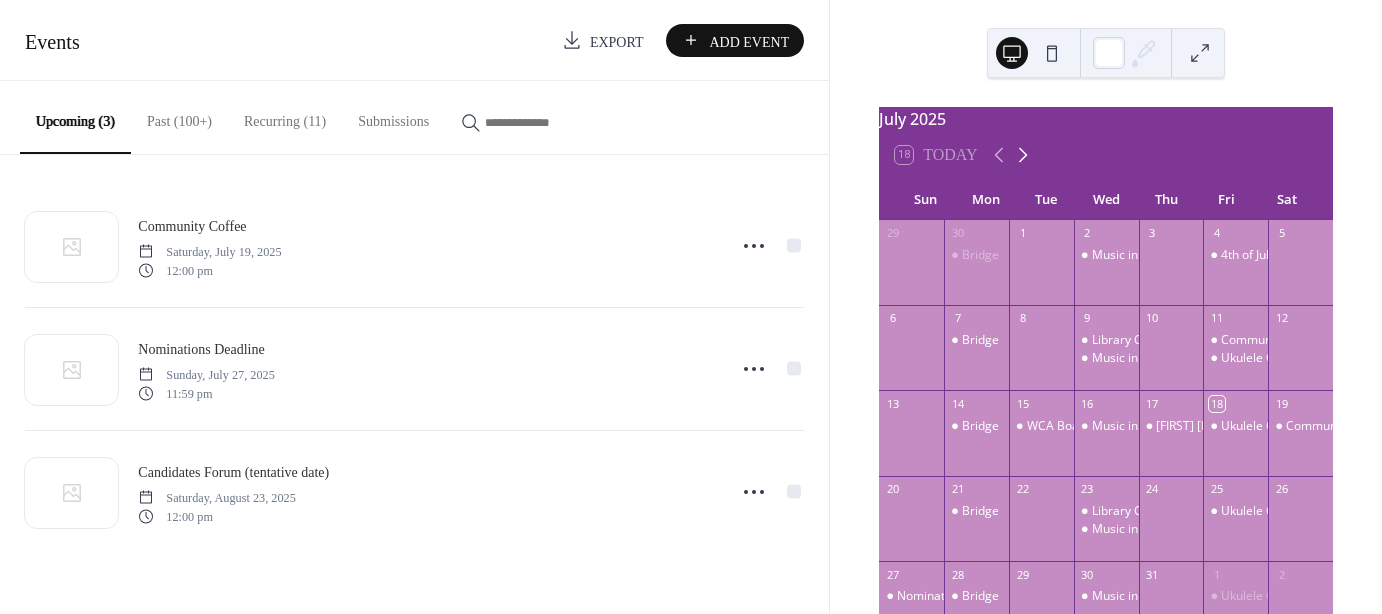 click 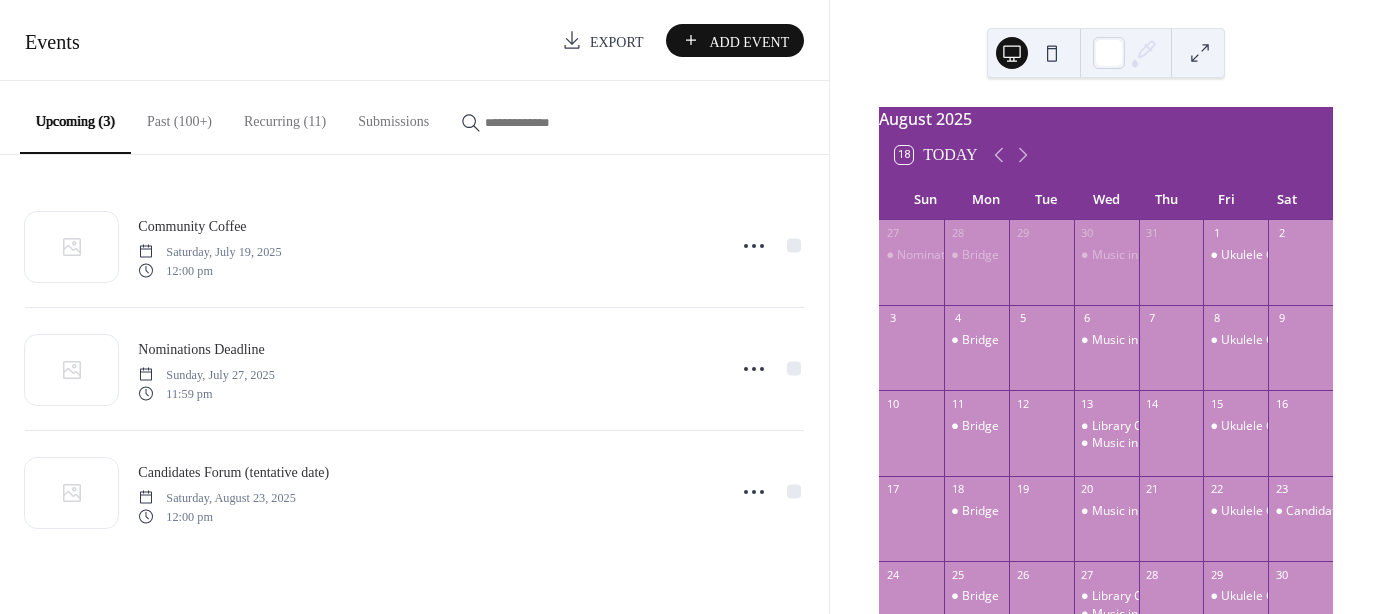 click at bounding box center (1171, 357) 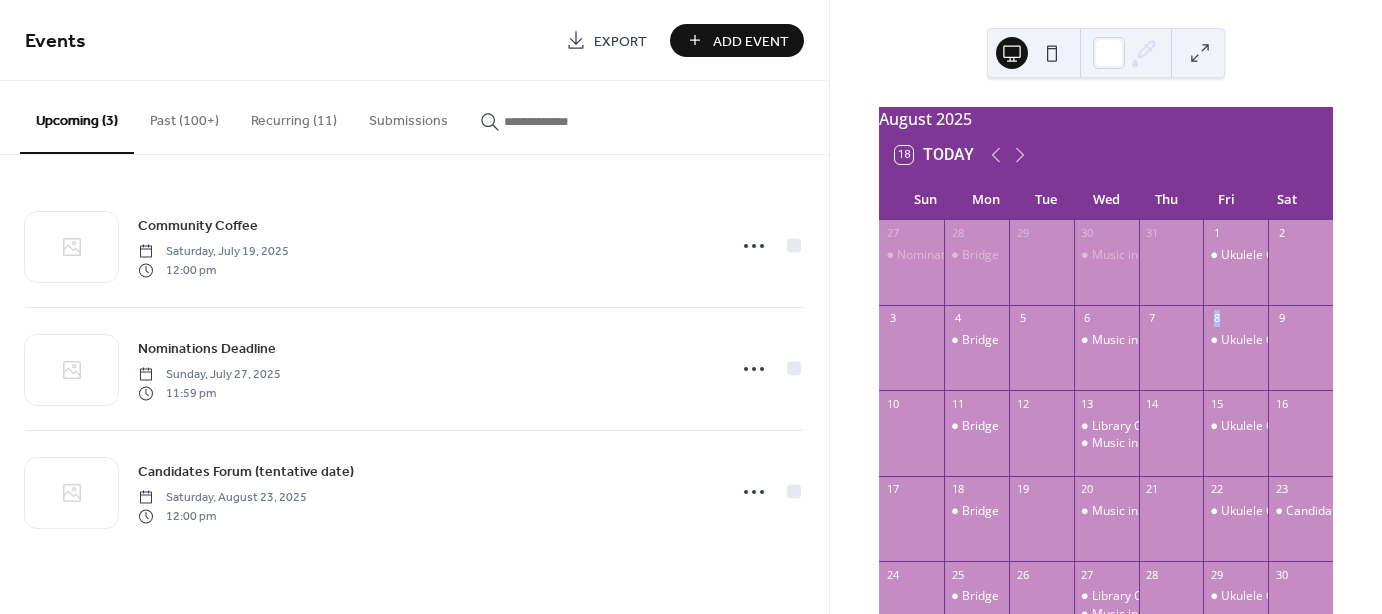 click at bounding box center [1171, 357] 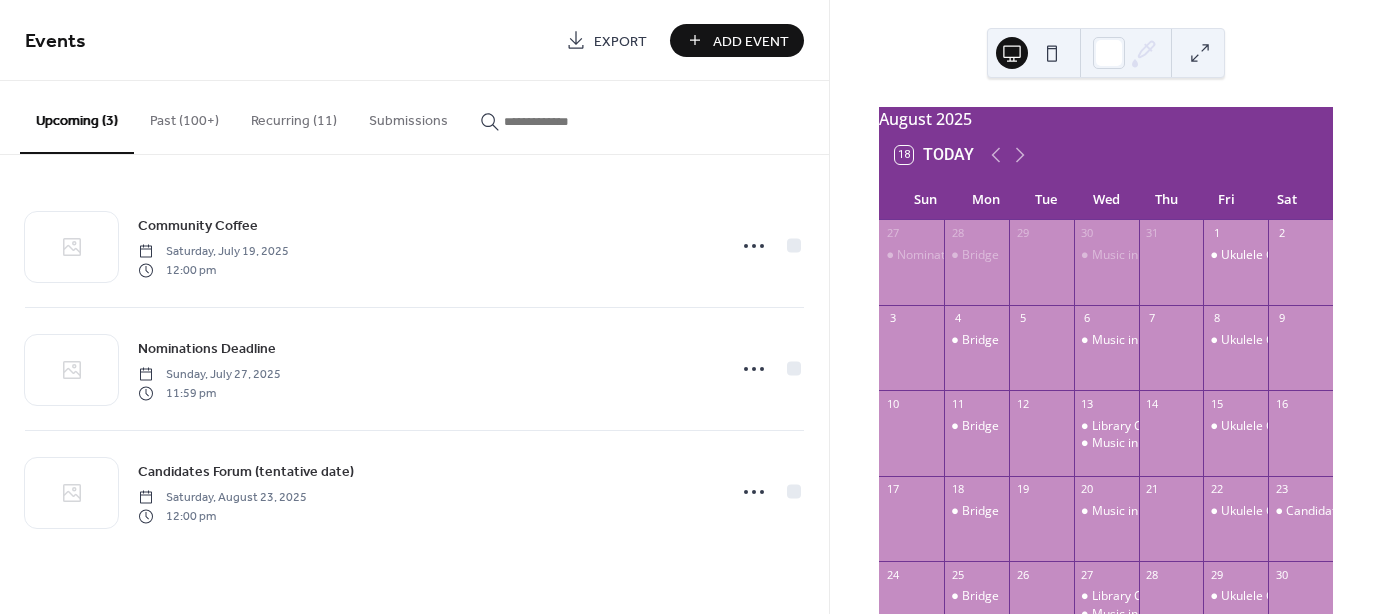 click at bounding box center [1171, 357] 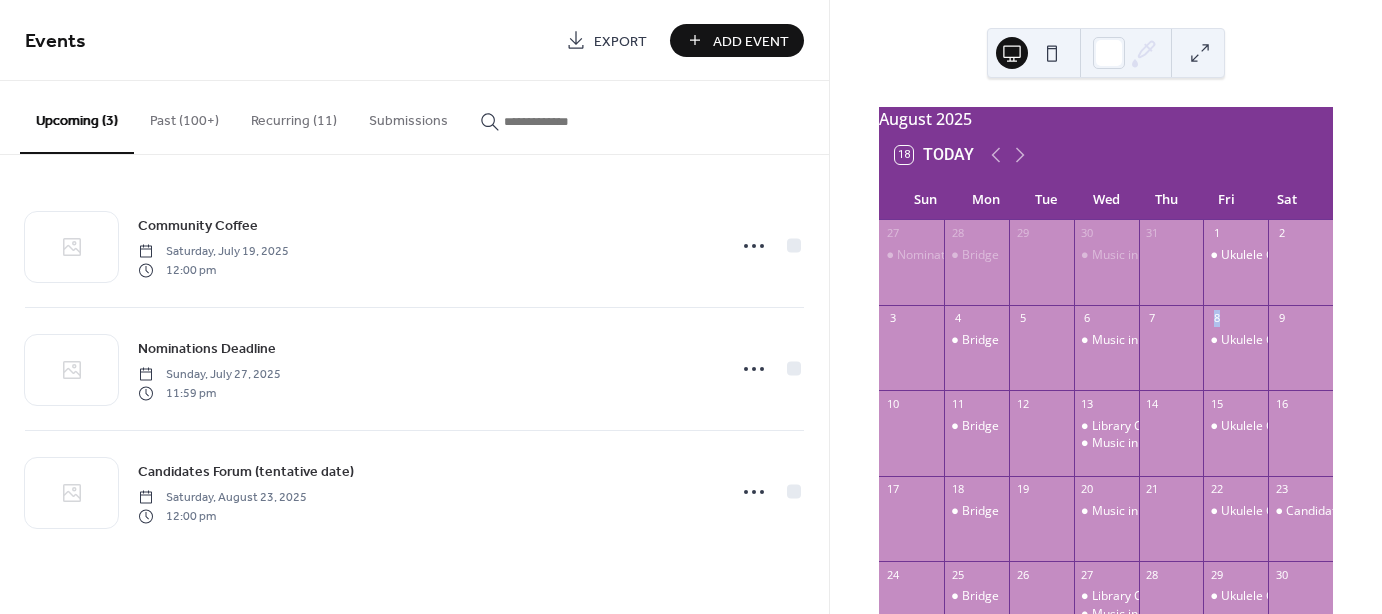 click at bounding box center [1171, 357] 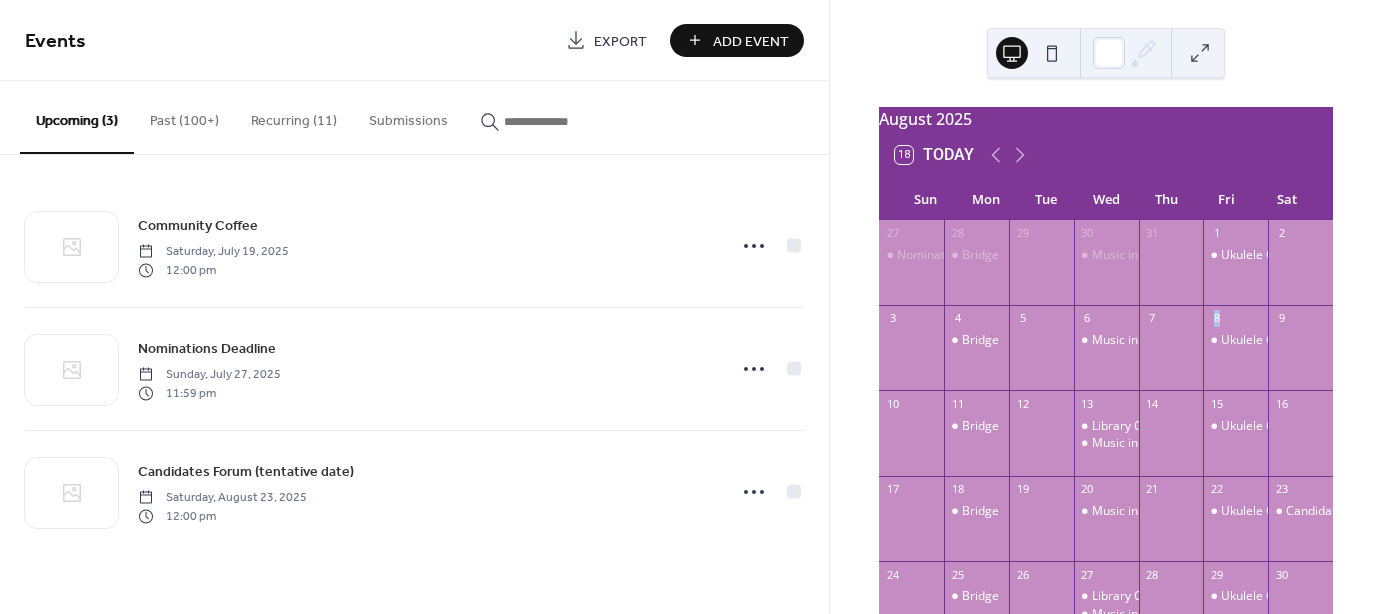 click on "Add Event" at bounding box center (751, 41) 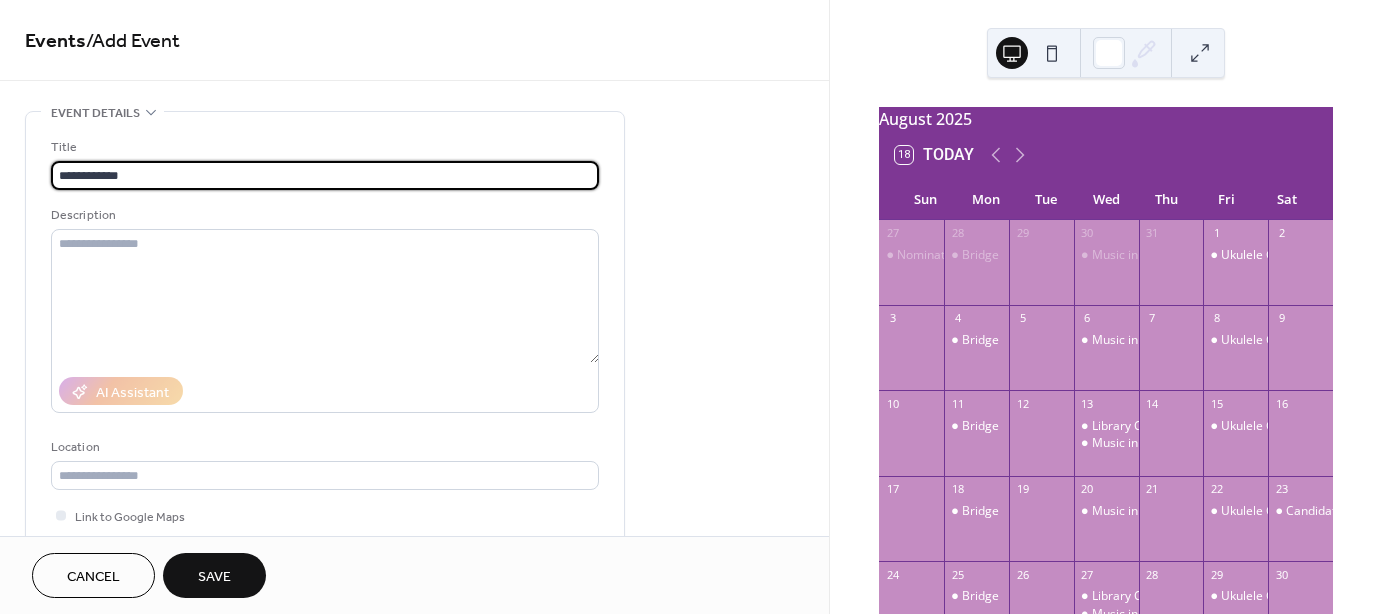 type on "**********" 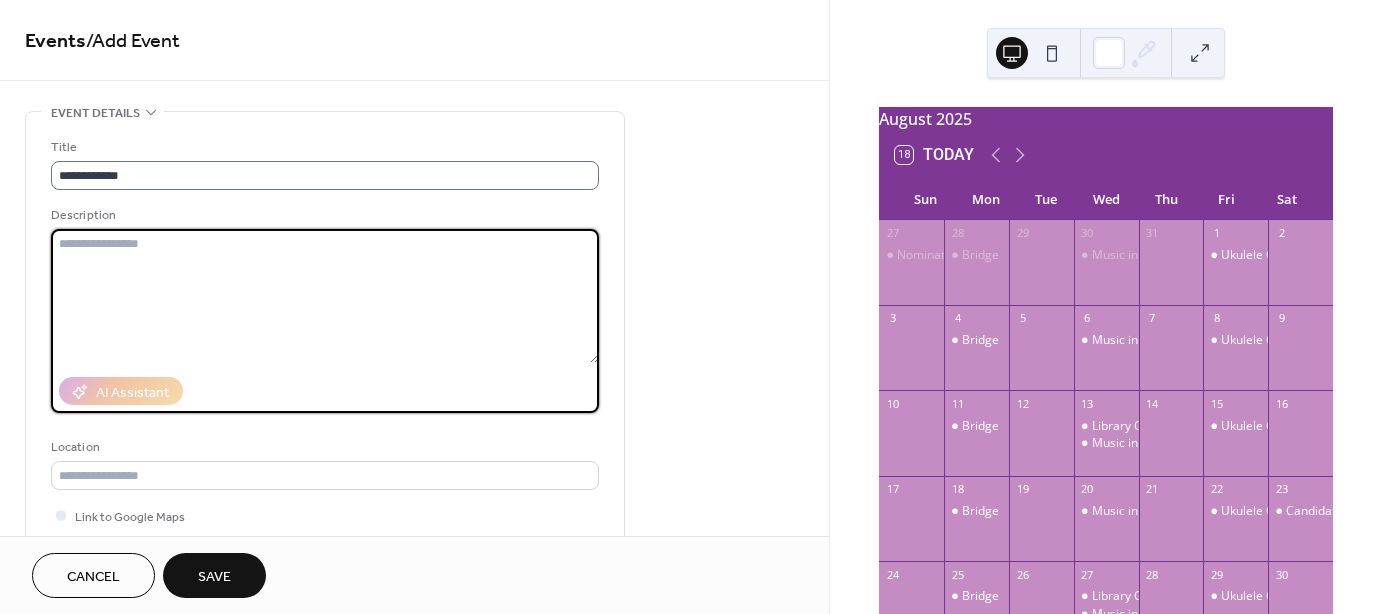 paste on "**********" 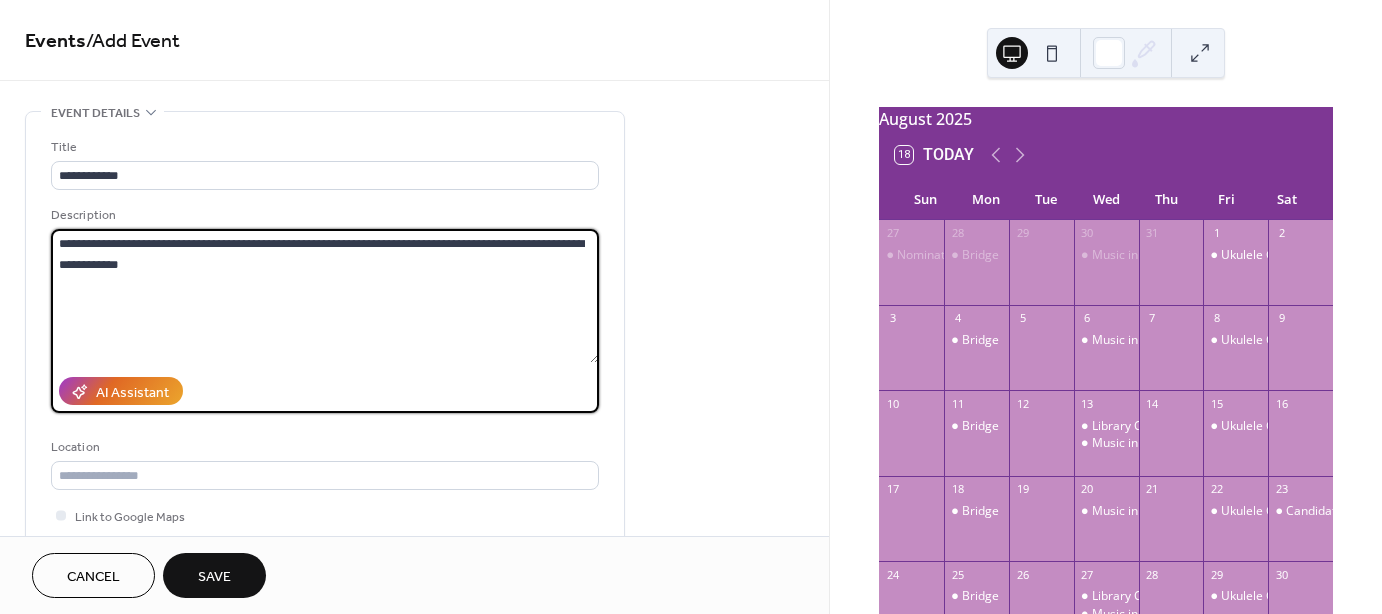 click on "**********" at bounding box center [325, 296] 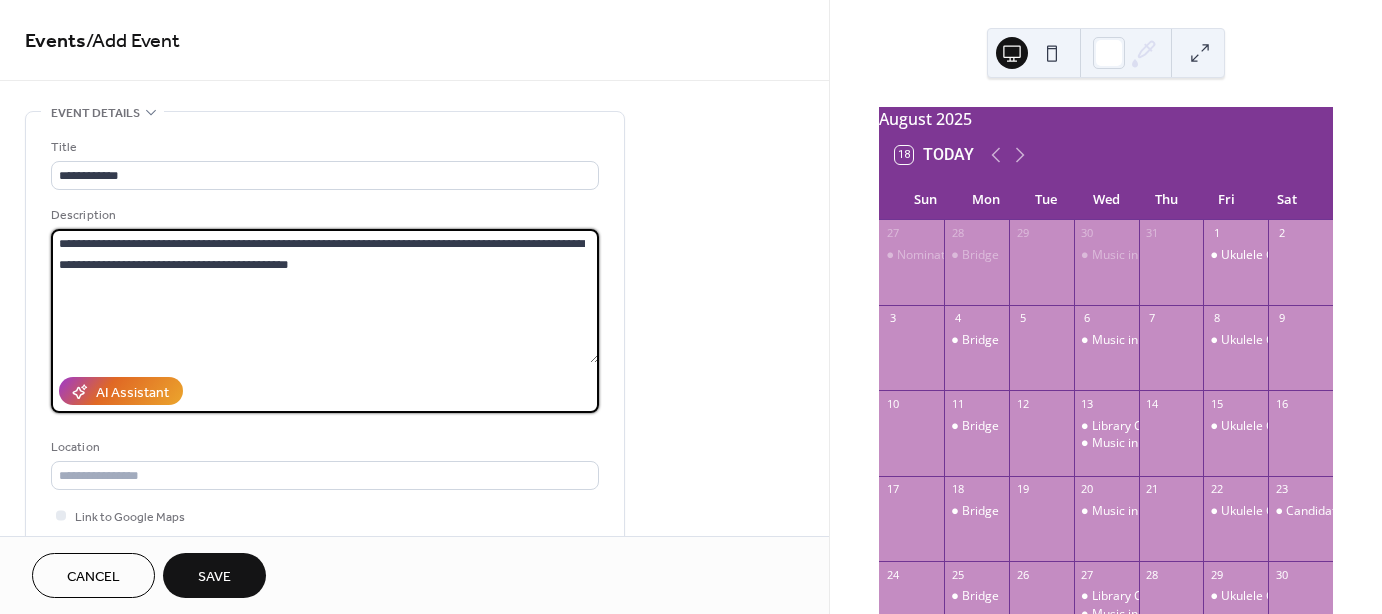 click on "**********" at bounding box center (325, 296) 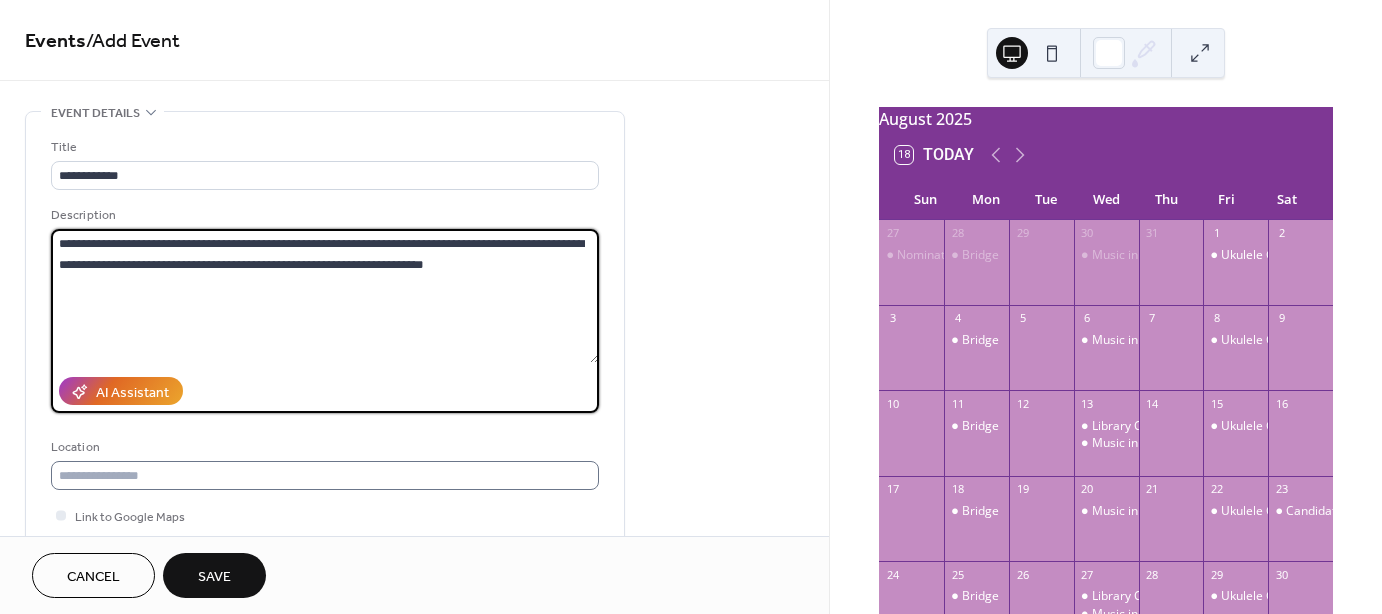 type on "**********" 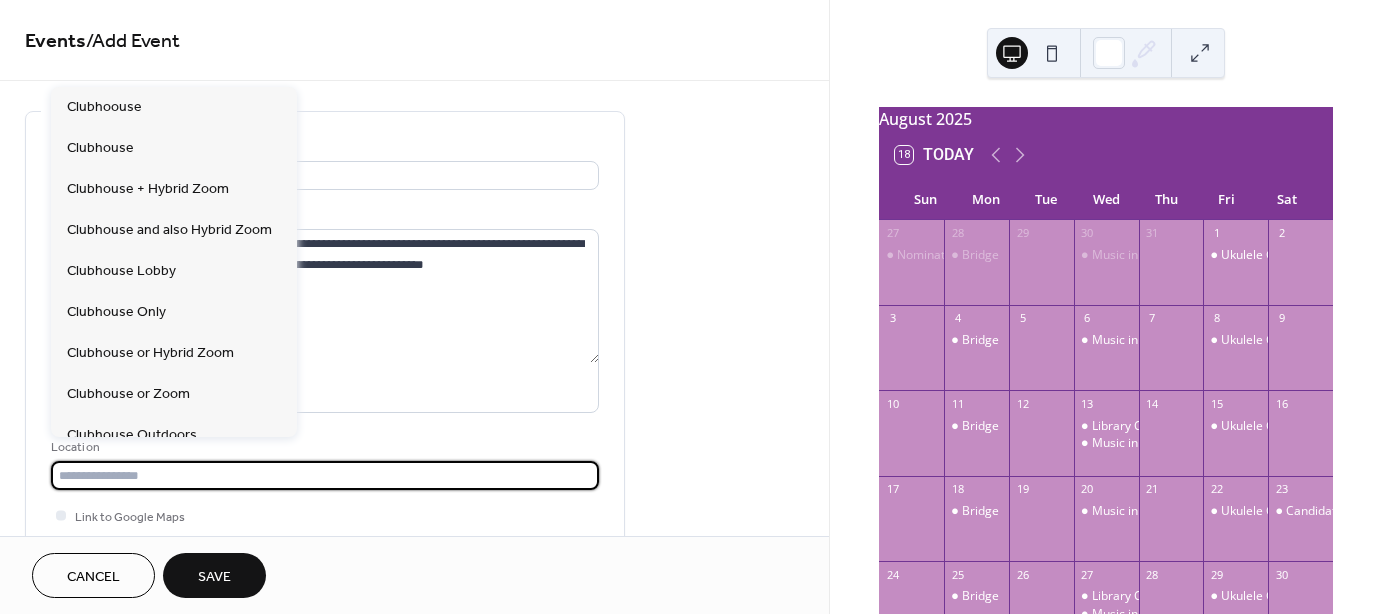 click at bounding box center [325, 475] 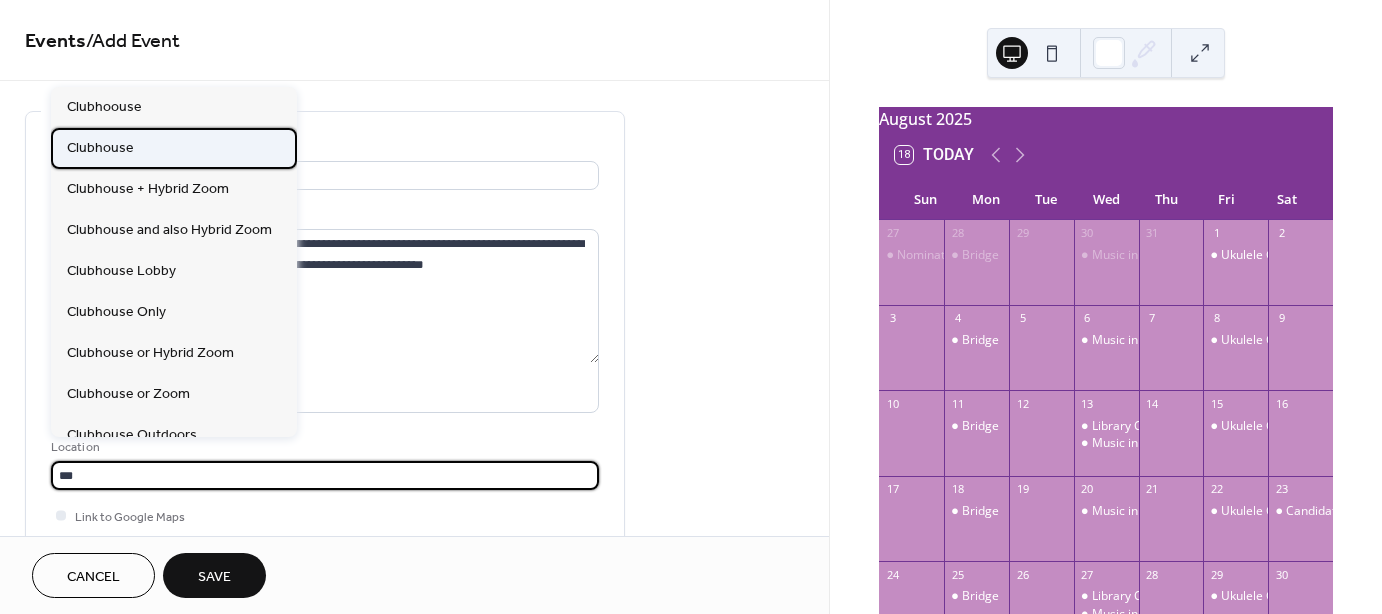 click on "Clubhouse" at bounding box center (174, 148) 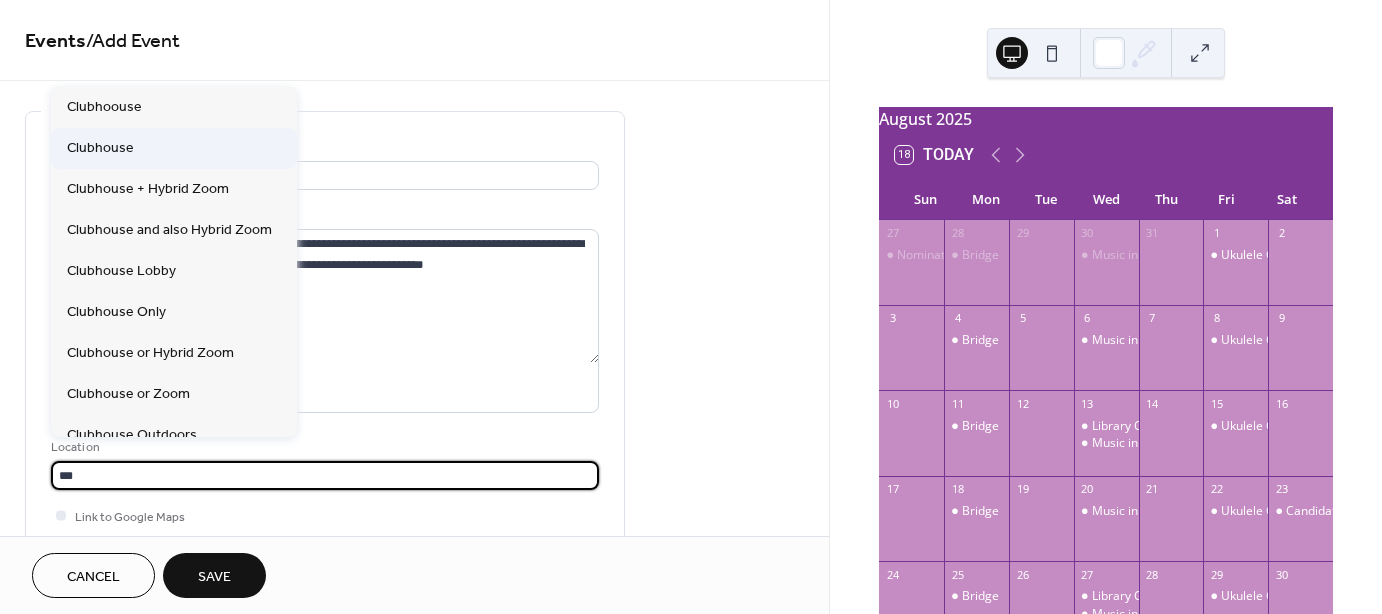 type on "*********" 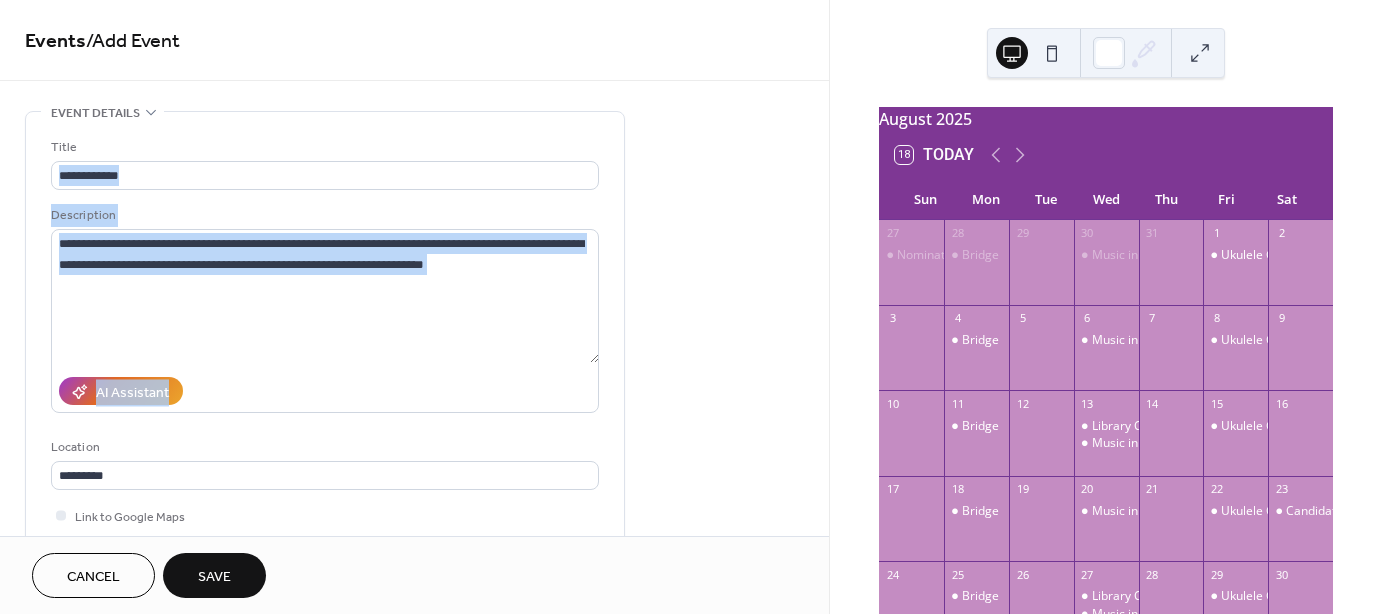 drag, startPoint x: 820, startPoint y: 161, endPoint x: 825, endPoint y: 202, distance: 41.303753 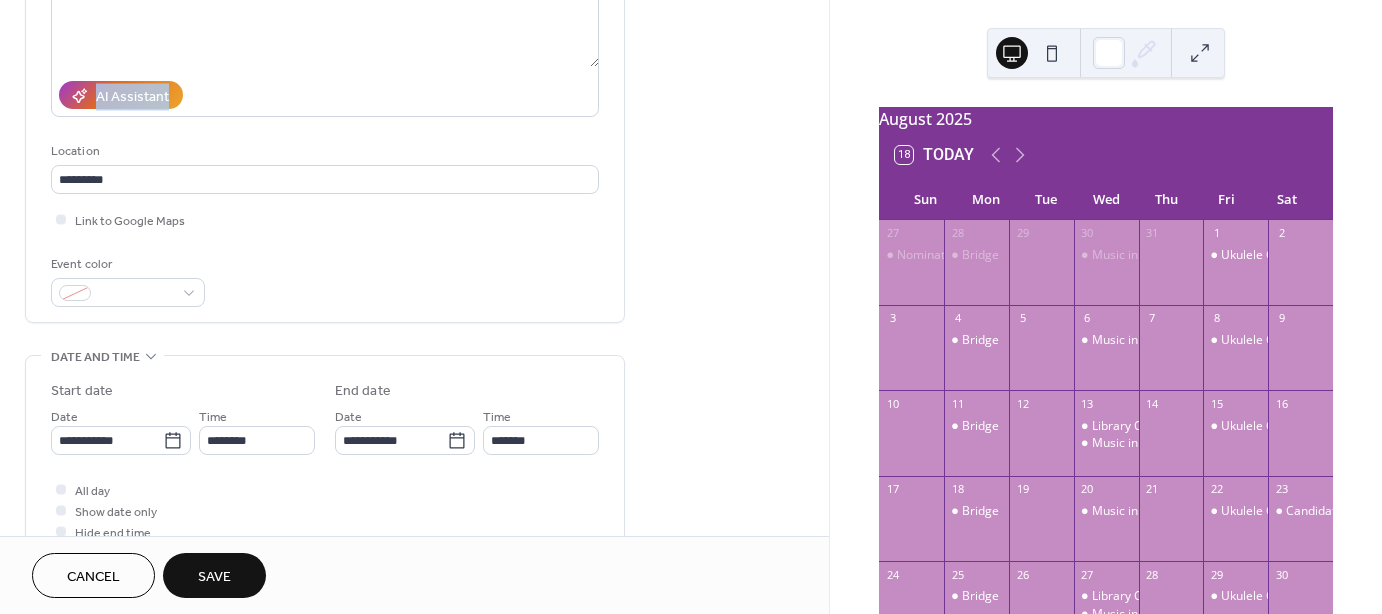 scroll, scrollTop: 298, scrollLeft: 0, axis: vertical 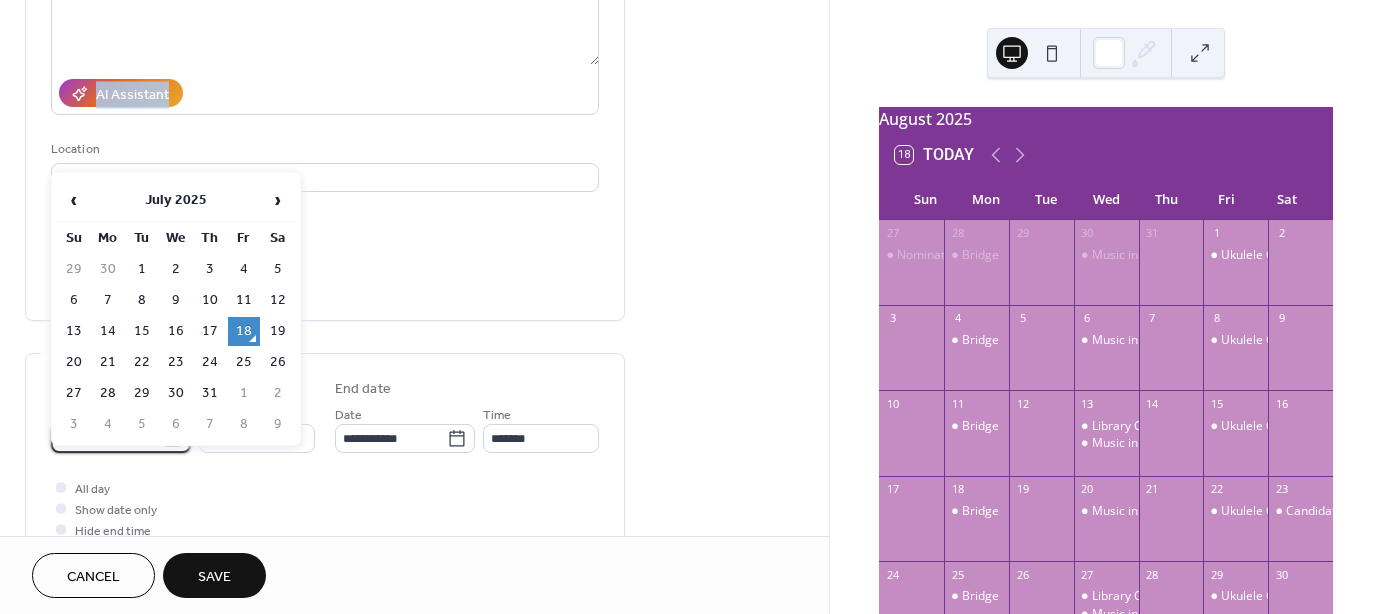 click on "**********" at bounding box center (107, 438) 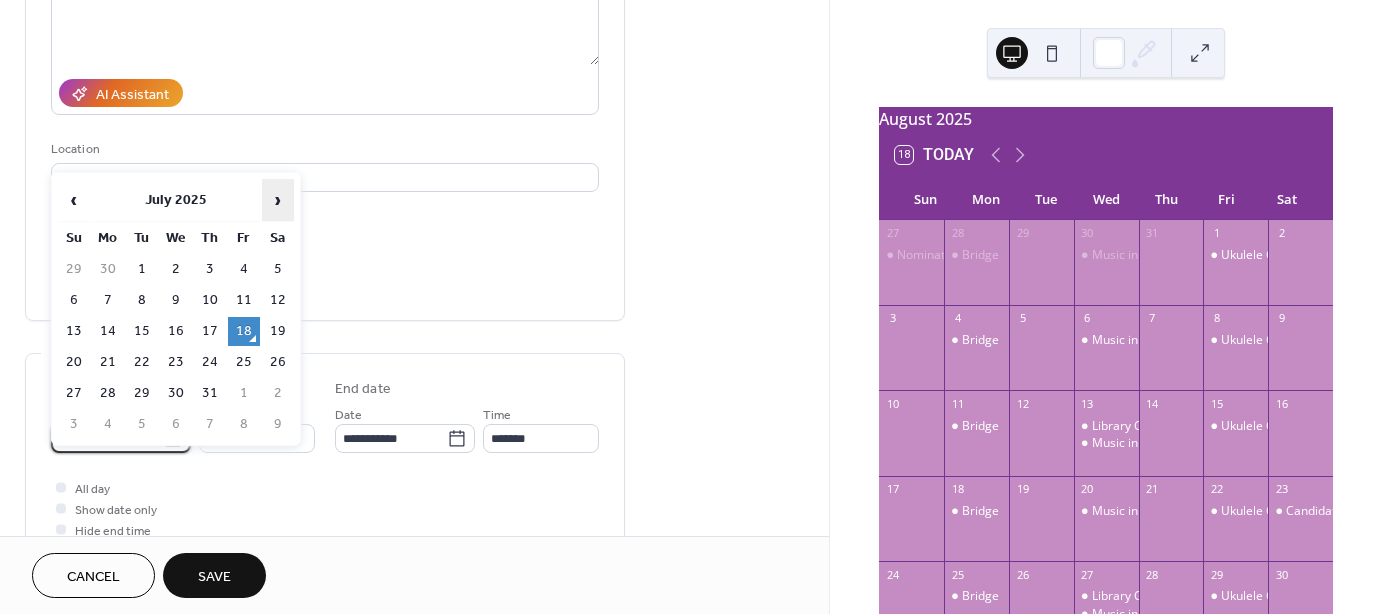 click on "›" at bounding box center [278, 200] 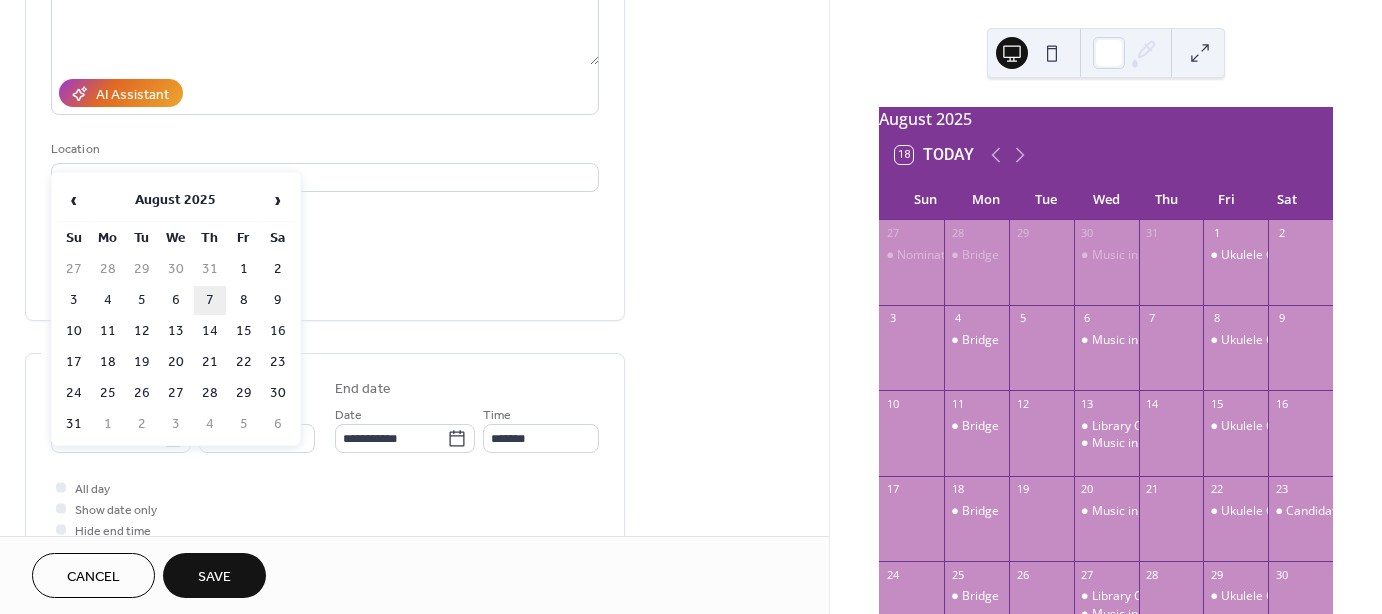 click on "7" at bounding box center (210, 300) 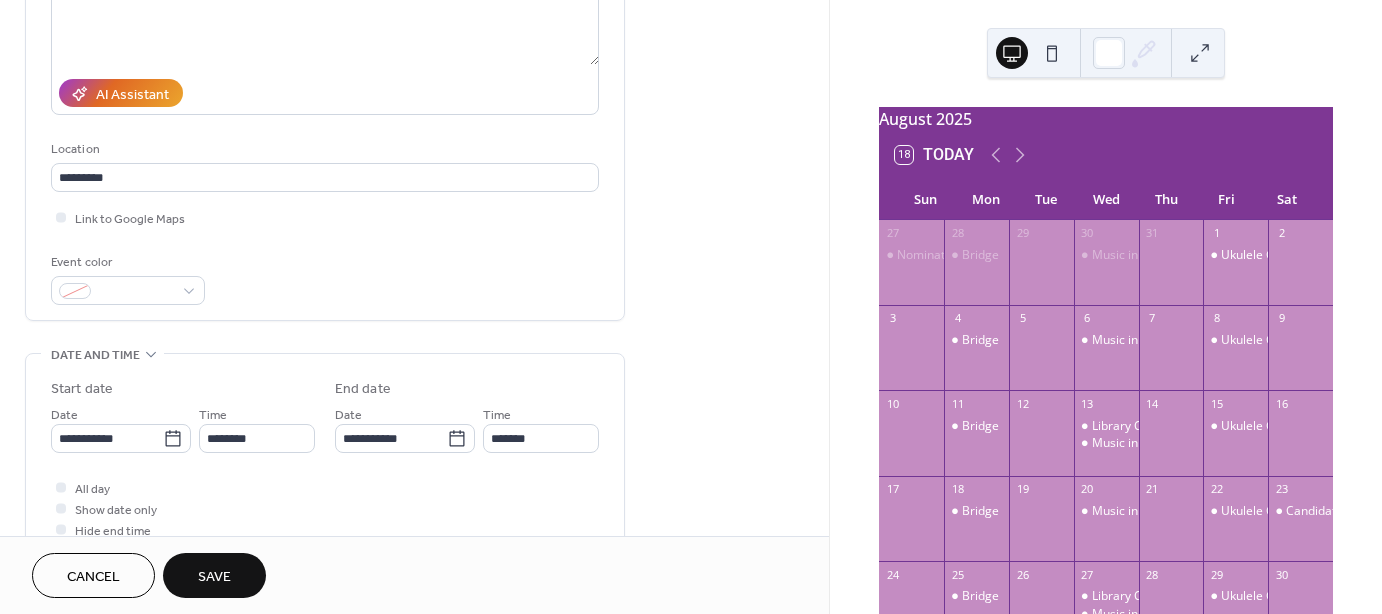 click on "Event color" at bounding box center [325, 278] 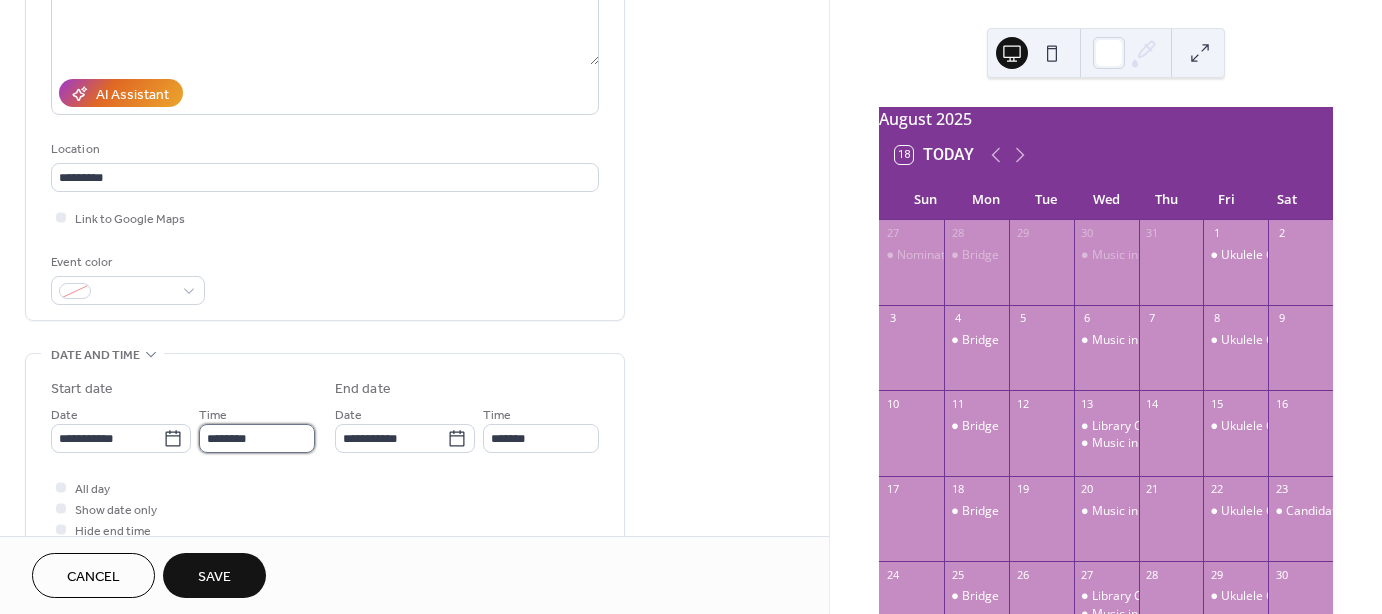 click on "********" at bounding box center (257, 438) 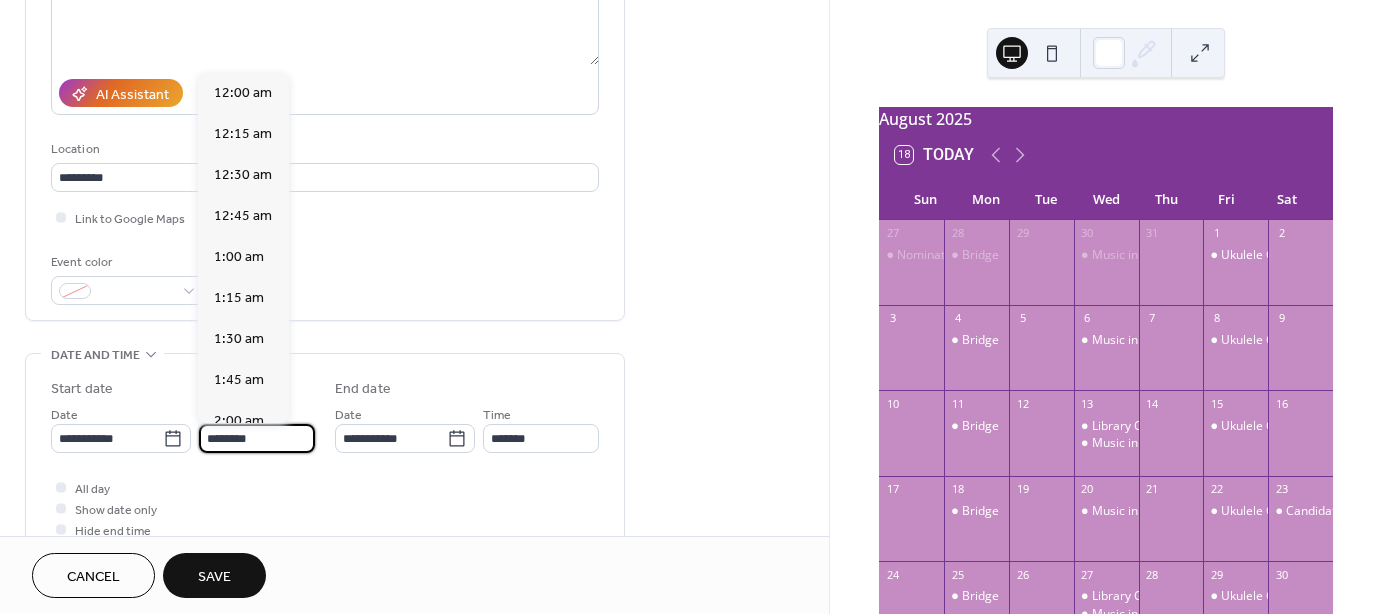 scroll, scrollTop: 1968, scrollLeft: 0, axis: vertical 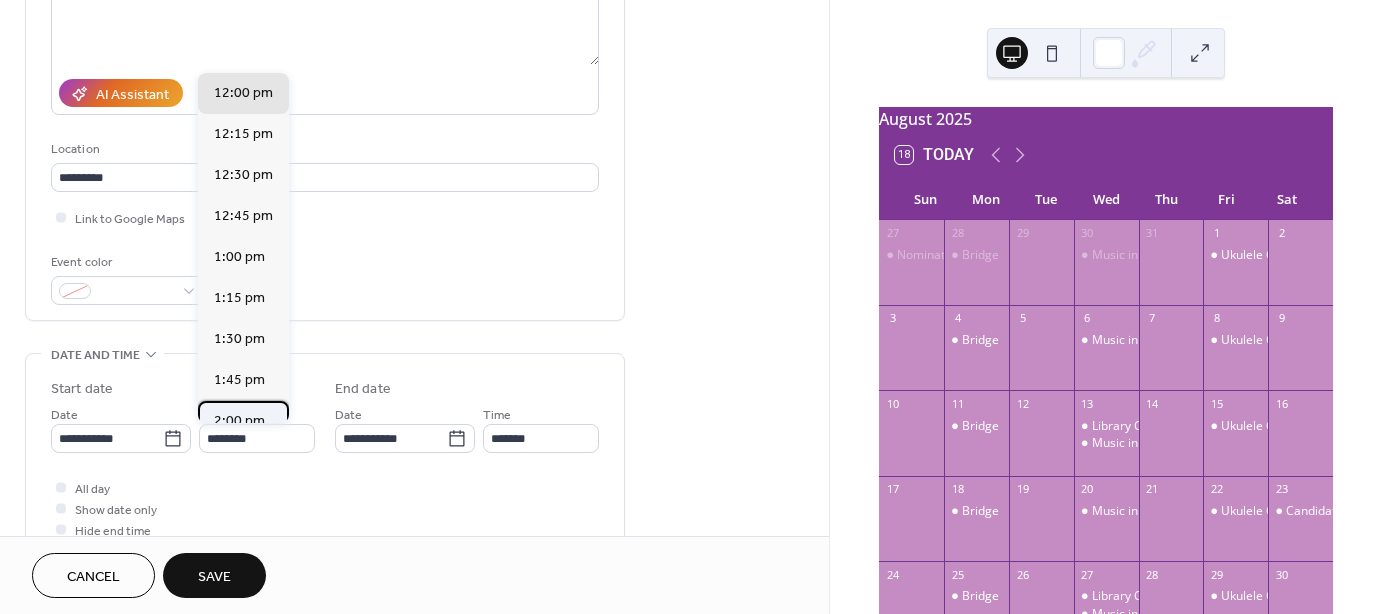 click on "2:00 pm" at bounding box center (239, 420) 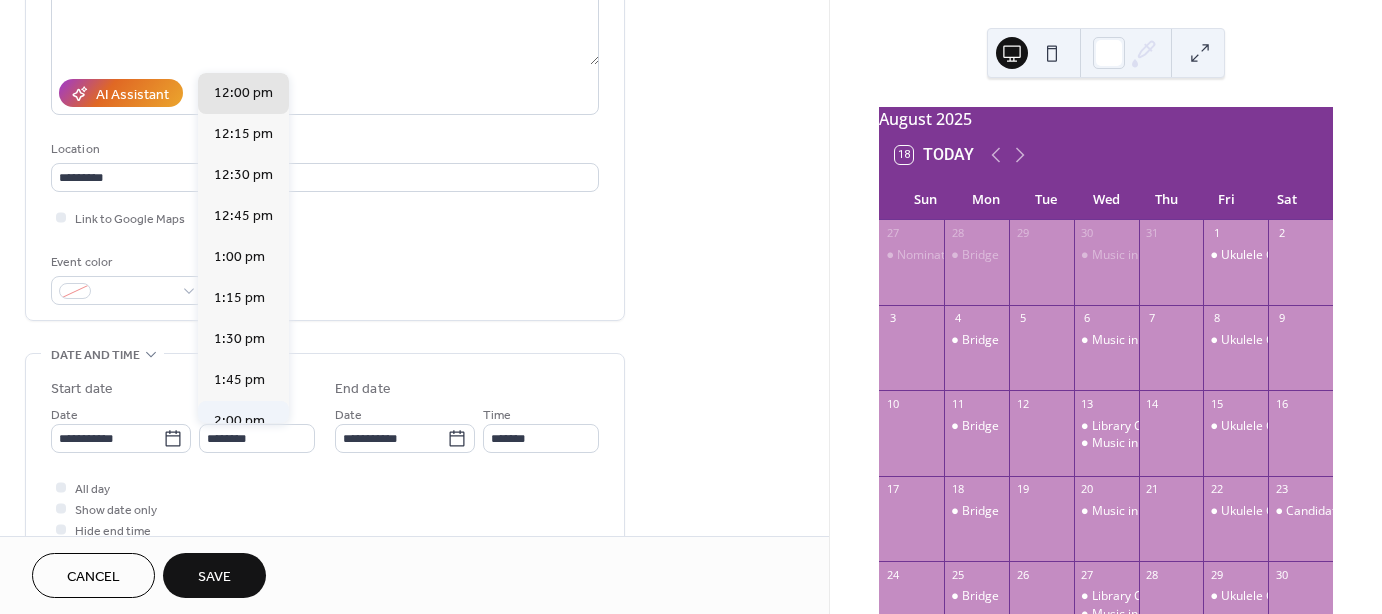 type on "*******" 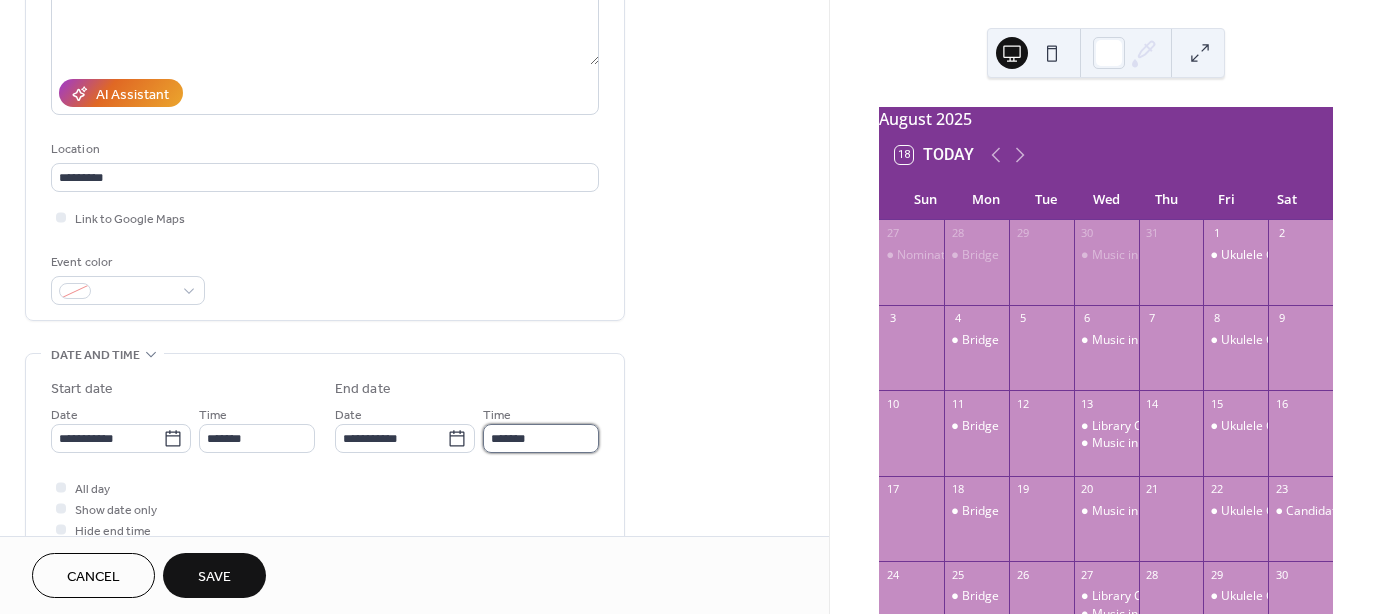 click on "*******" at bounding box center (541, 438) 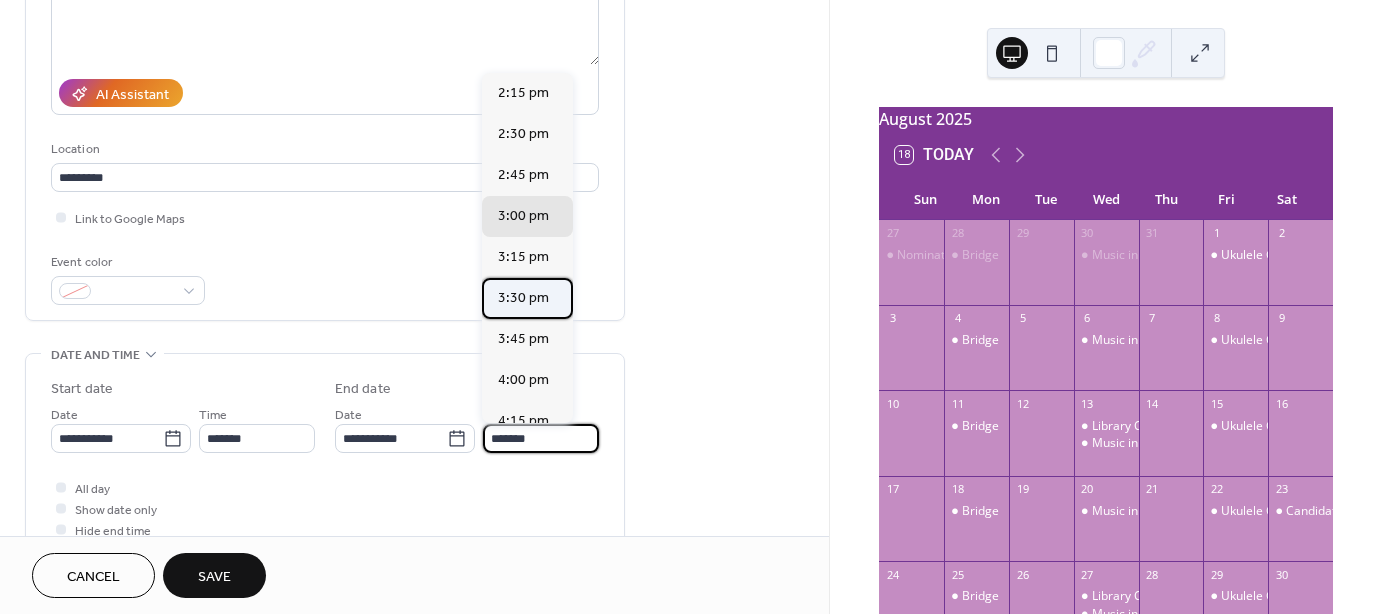 click on "3:30 pm" at bounding box center (523, 297) 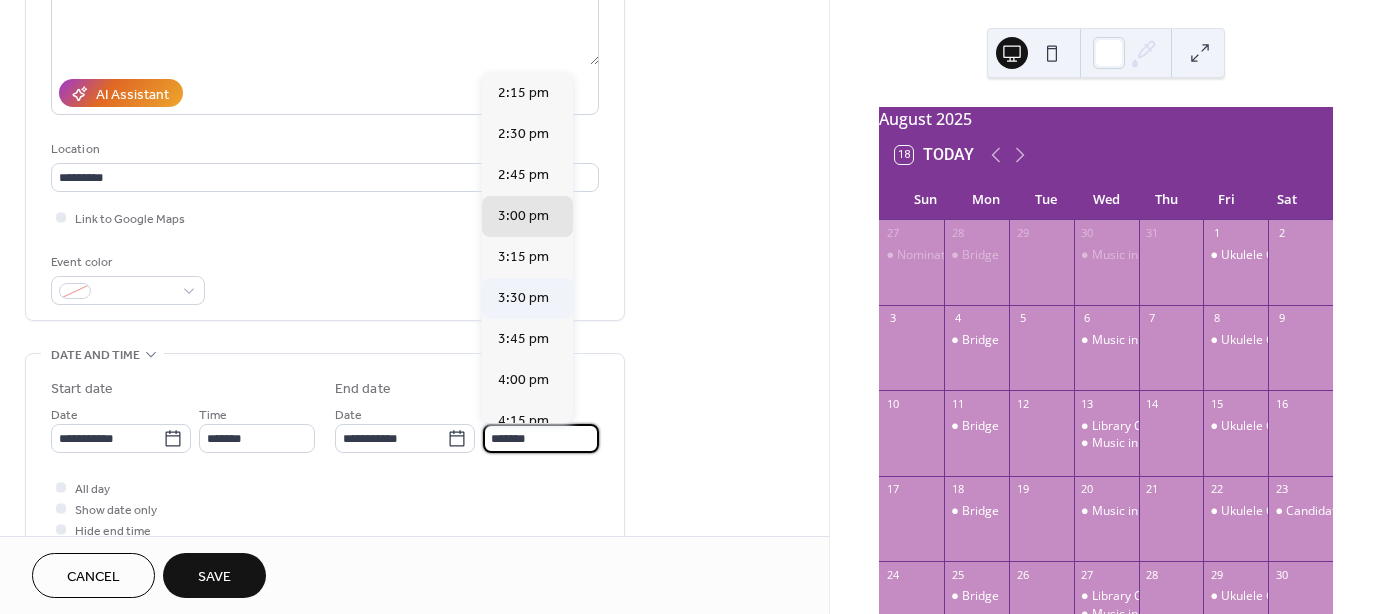 type on "*******" 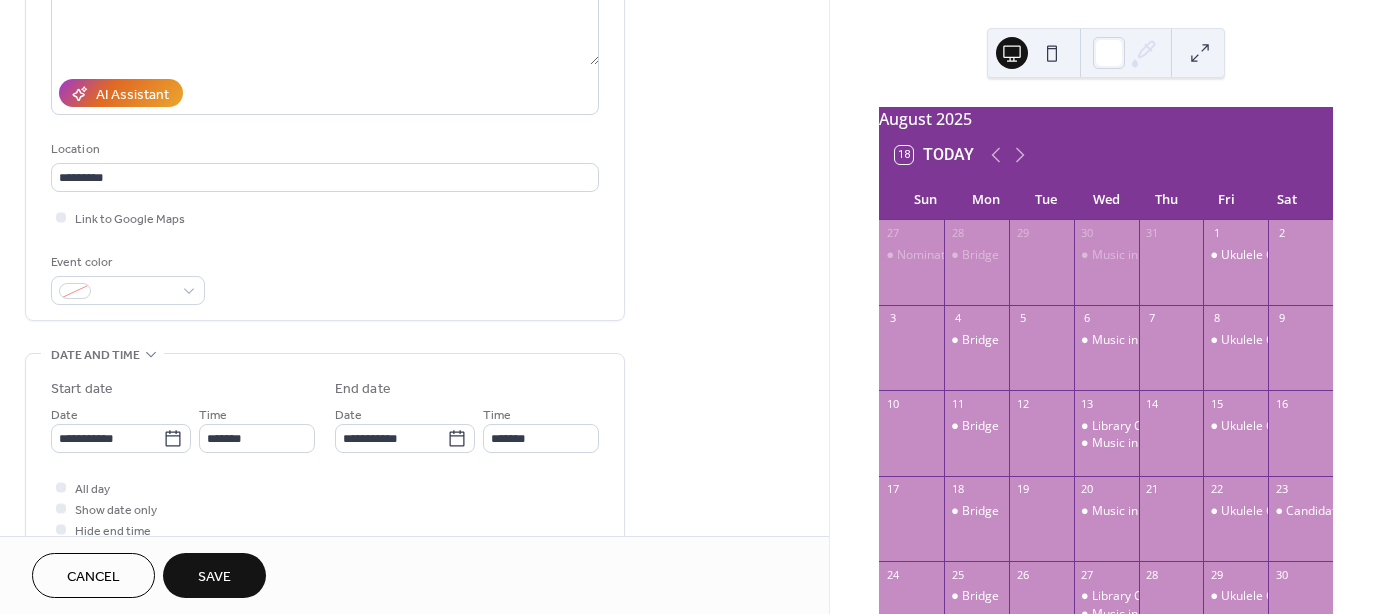 click on "Event color" at bounding box center (325, 278) 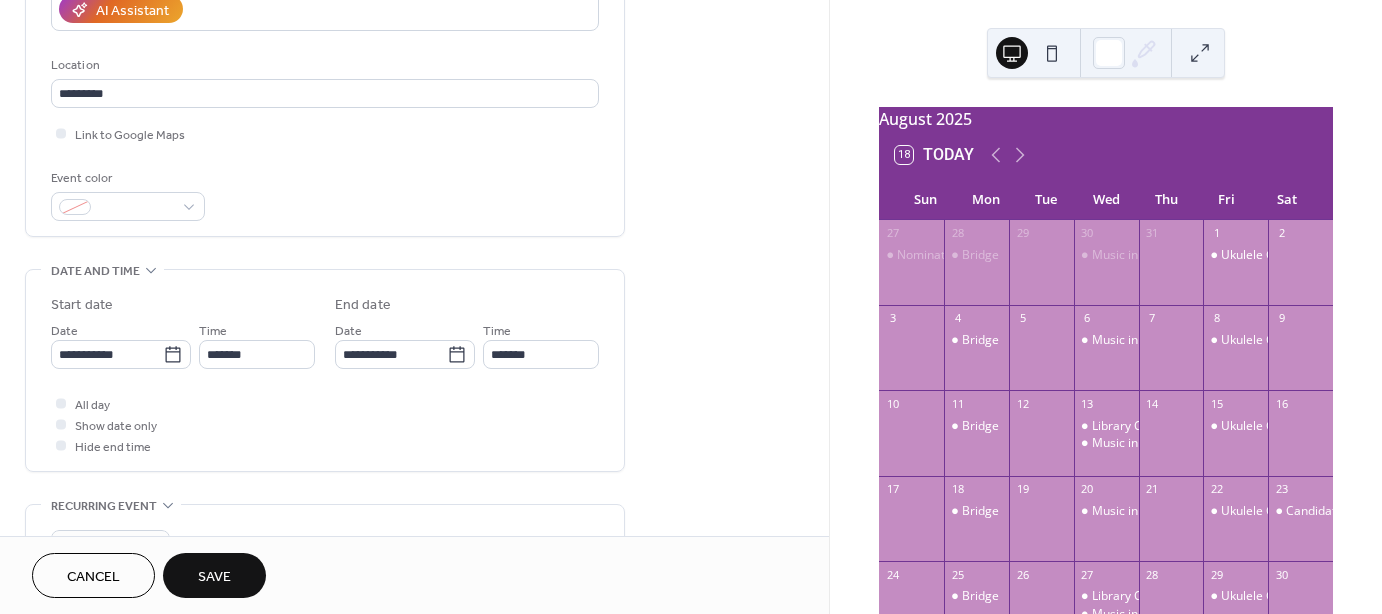 scroll, scrollTop: 398, scrollLeft: 0, axis: vertical 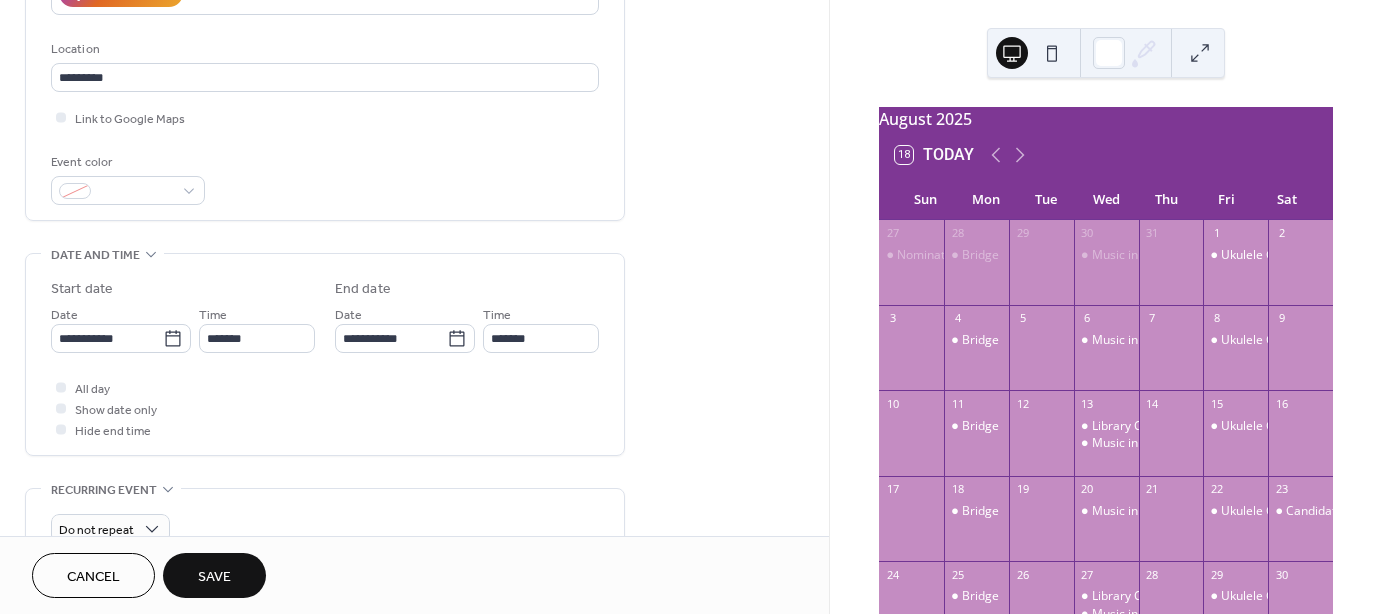 click on "Save" at bounding box center (214, 577) 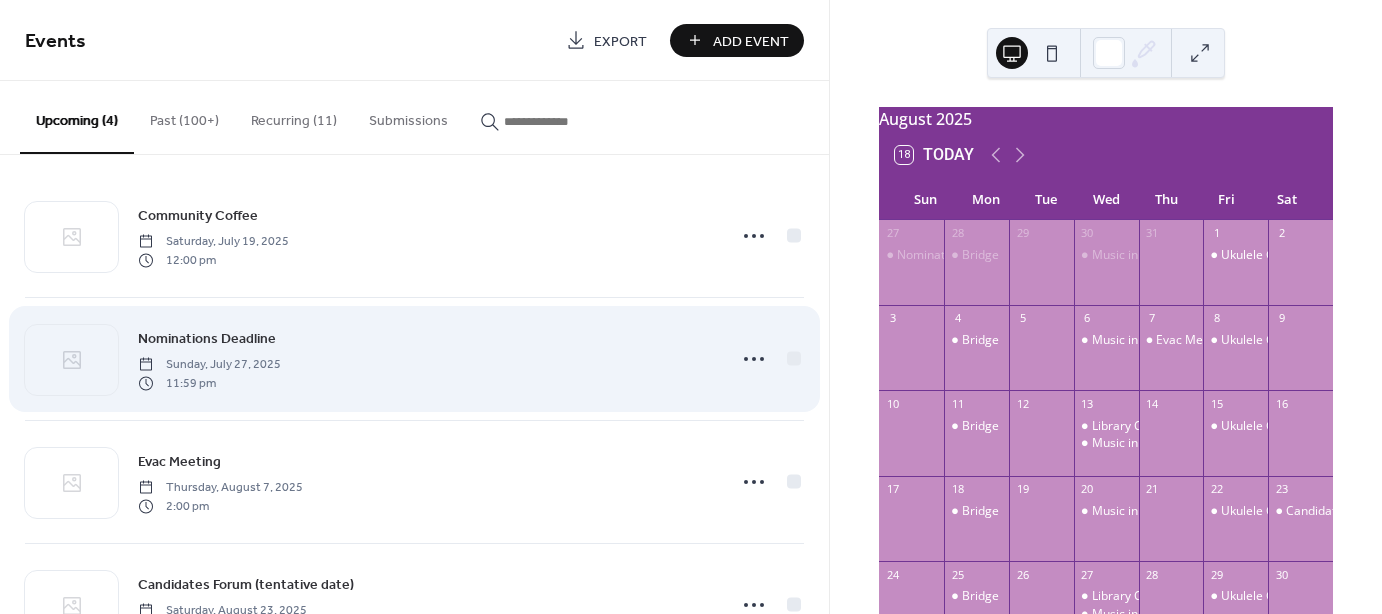 scroll, scrollTop: 0, scrollLeft: 0, axis: both 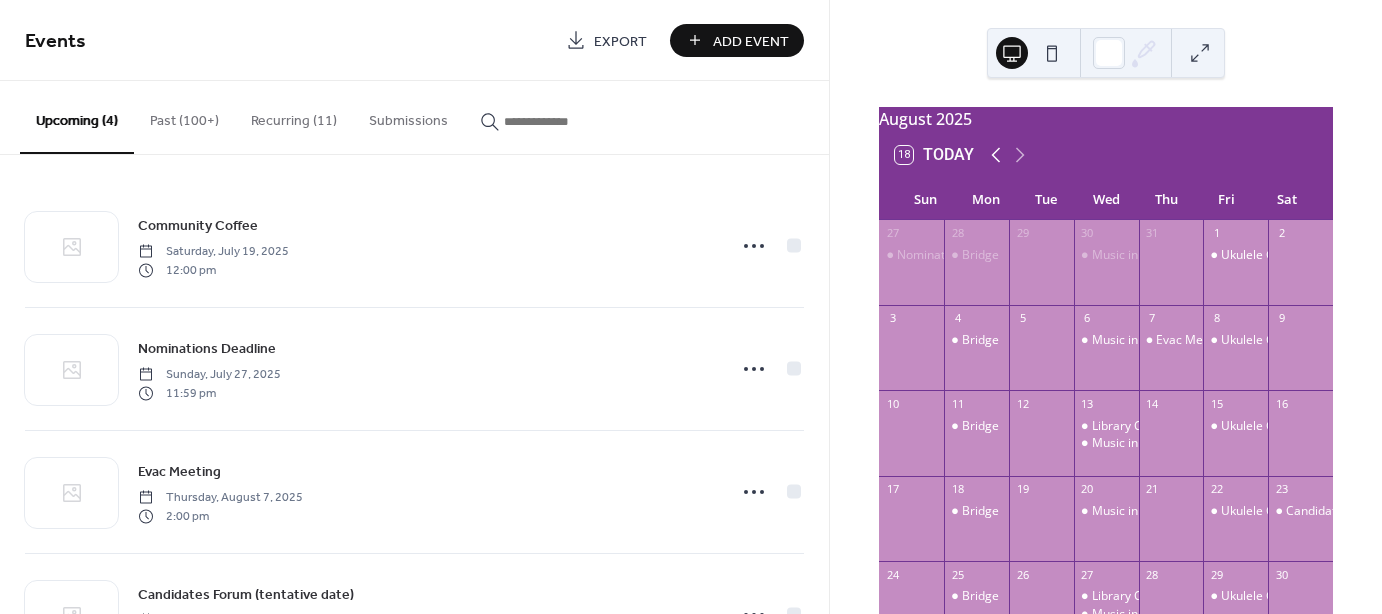 click 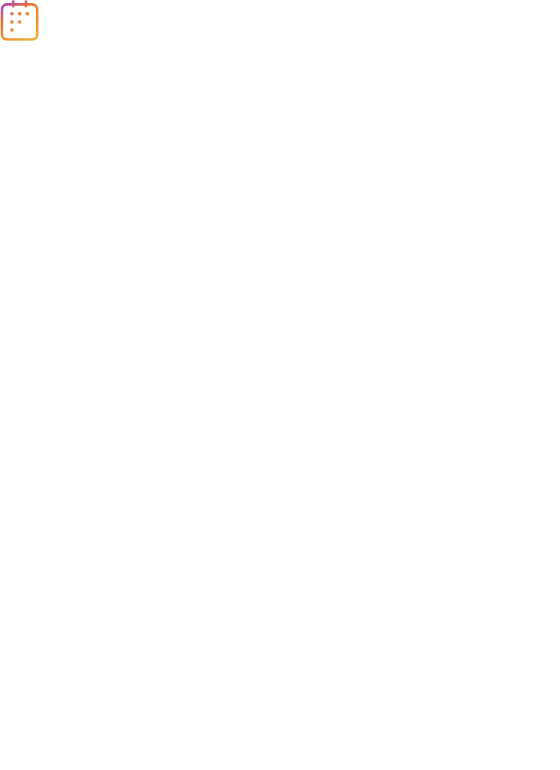 scroll, scrollTop: 0, scrollLeft: 0, axis: both 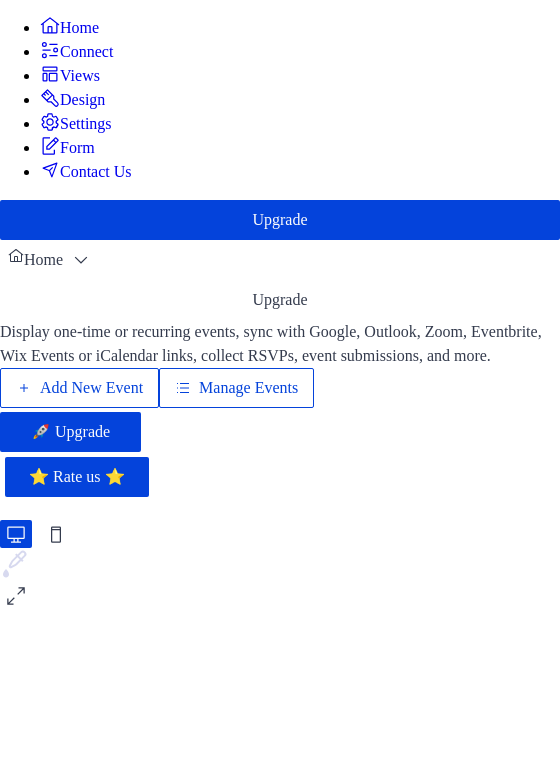 click on "Manage Events" at bounding box center [248, 388] 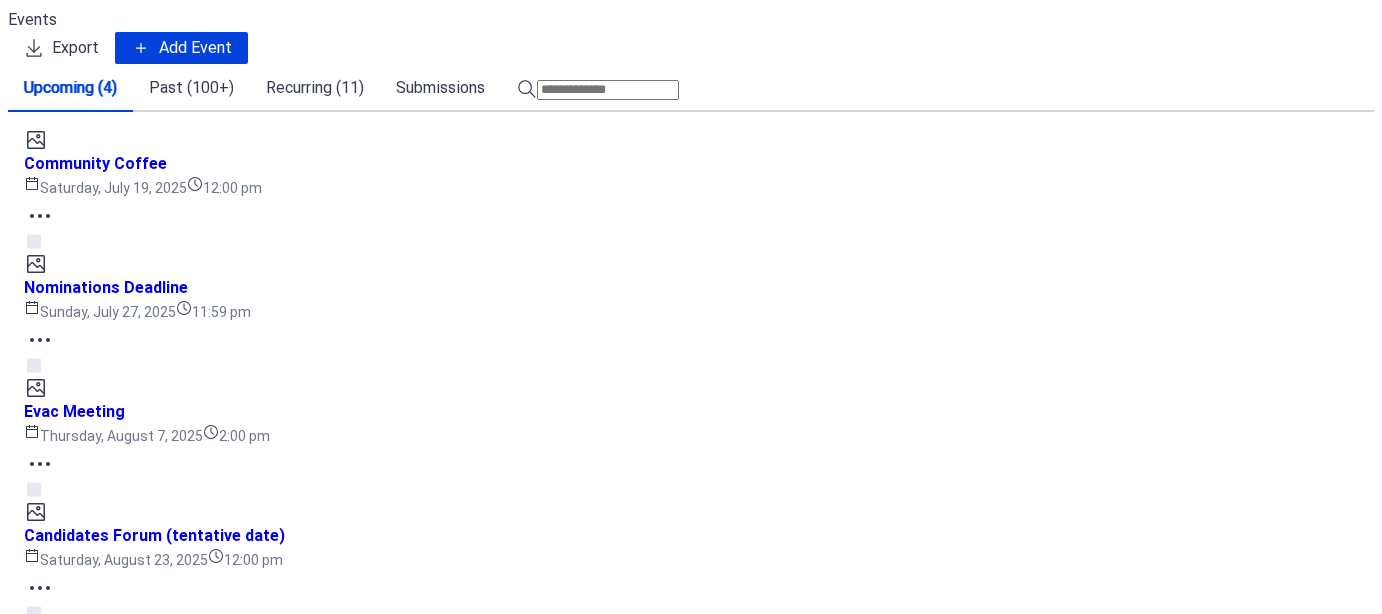 scroll, scrollTop: 0, scrollLeft: 0, axis: both 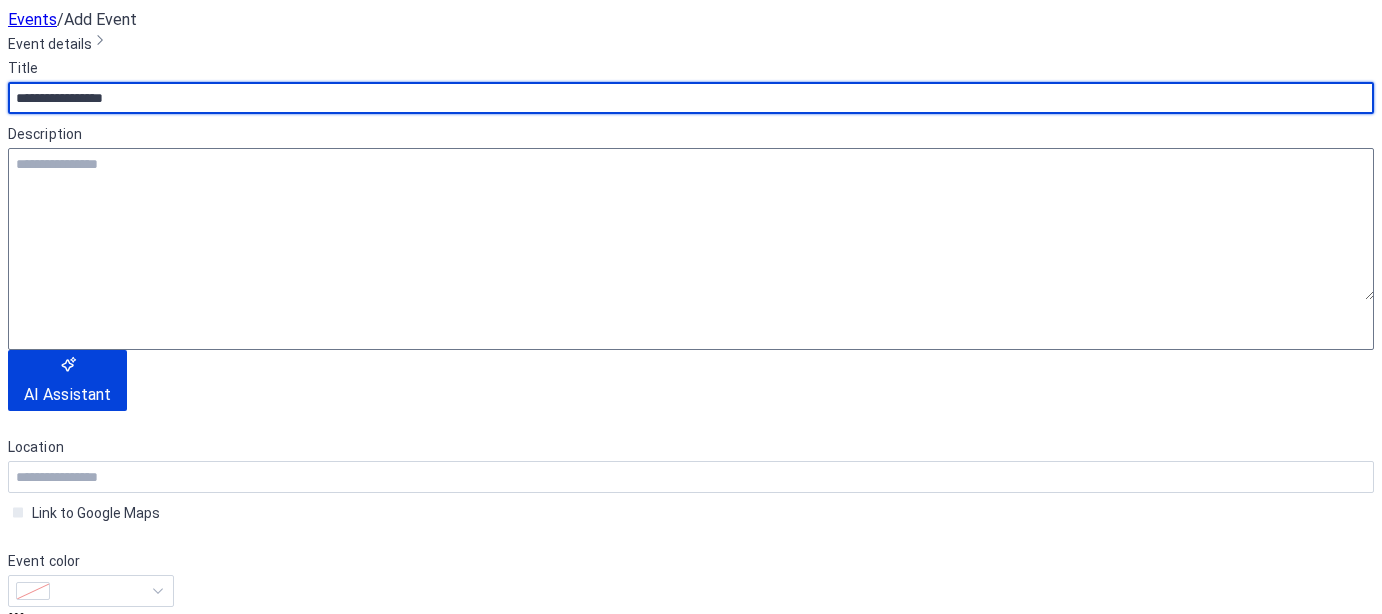 type on "**********" 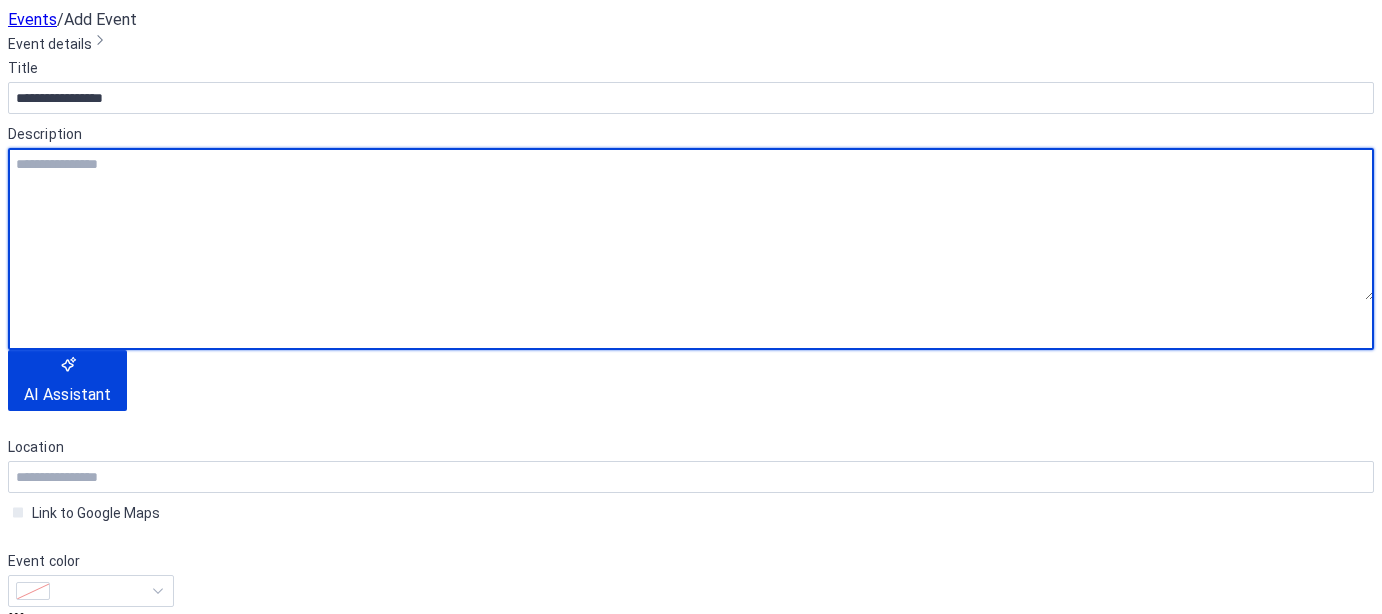 click at bounding box center (691, 224) 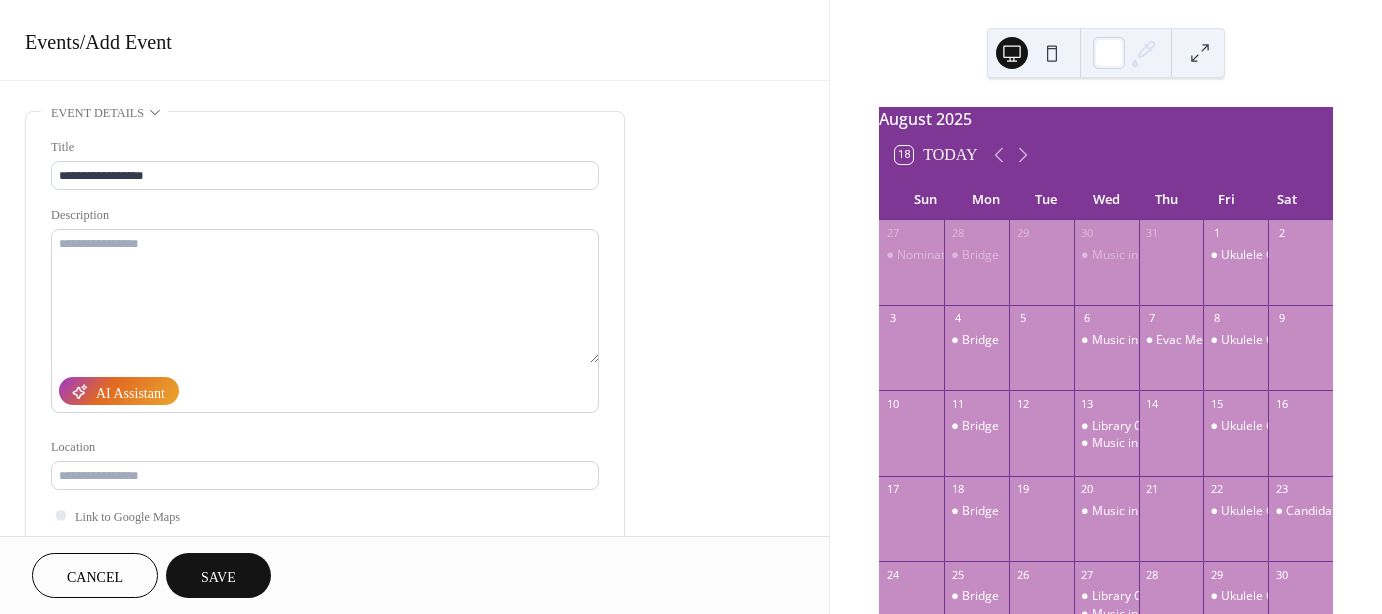 click on "Save" at bounding box center (218, 577) 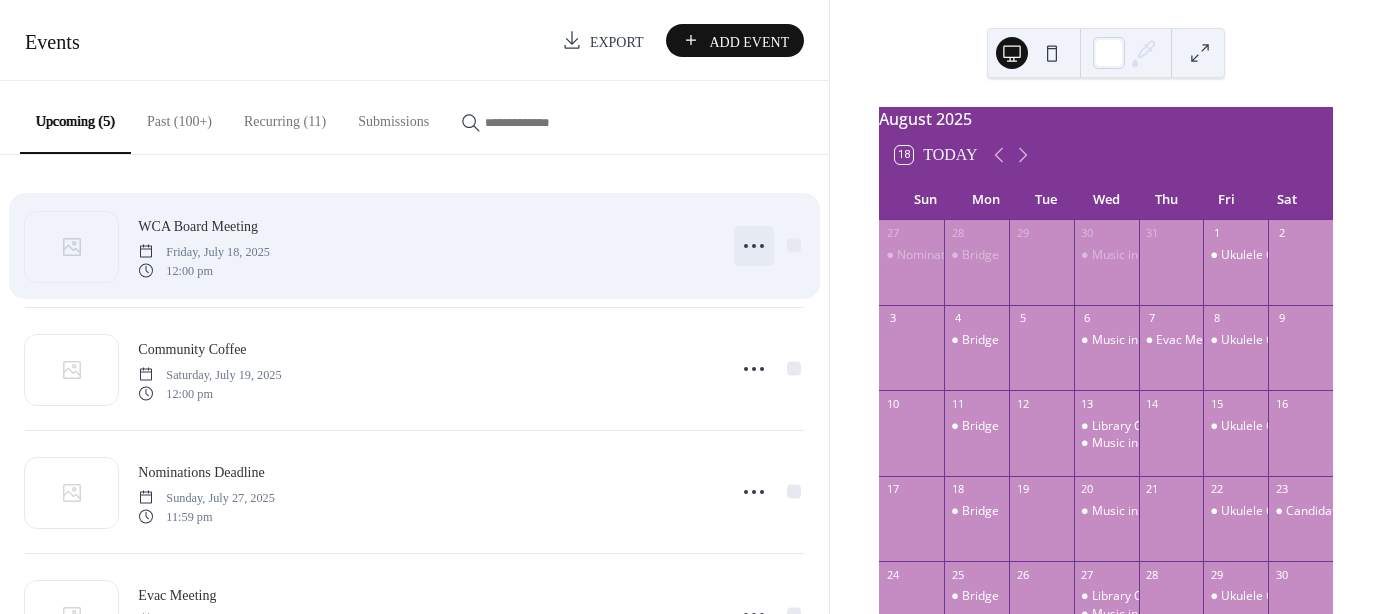 click 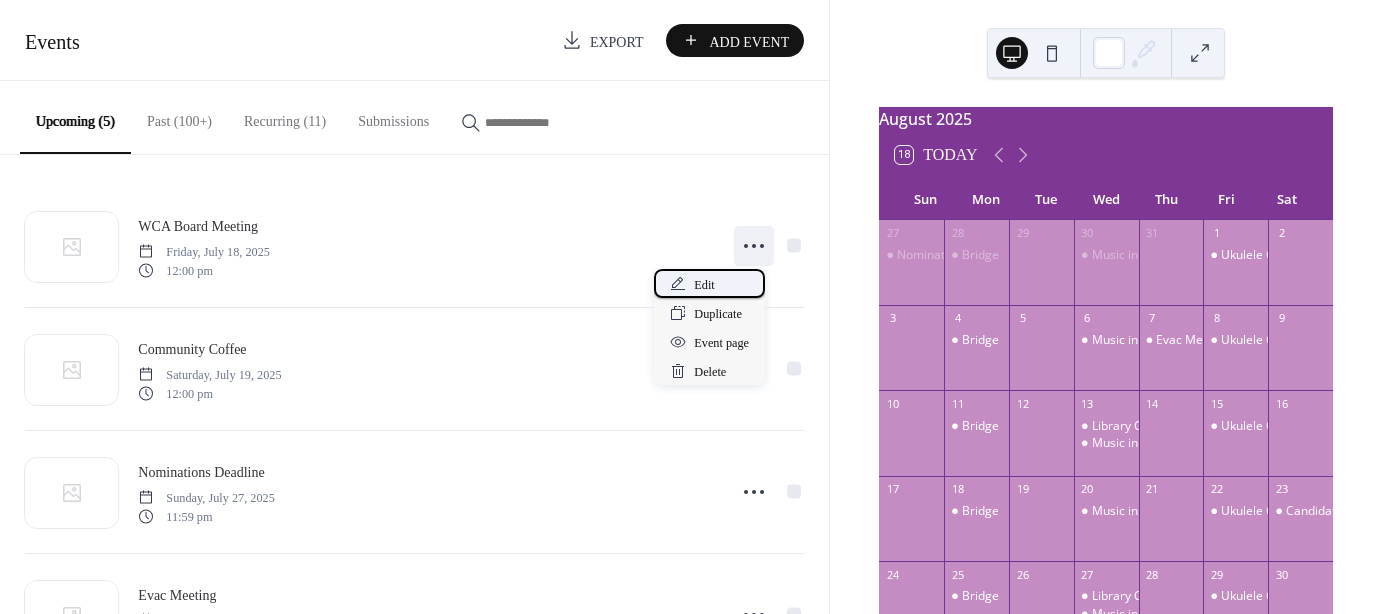 click on "Edit" at bounding box center (704, 285) 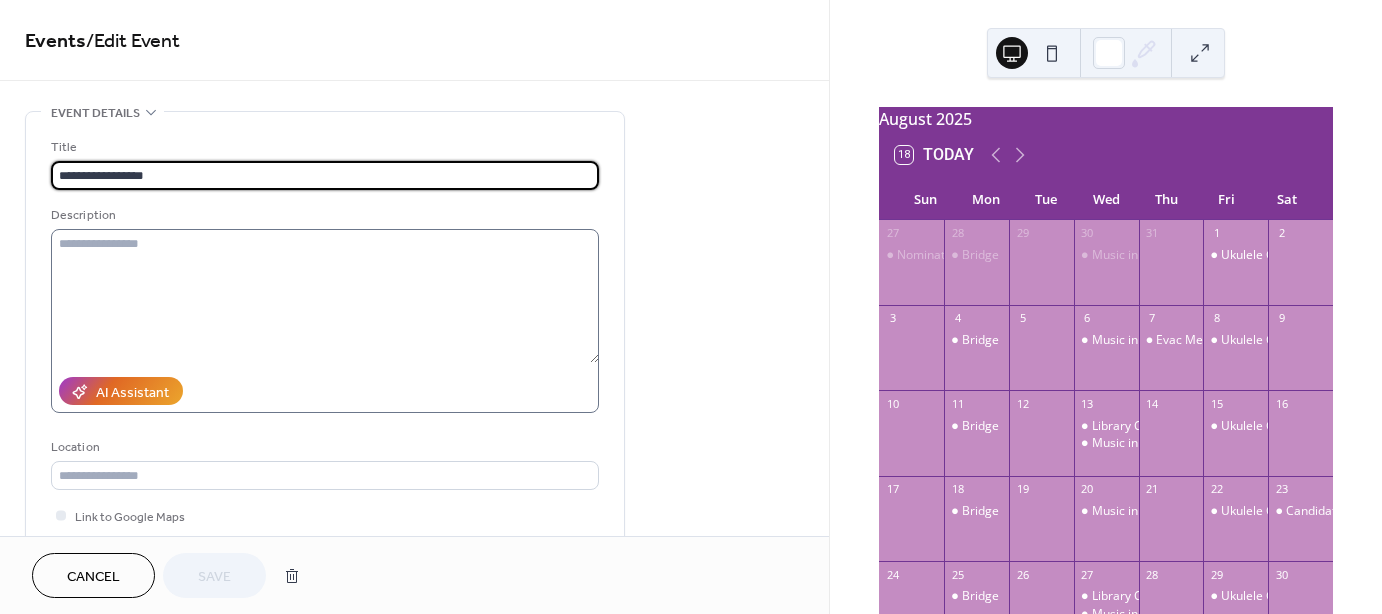 scroll, scrollTop: 300, scrollLeft: 0, axis: vertical 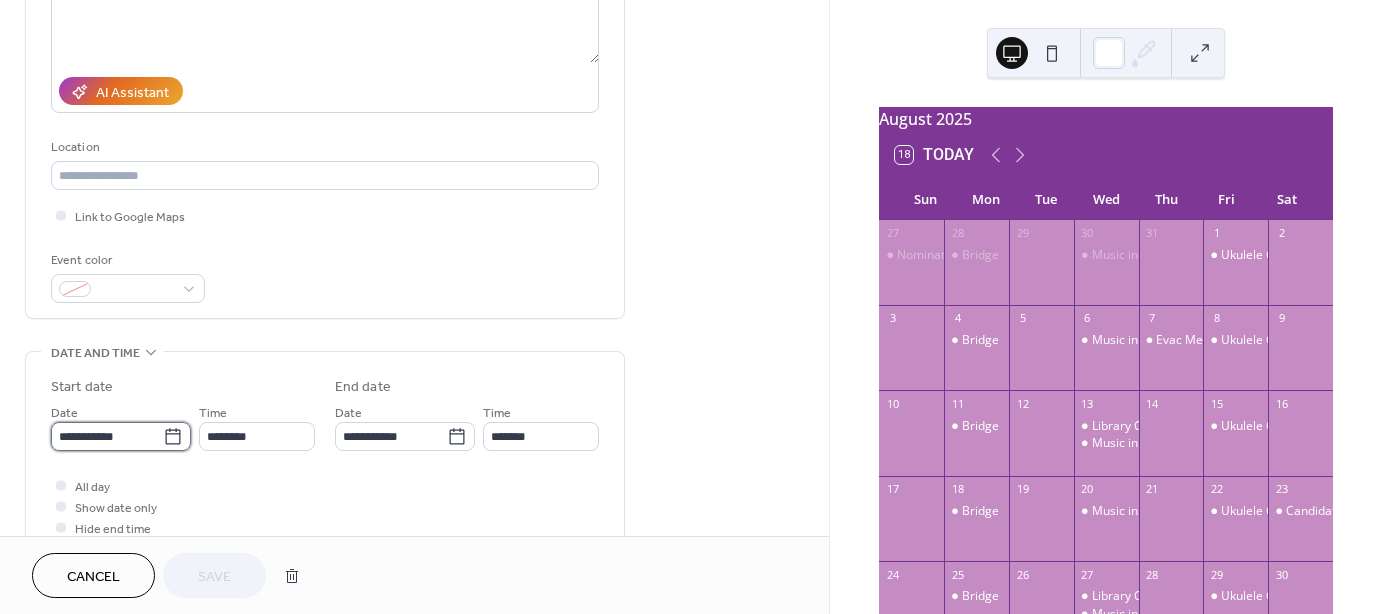 click on "**********" at bounding box center (107, 436) 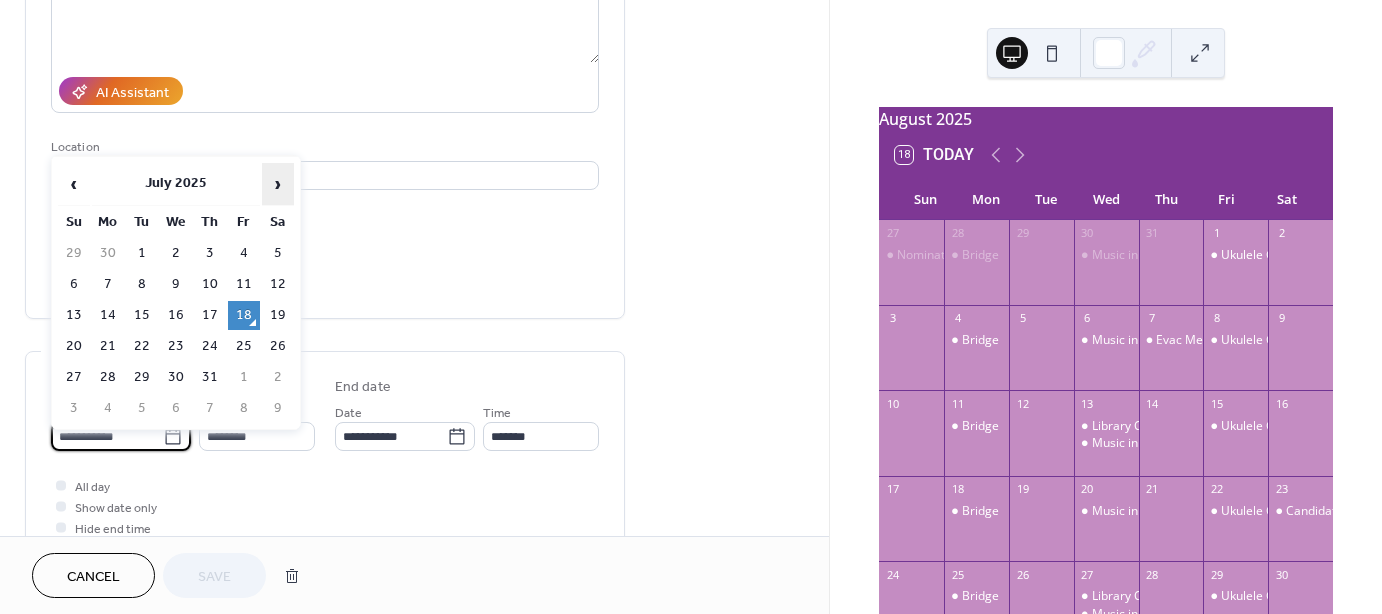 click on "›" at bounding box center (278, 184) 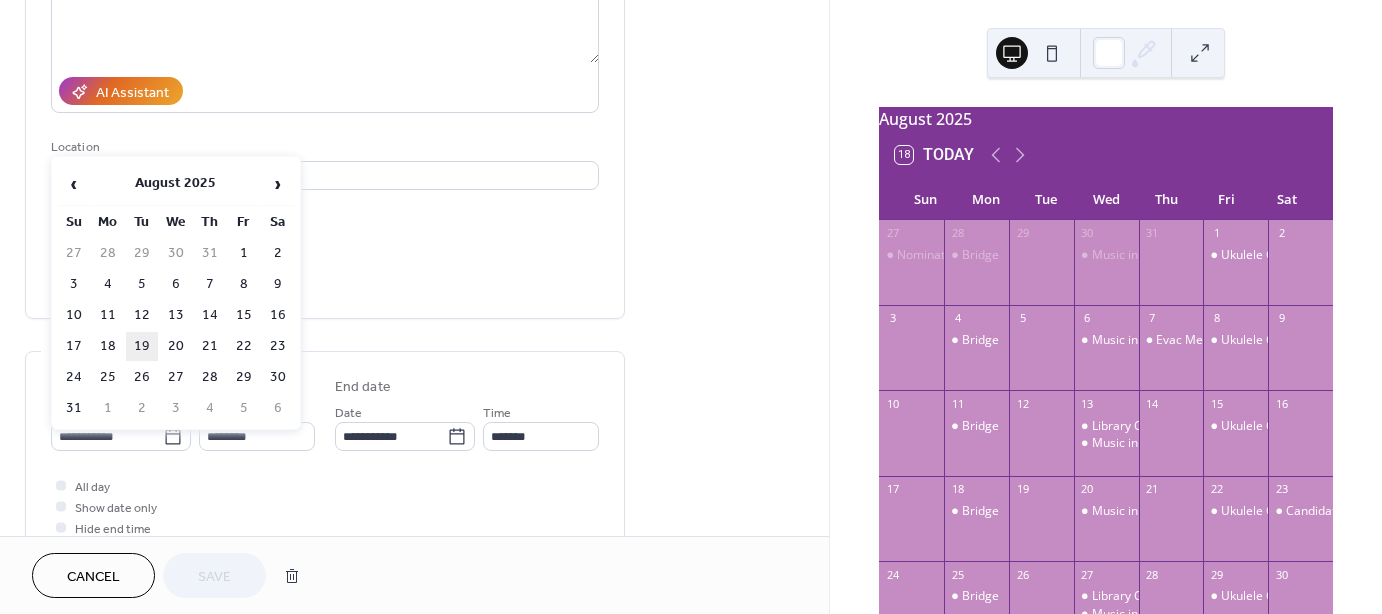 click on "19" at bounding box center [142, 346] 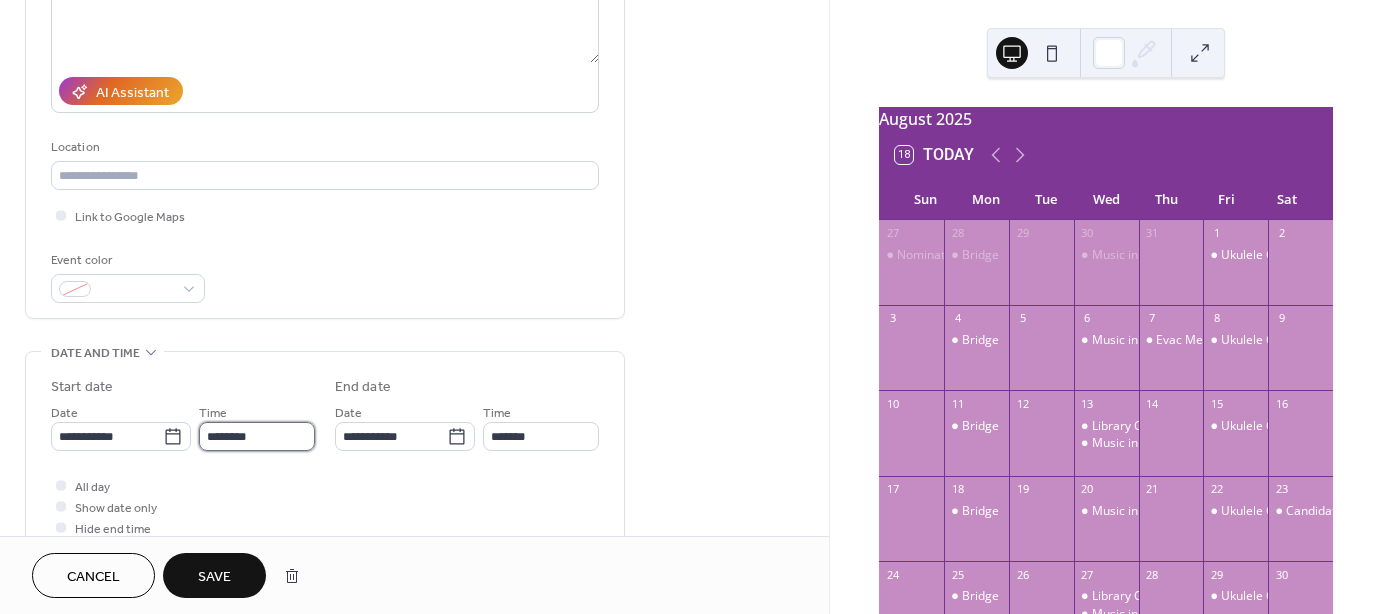 click on "********" at bounding box center [257, 436] 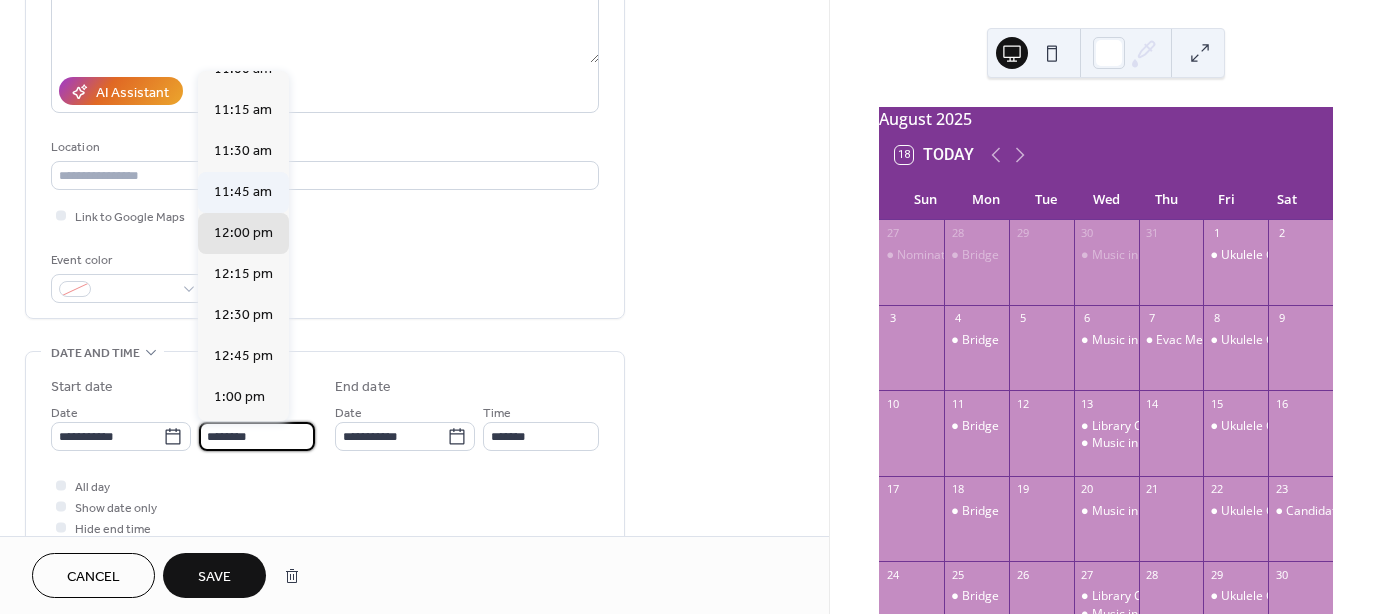scroll, scrollTop: 1768, scrollLeft: 0, axis: vertical 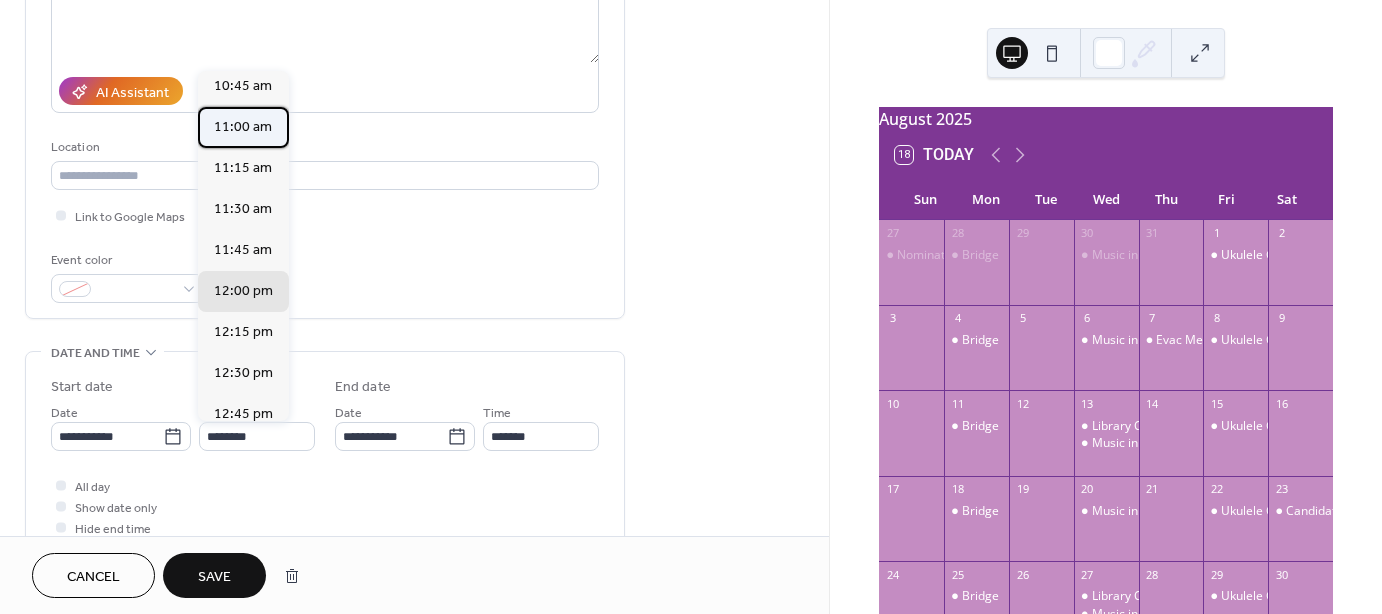 click on "11:00 am" at bounding box center (243, 127) 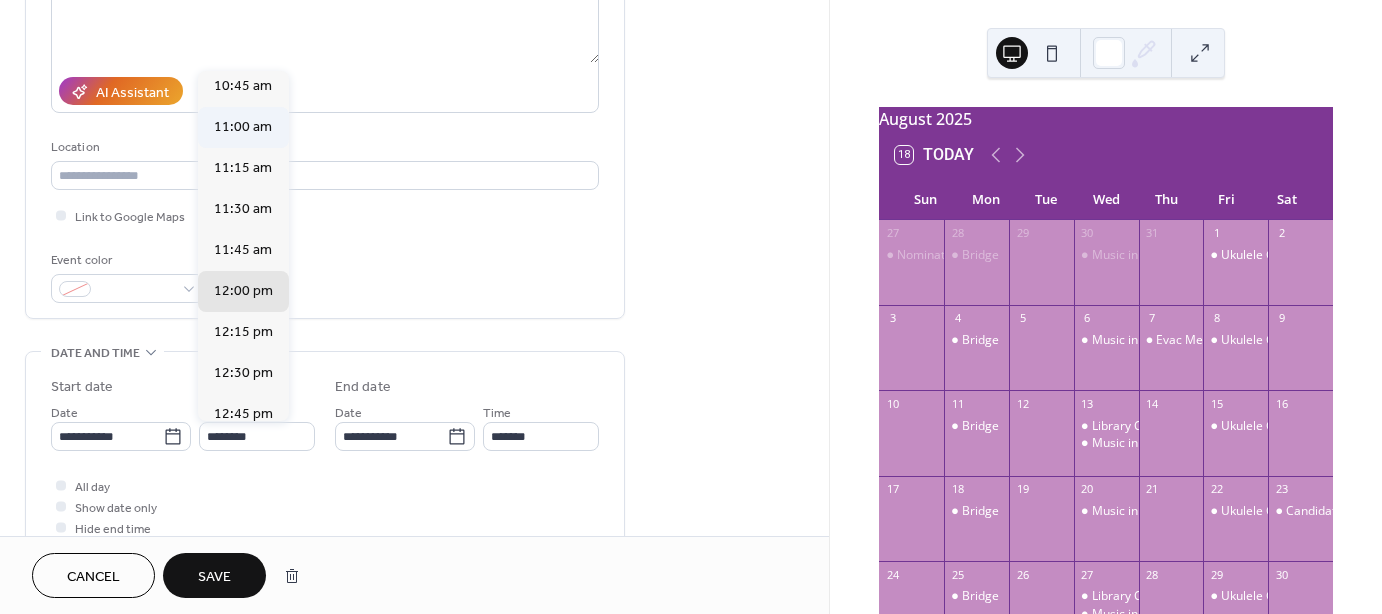 type on "********" 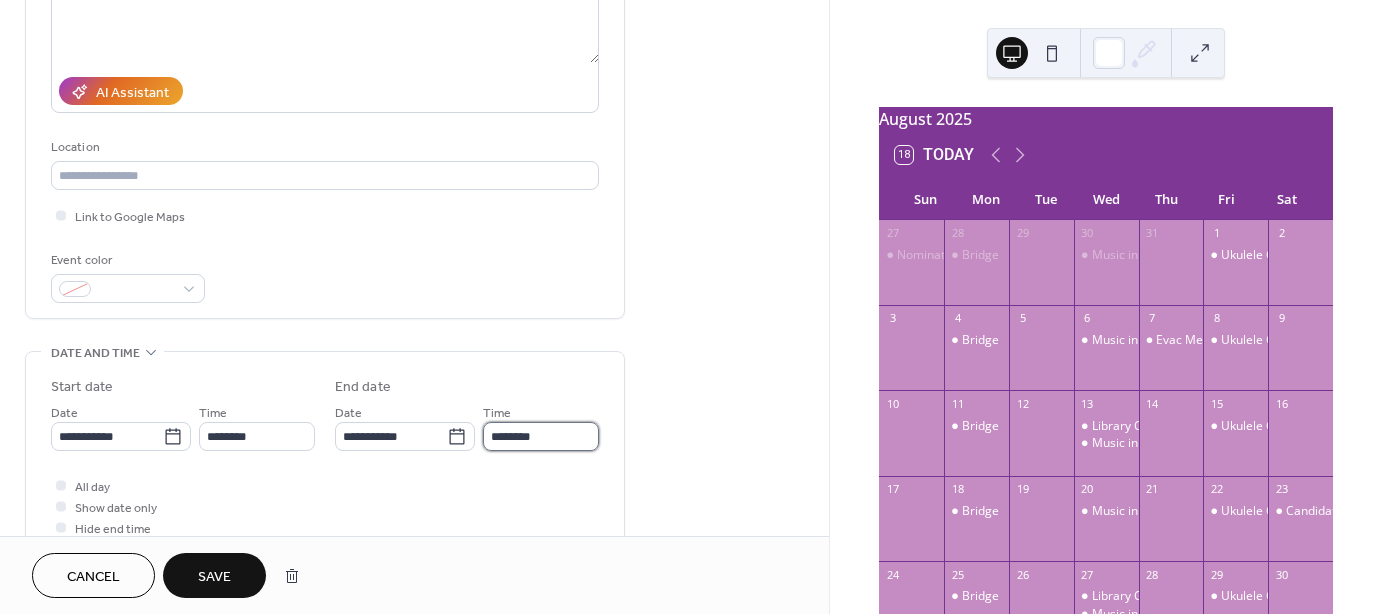 click on "********" at bounding box center (541, 436) 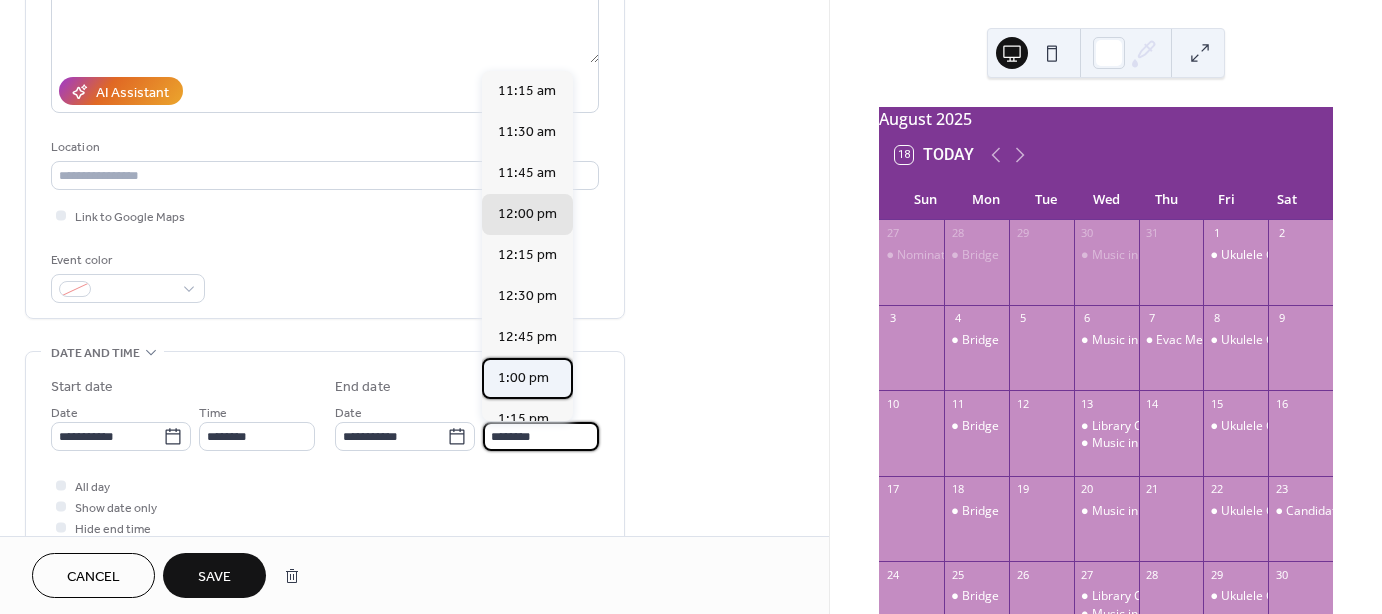 click on "1:00 pm" at bounding box center (523, 378) 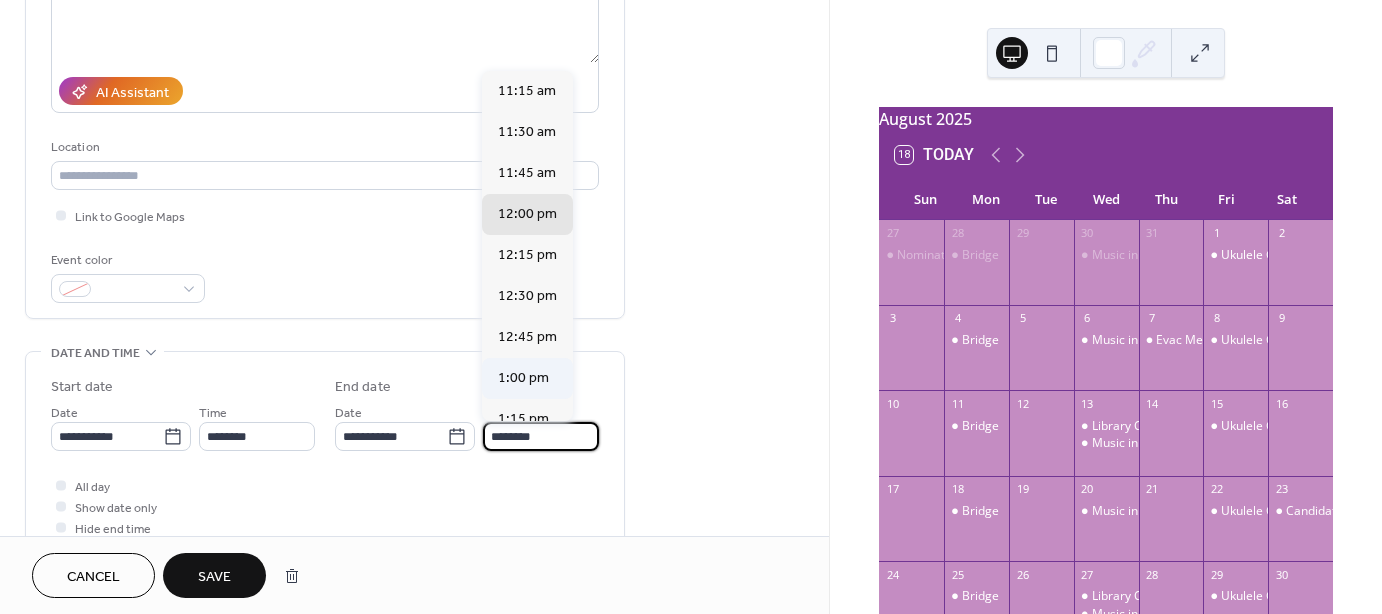 type on "*******" 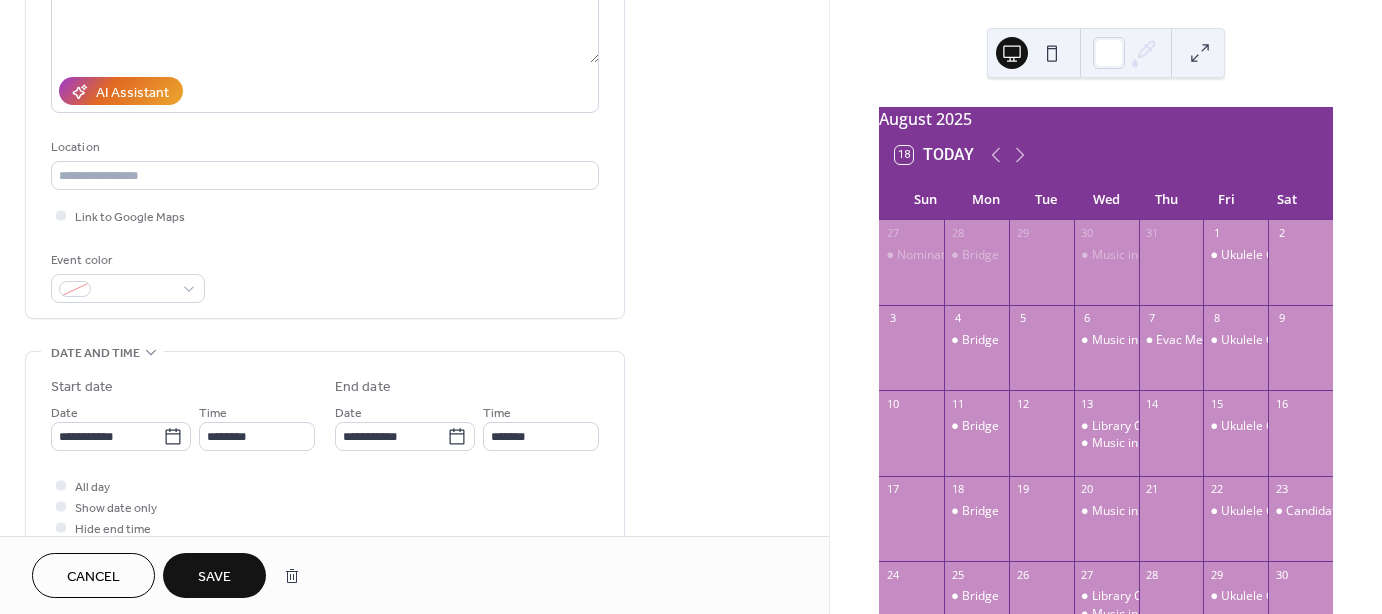 click on "Save" at bounding box center [214, 577] 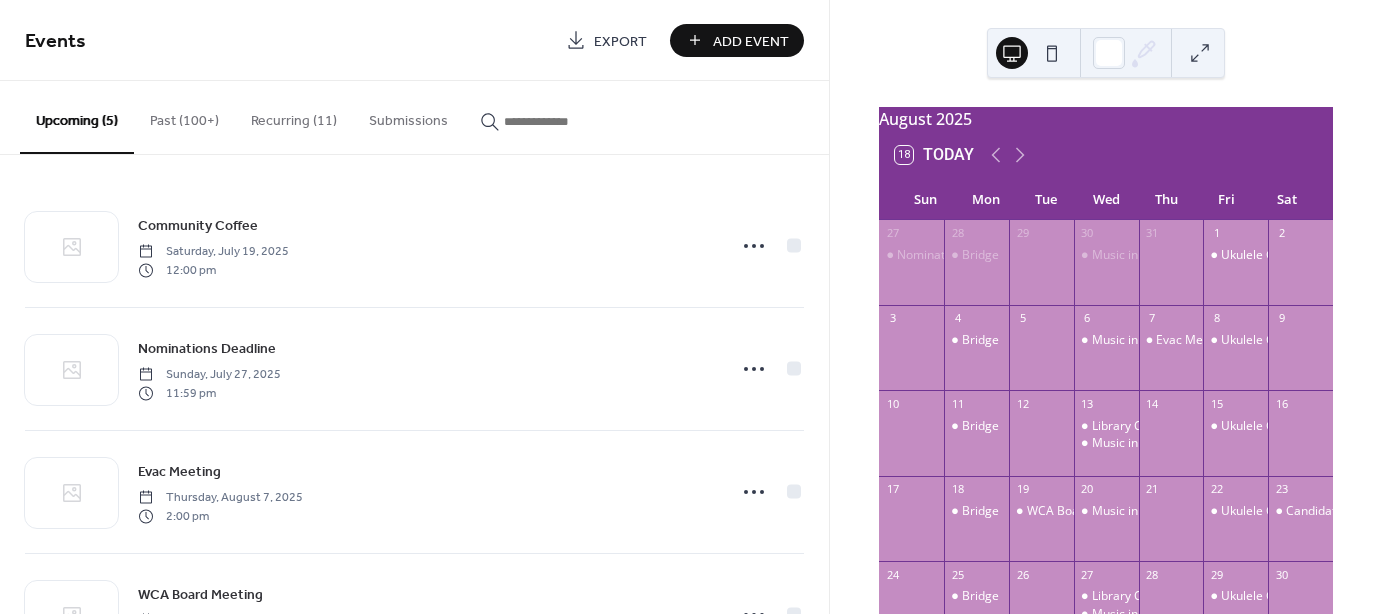 click on "Past (100+)" at bounding box center [184, 116] 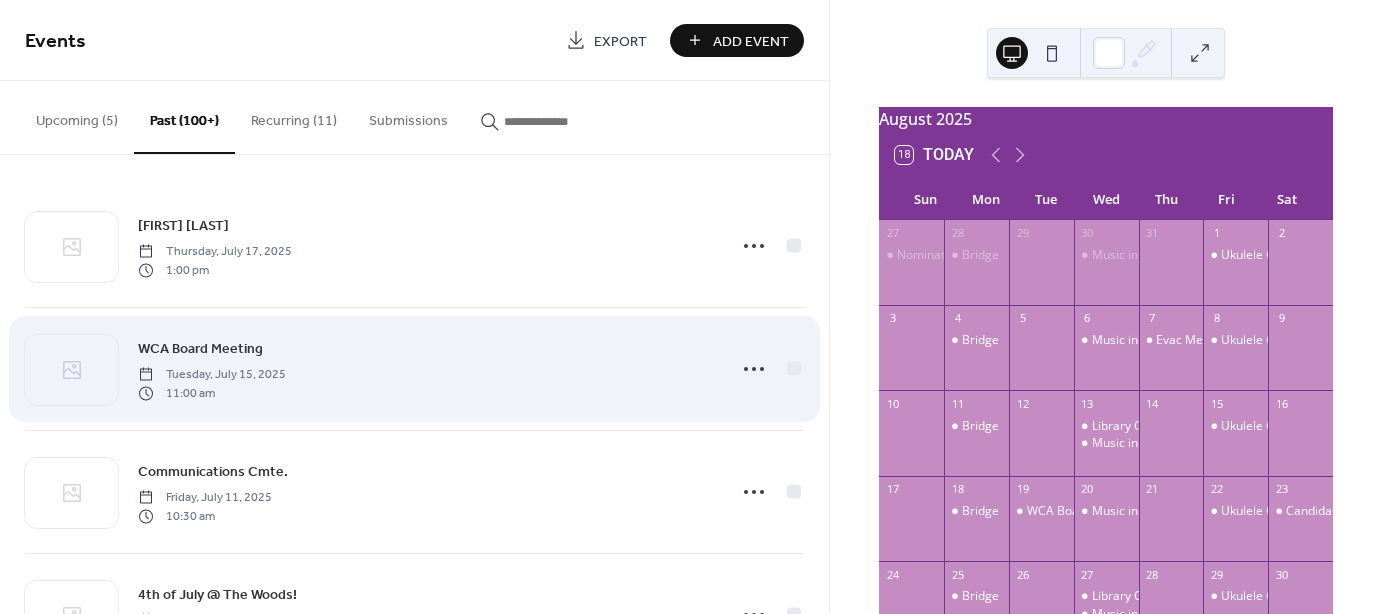 click on "WCA Board Meeting Tuesday, July 15, 2025 11:00 am" at bounding box center (426, 369) 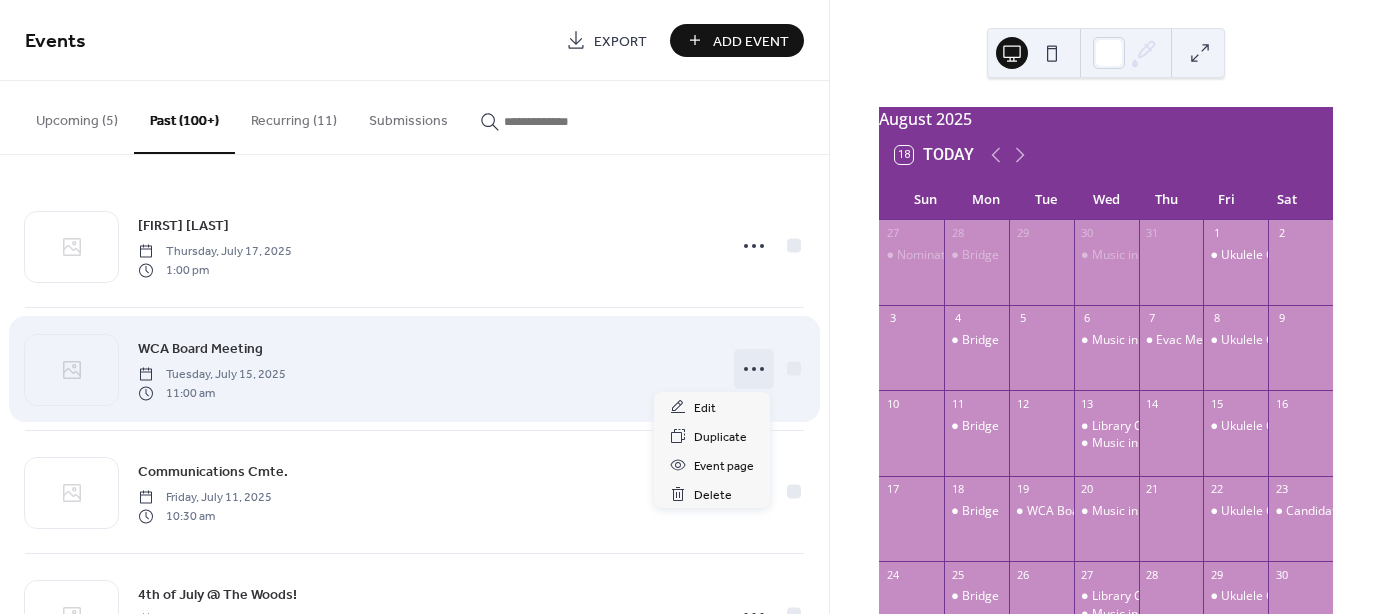 click 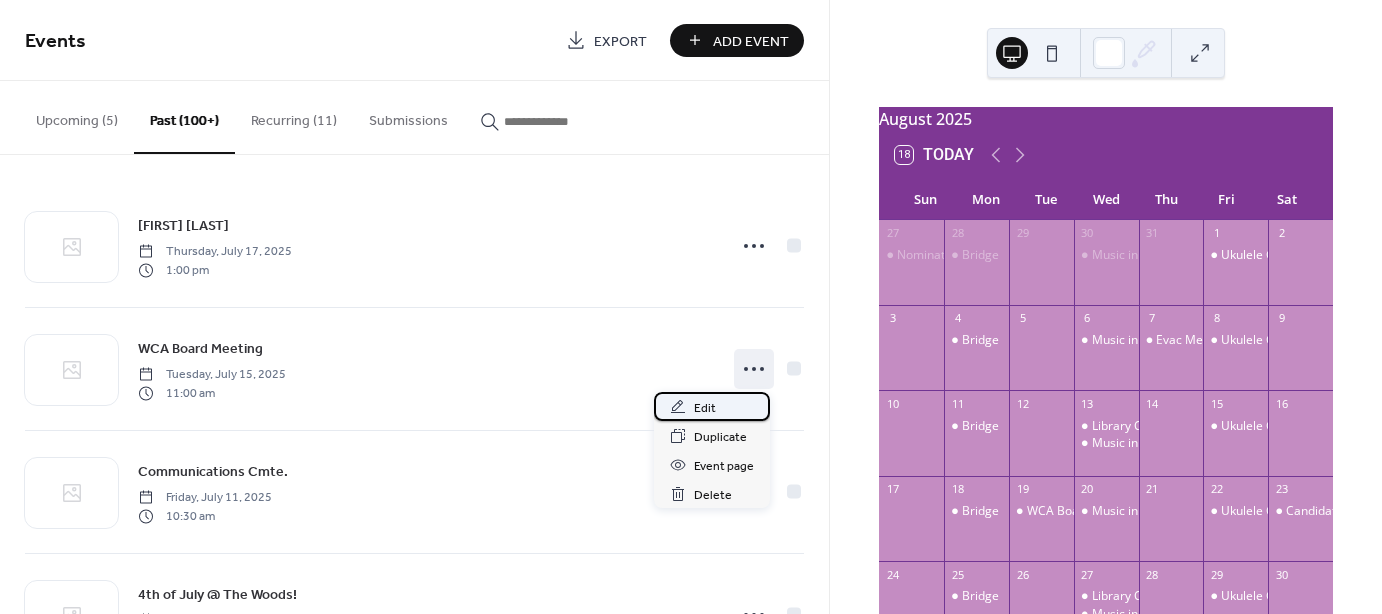 click on "Edit" at bounding box center [705, 408] 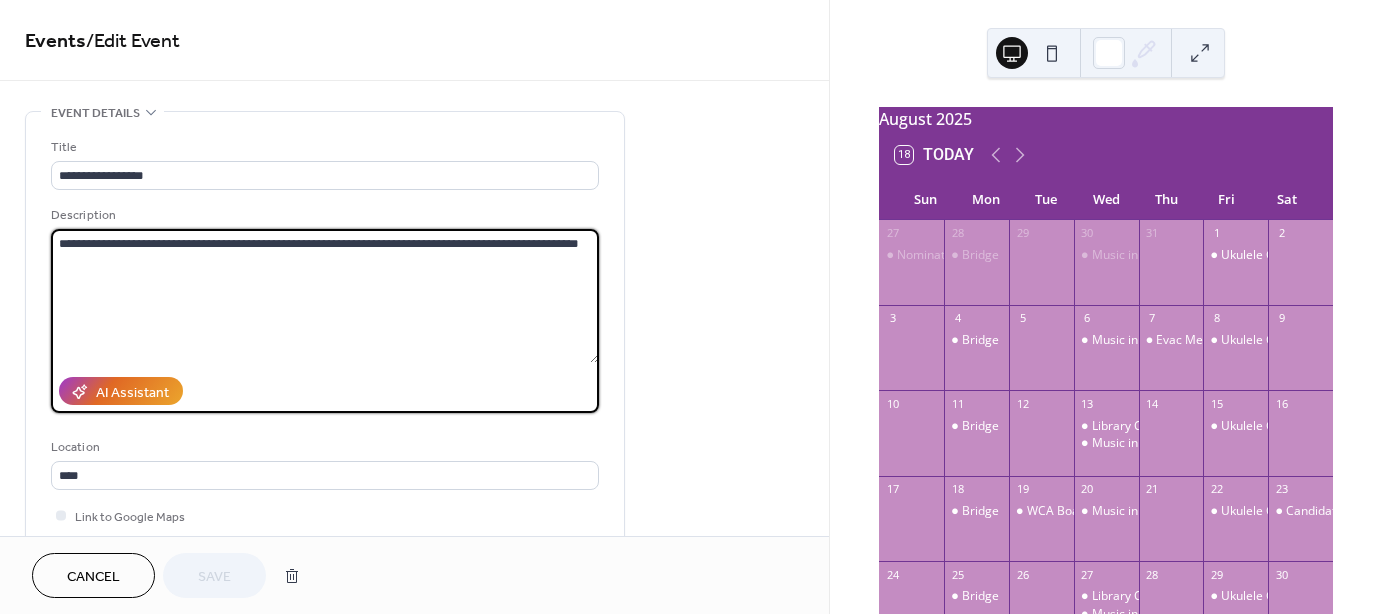 drag, startPoint x: 133, startPoint y: 267, endPoint x: 26, endPoint y: 232, distance: 112.578865 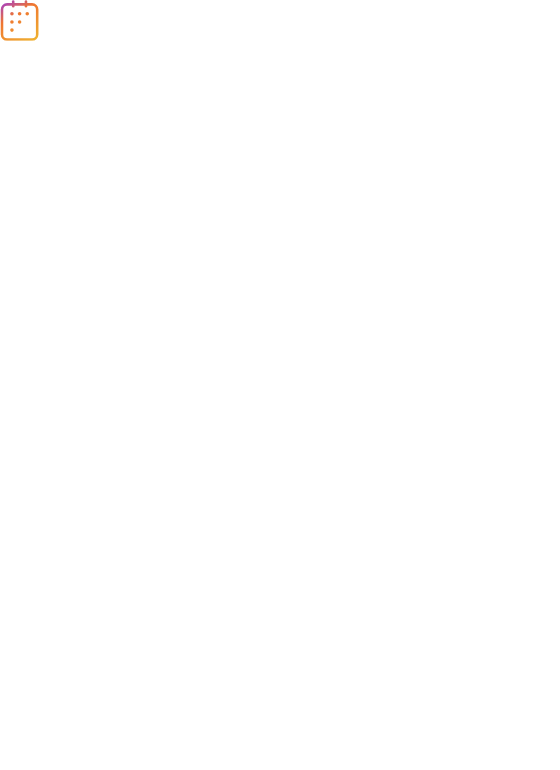 scroll, scrollTop: 0, scrollLeft: 0, axis: both 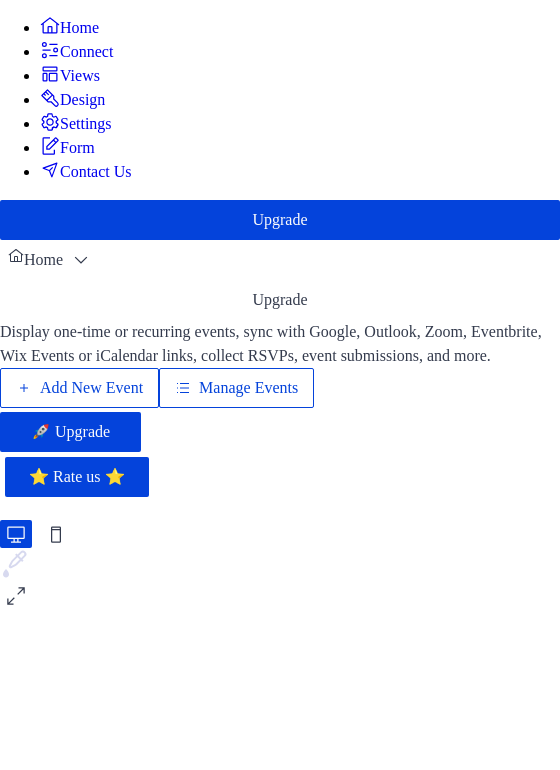 click on "Manage Events" at bounding box center [248, 388] 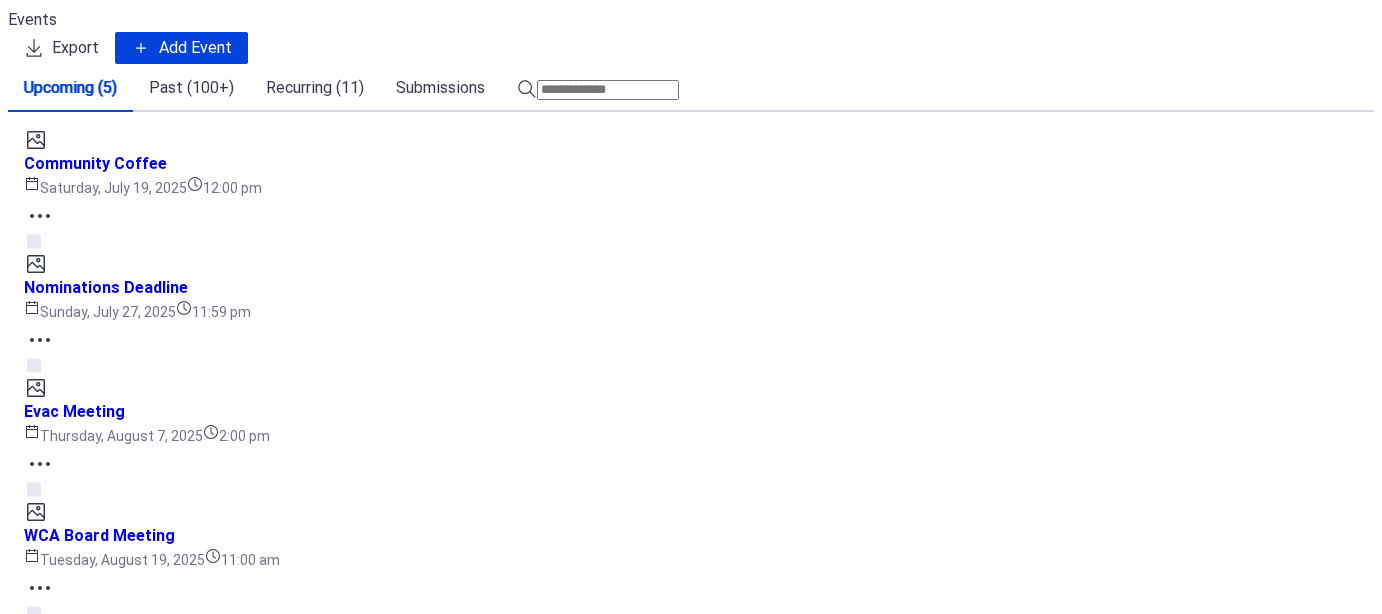 scroll, scrollTop: 0, scrollLeft: 0, axis: both 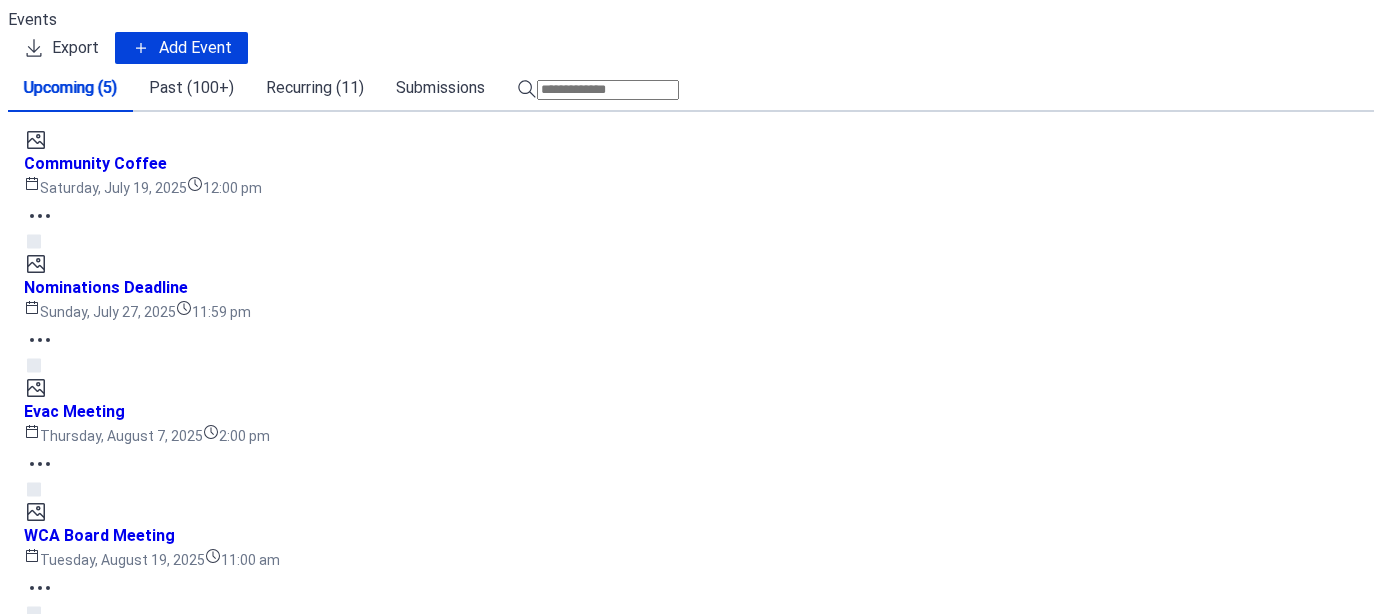 click 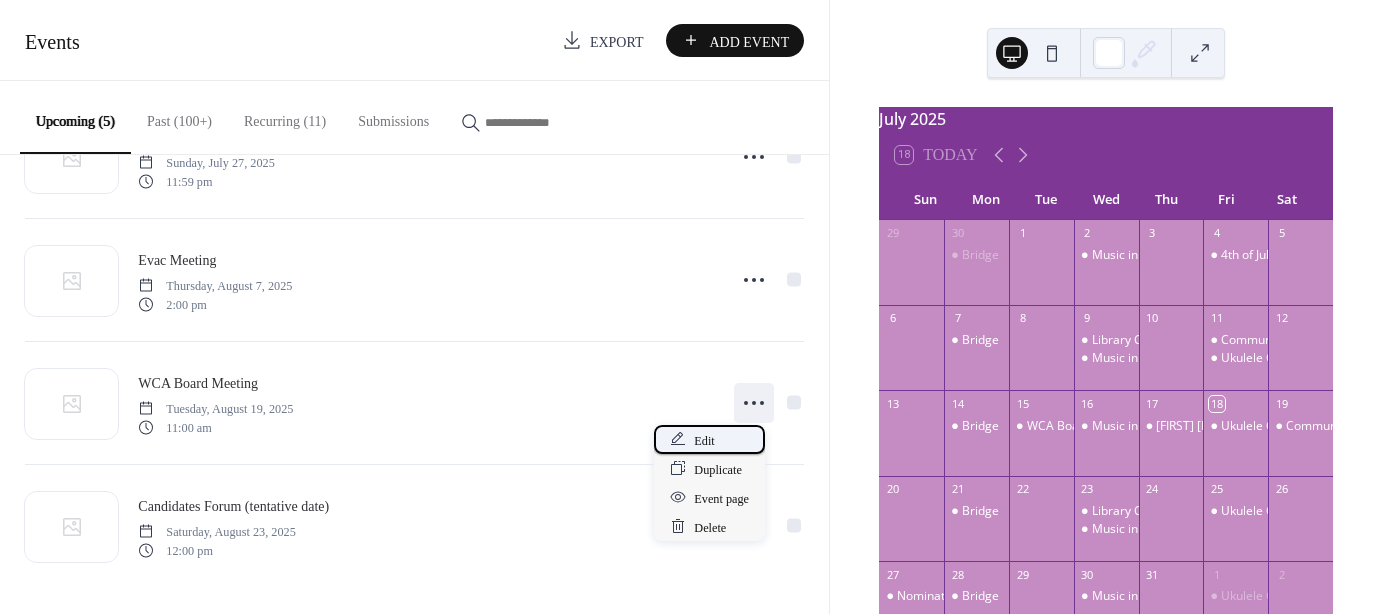 click on "Edit" at bounding box center [704, 440] 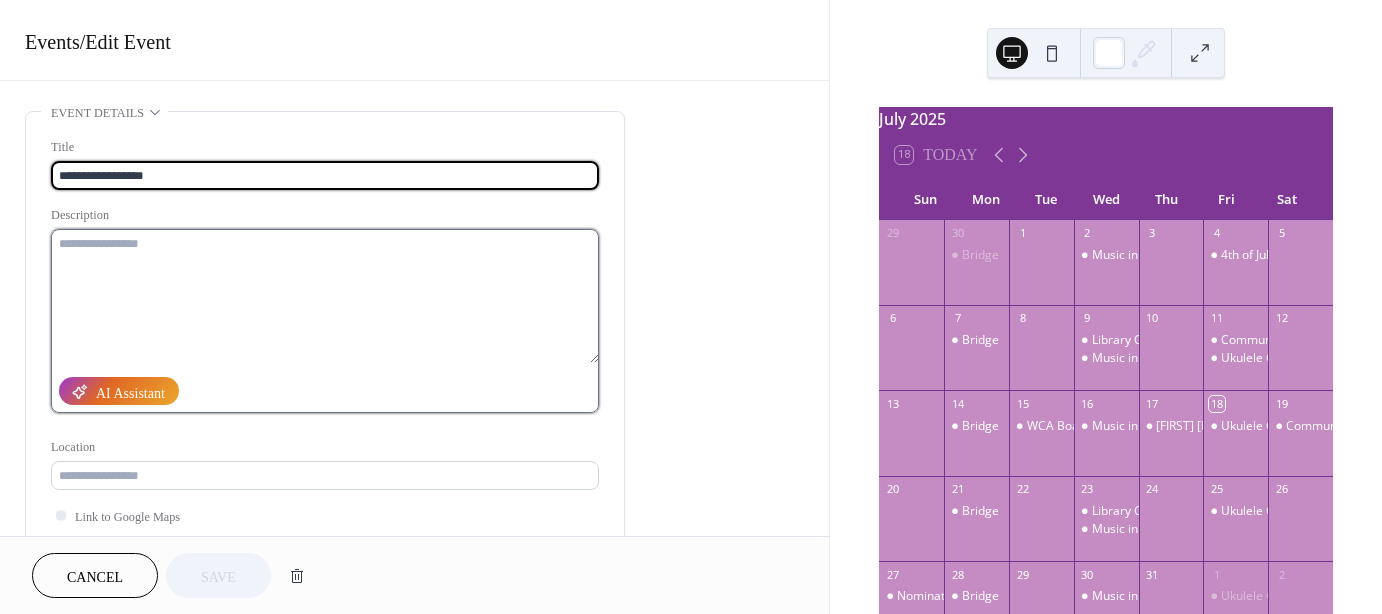 click at bounding box center [325, 296] 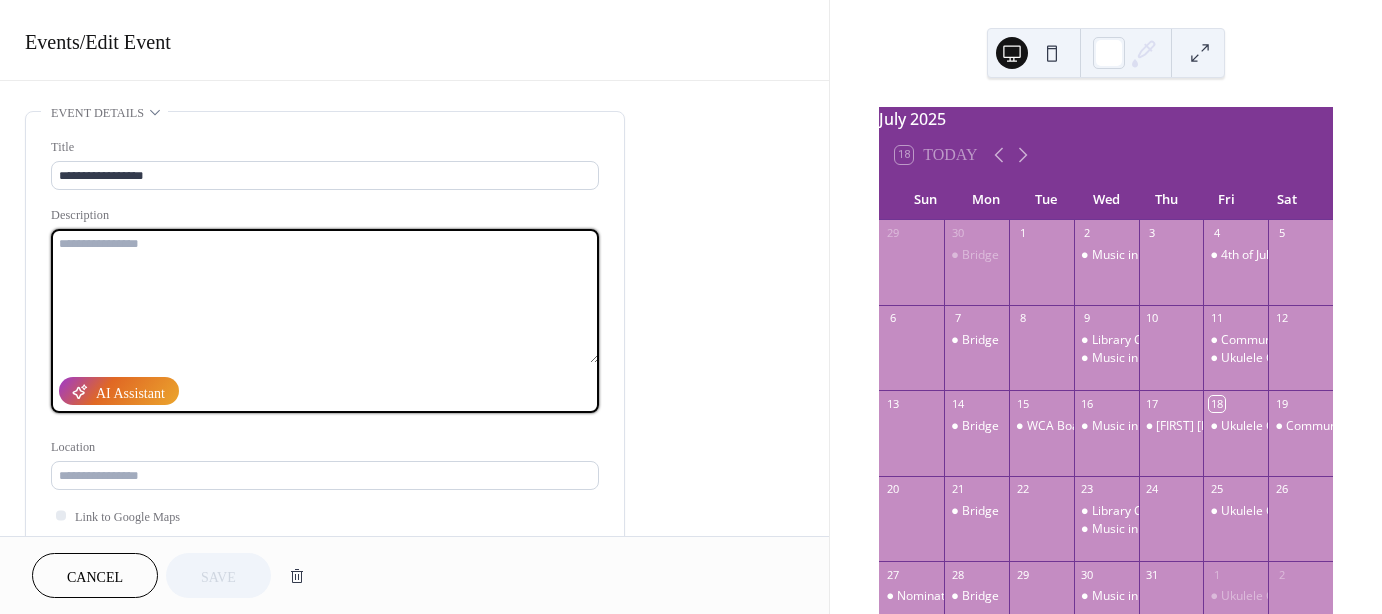 paste on "**********" 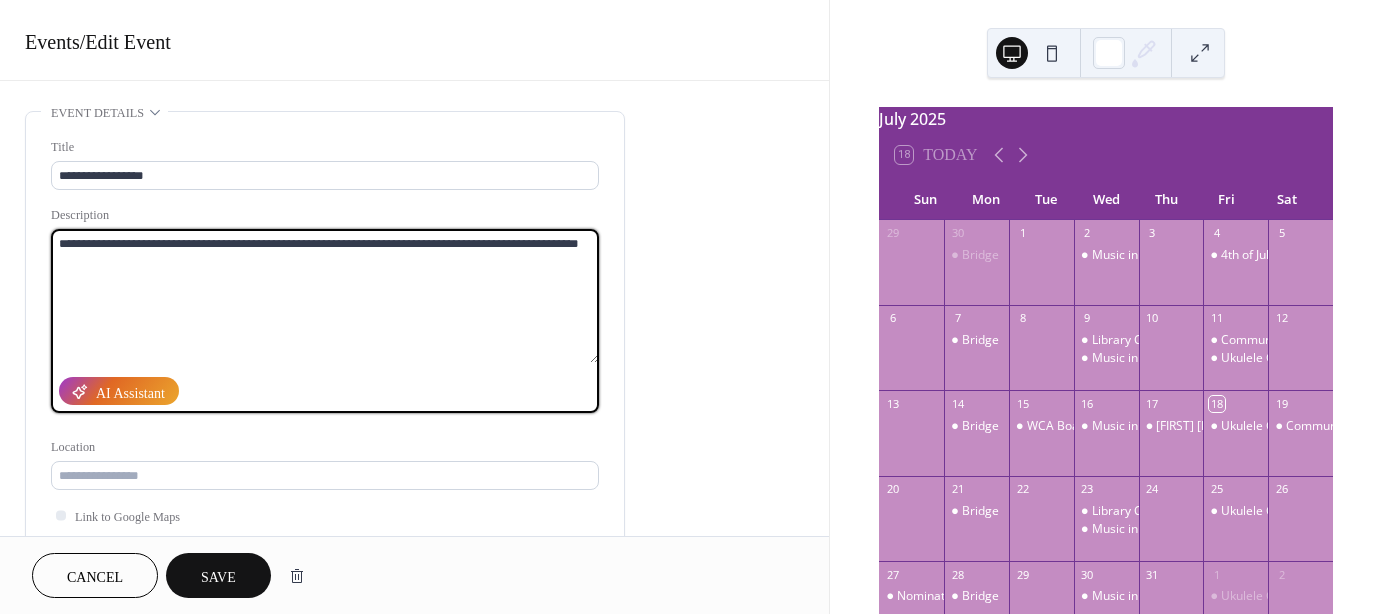 click on "**********" at bounding box center [325, 296] 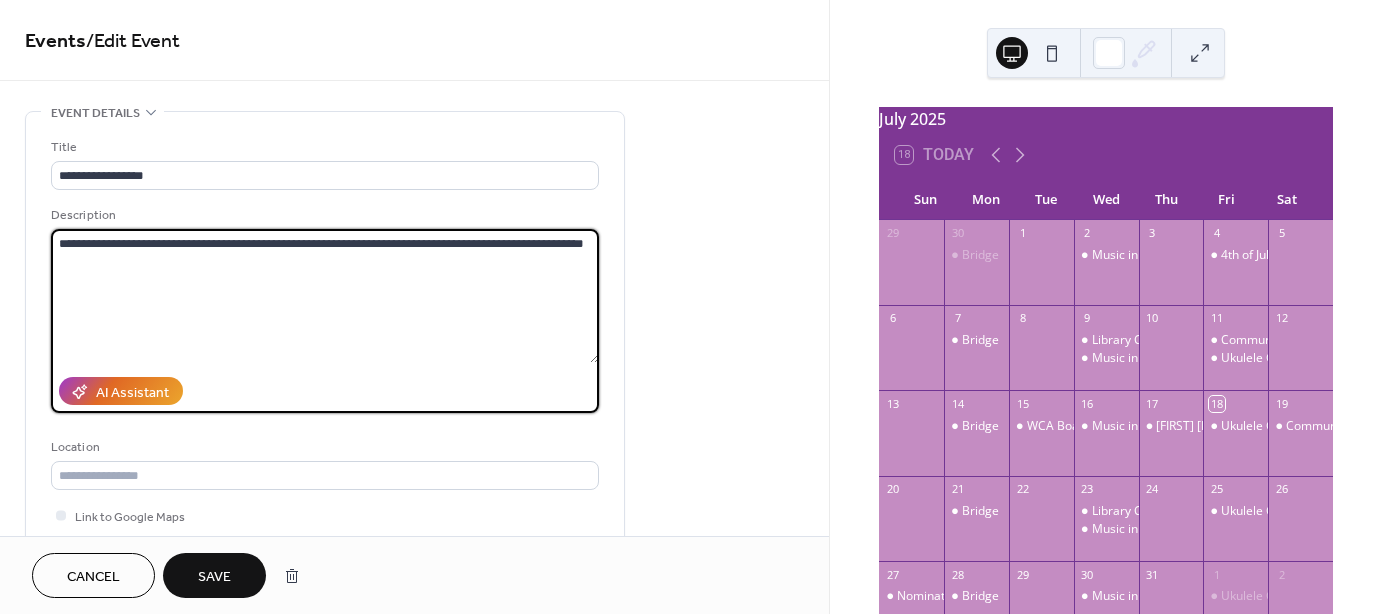 type on "**********" 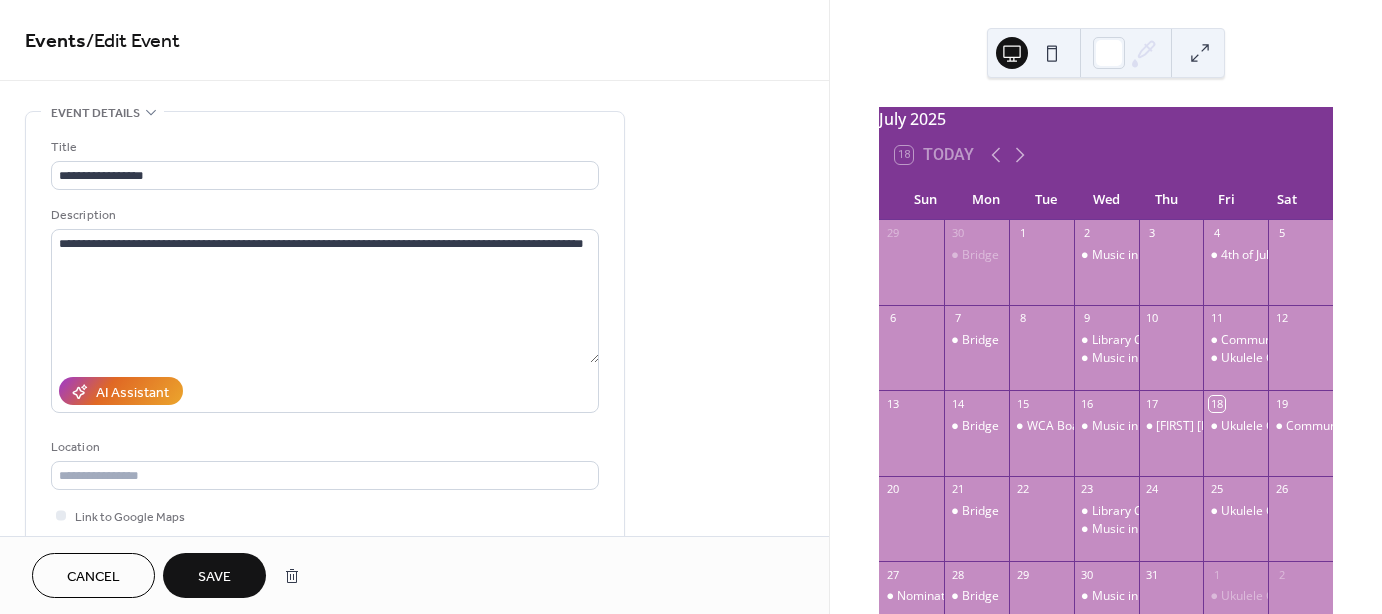 click on "Save" at bounding box center [214, 577] 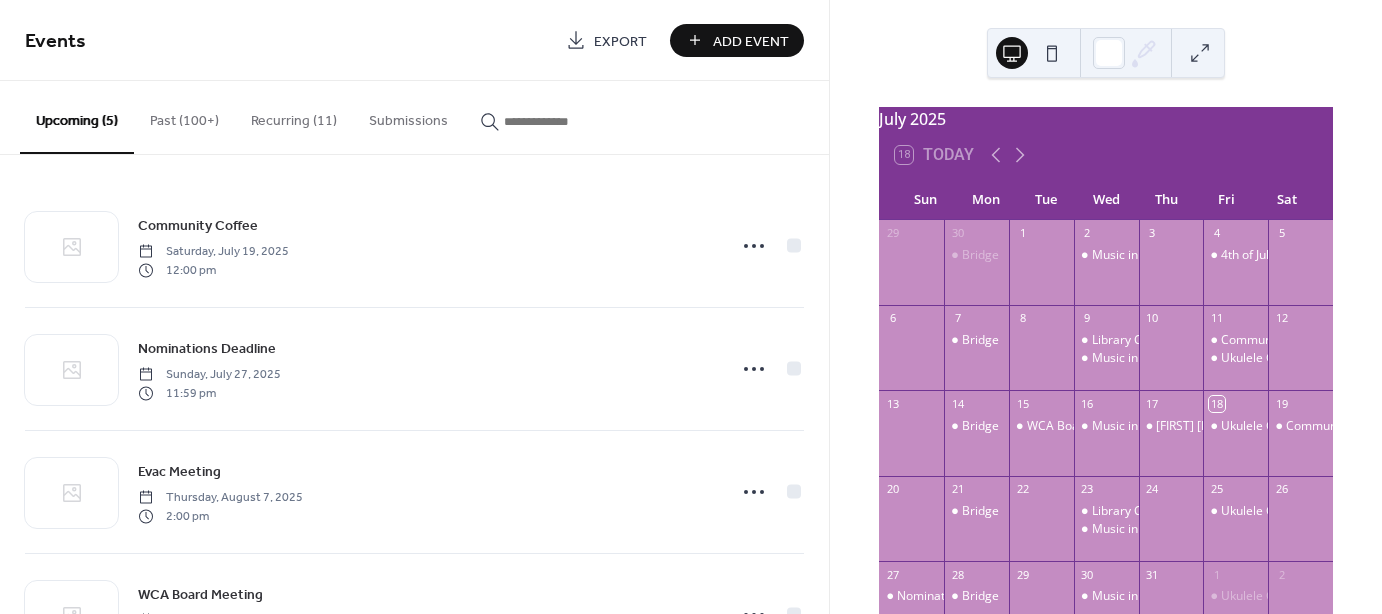 click on "Past (100+)" at bounding box center [184, 116] 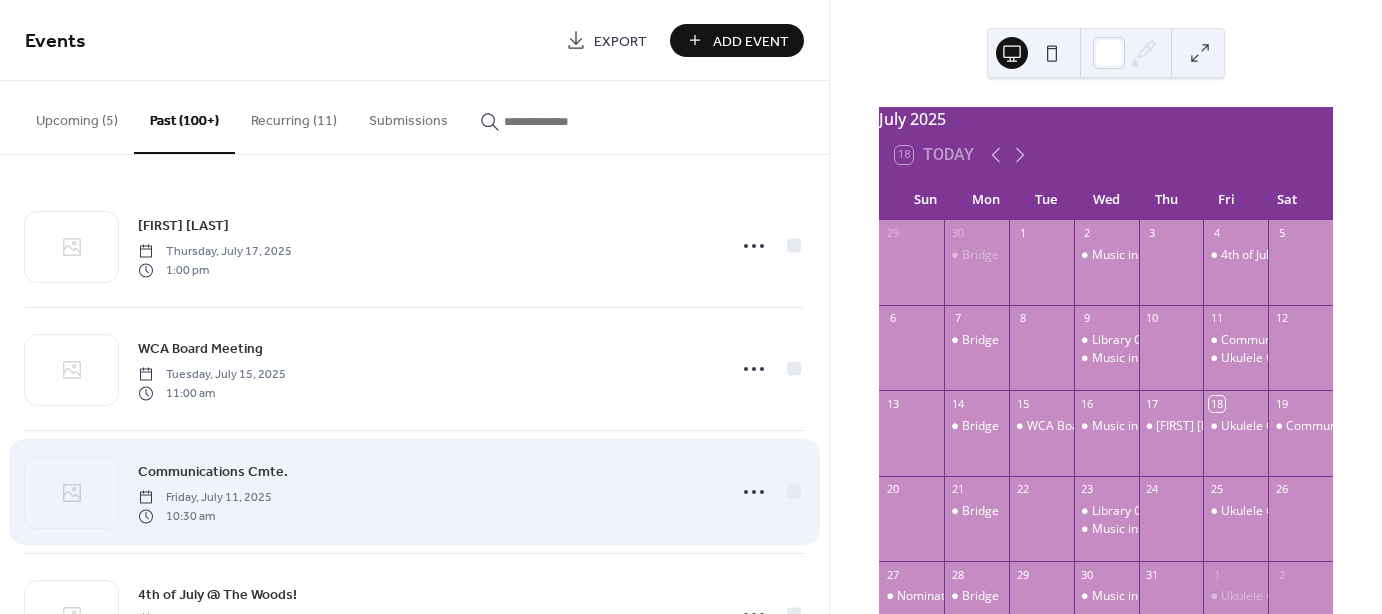 click on "Communications Cmte." at bounding box center [213, 472] 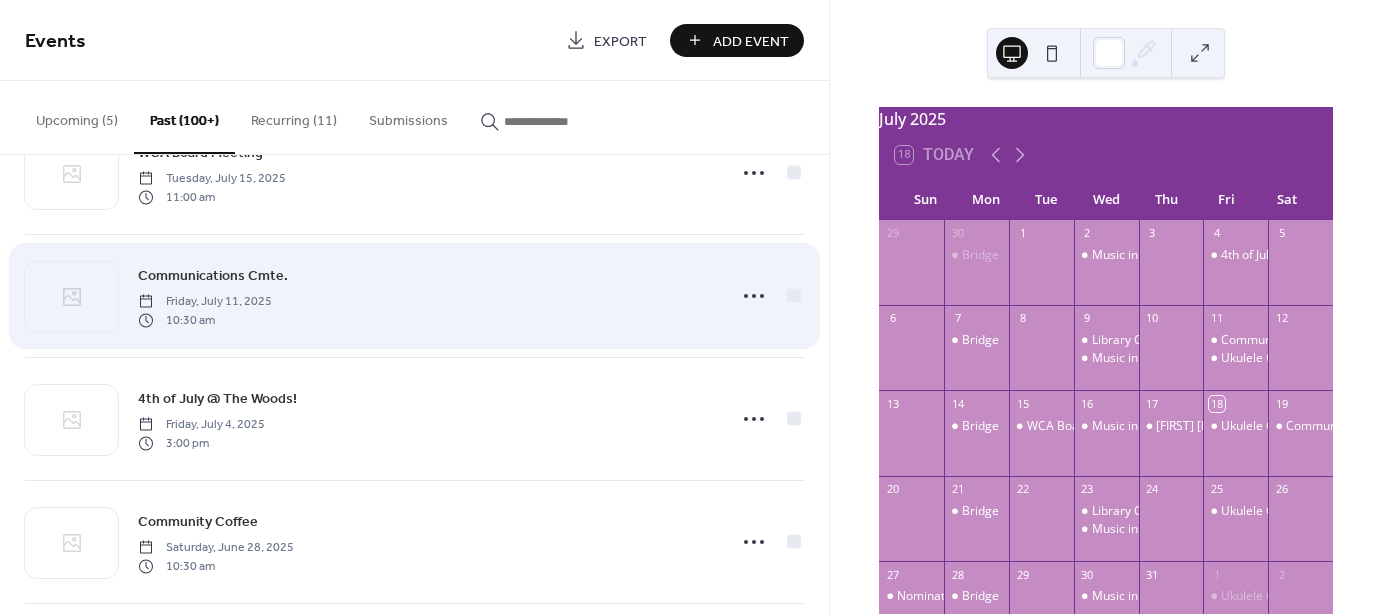 scroll, scrollTop: 200, scrollLeft: 0, axis: vertical 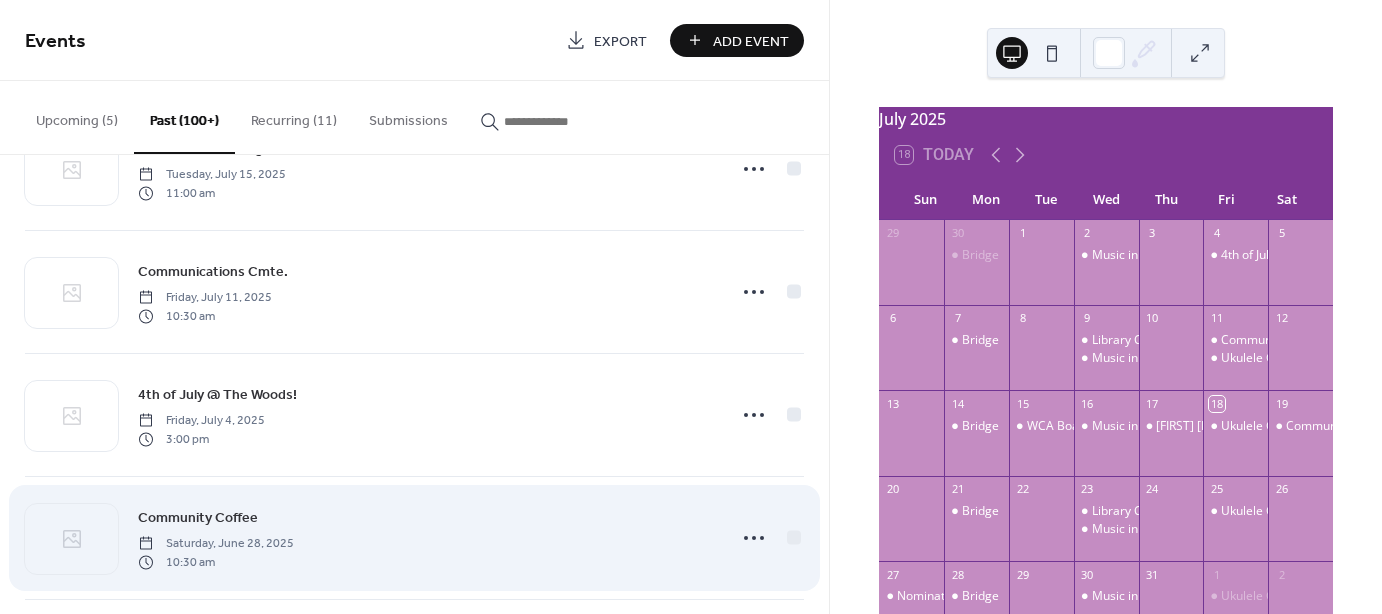 click on "Community Coffee Saturday, June 28, 2025 10:30 am" at bounding box center (426, 538) 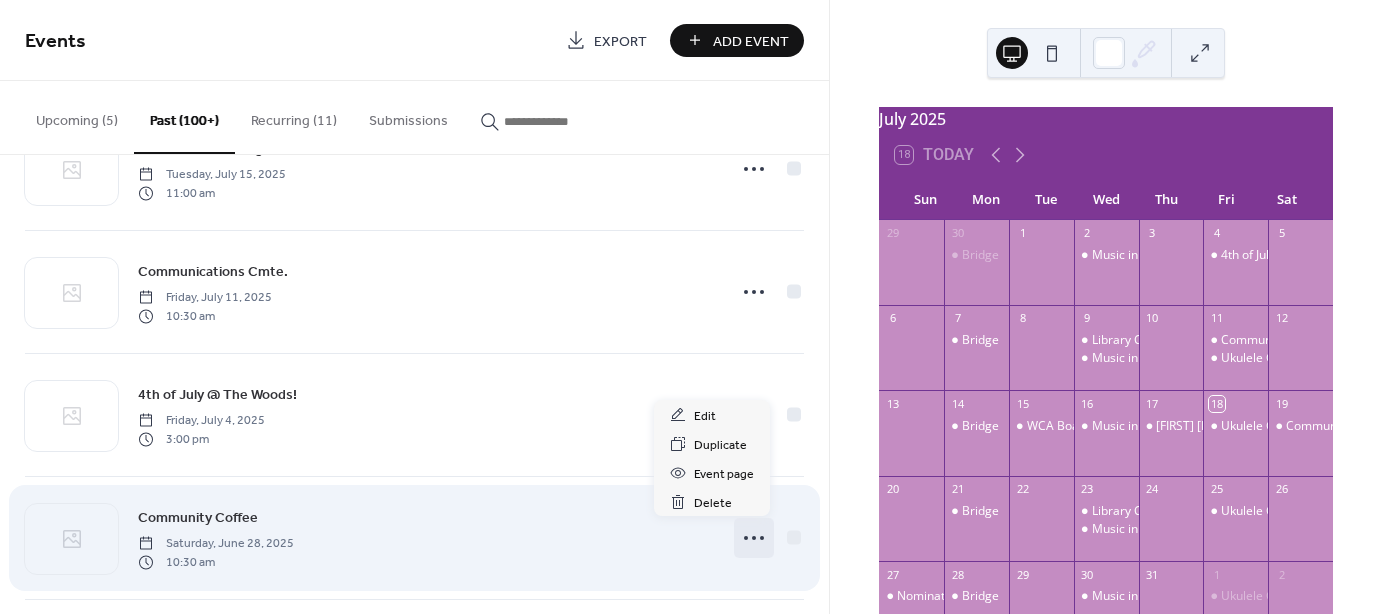 click 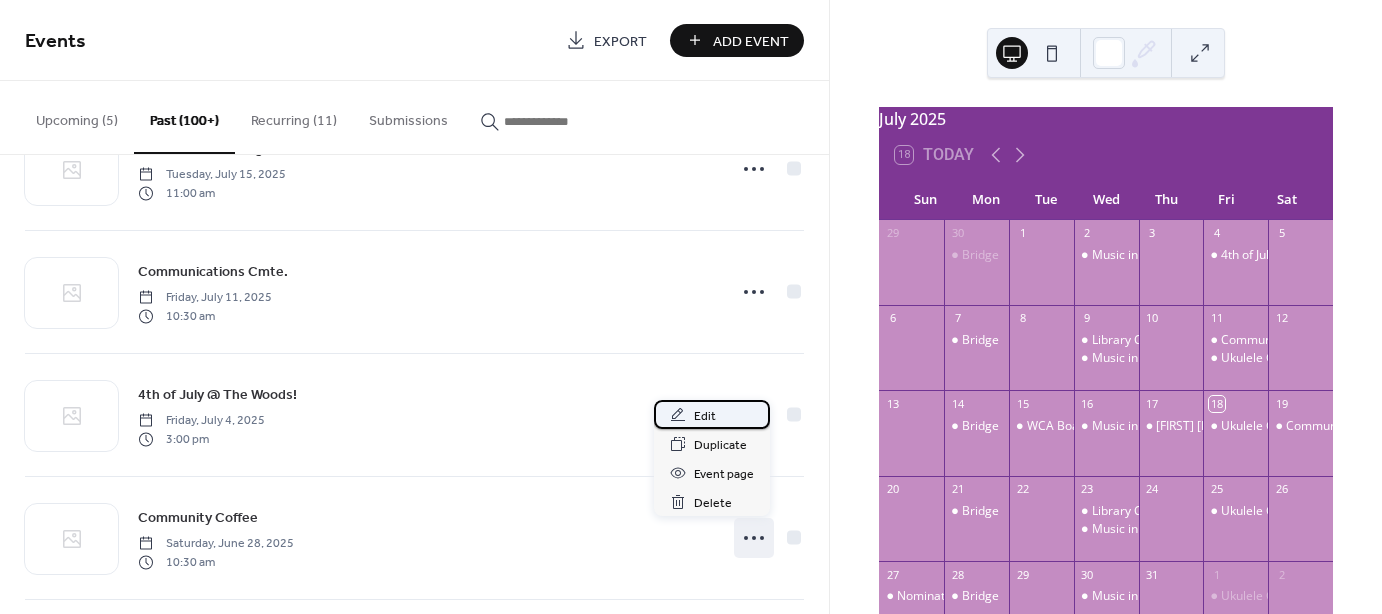 click on "Edit" at bounding box center (705, 416) 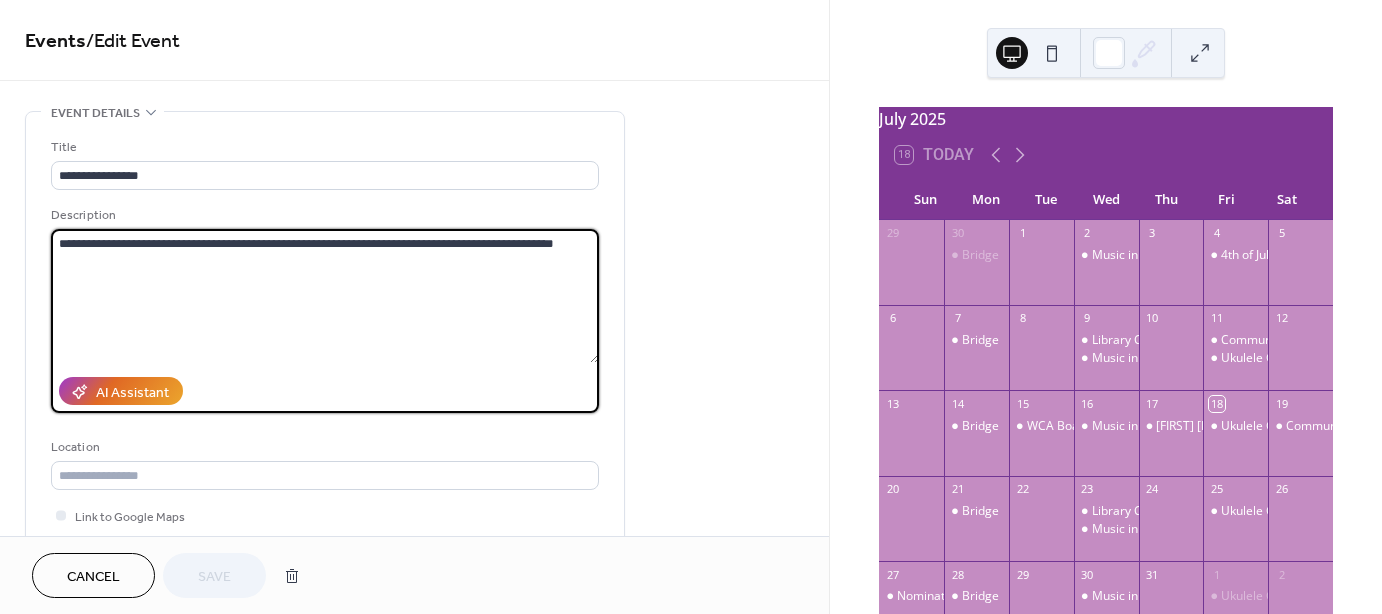 drag, startPoint x: 56, startPoint y: 241, endPoint x: 605, endPoint y: 245, distance: 549.0146 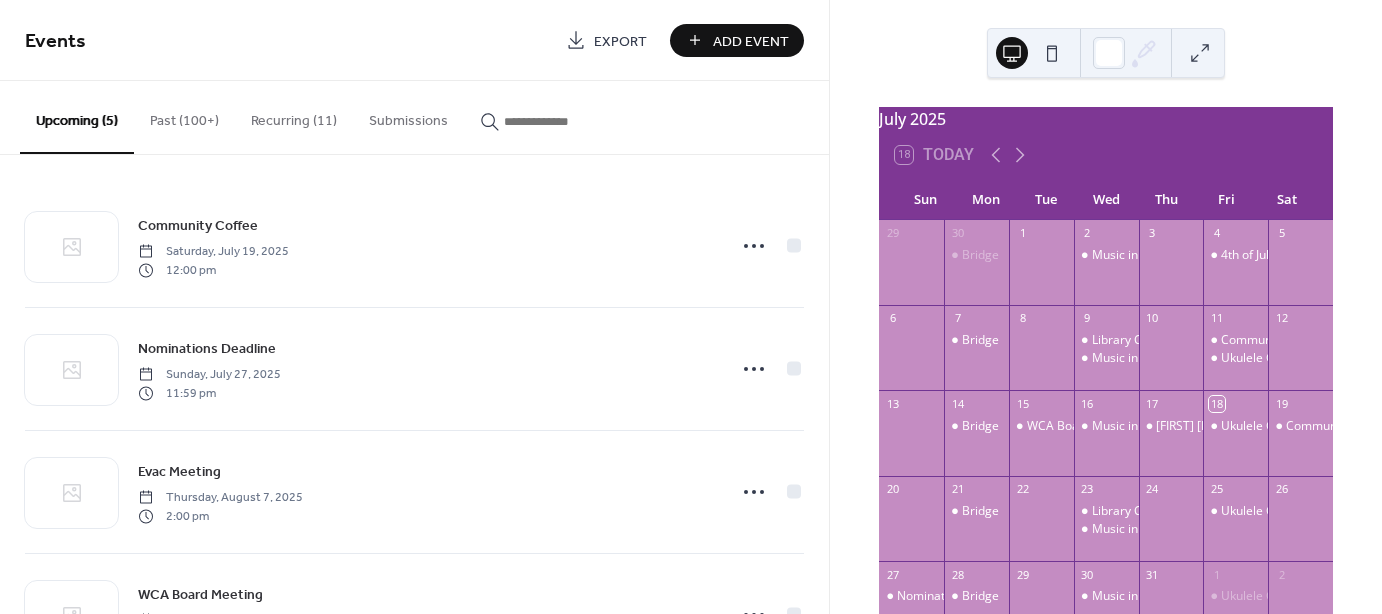 click on "Add Event" at bounding box center [751, 41] 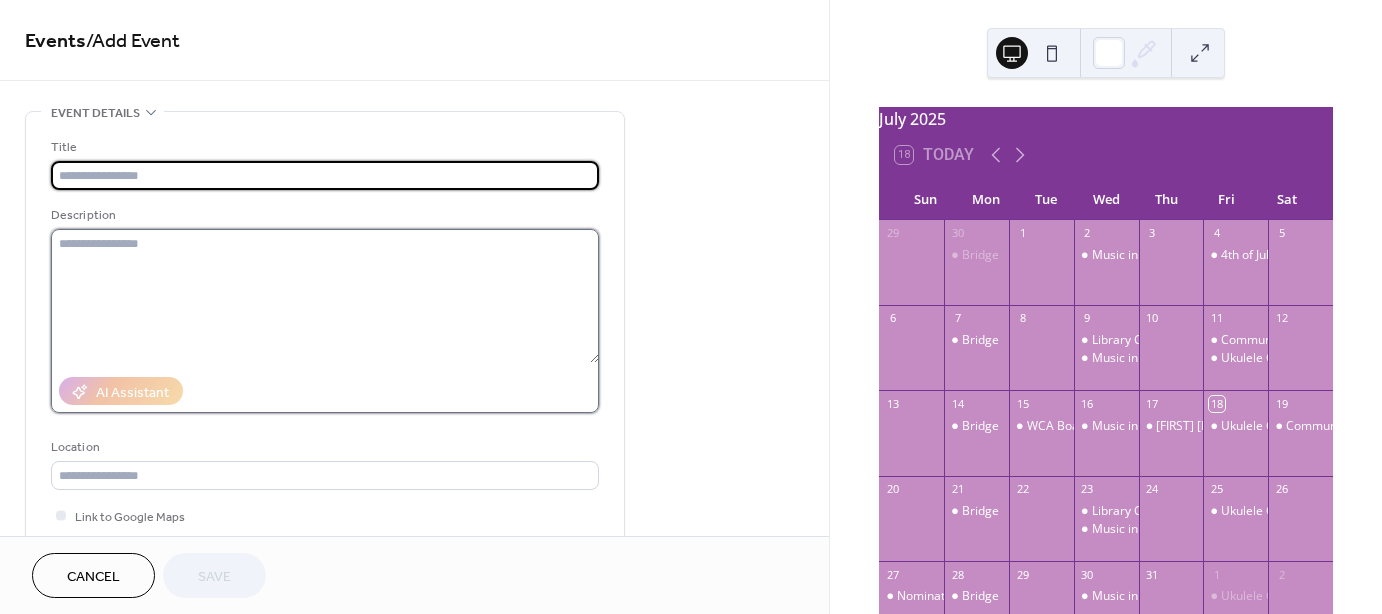 click at bounding box center (325, 296) 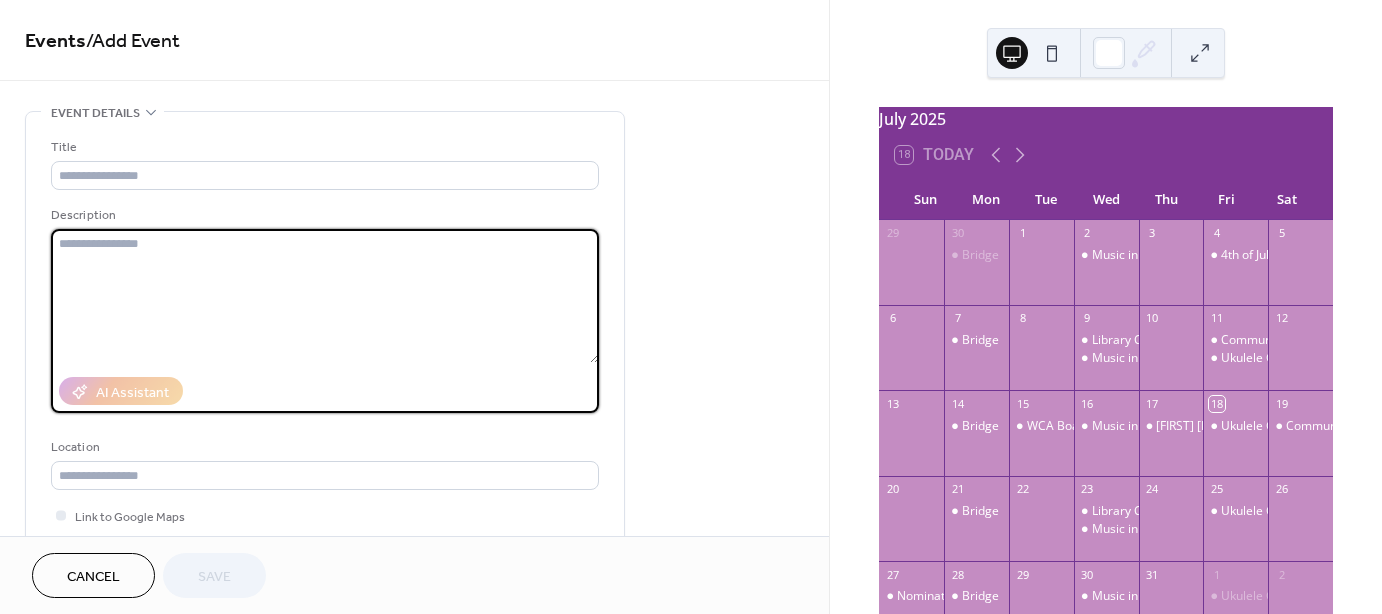 paste on "**********" 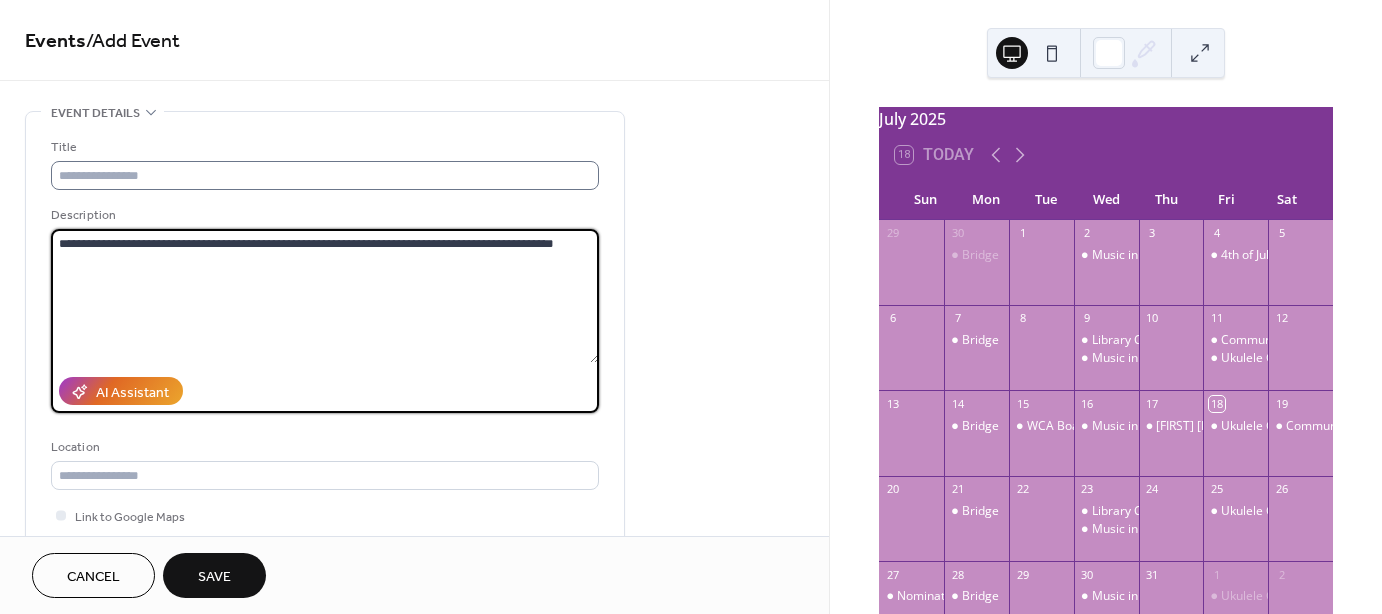 type on "**********" 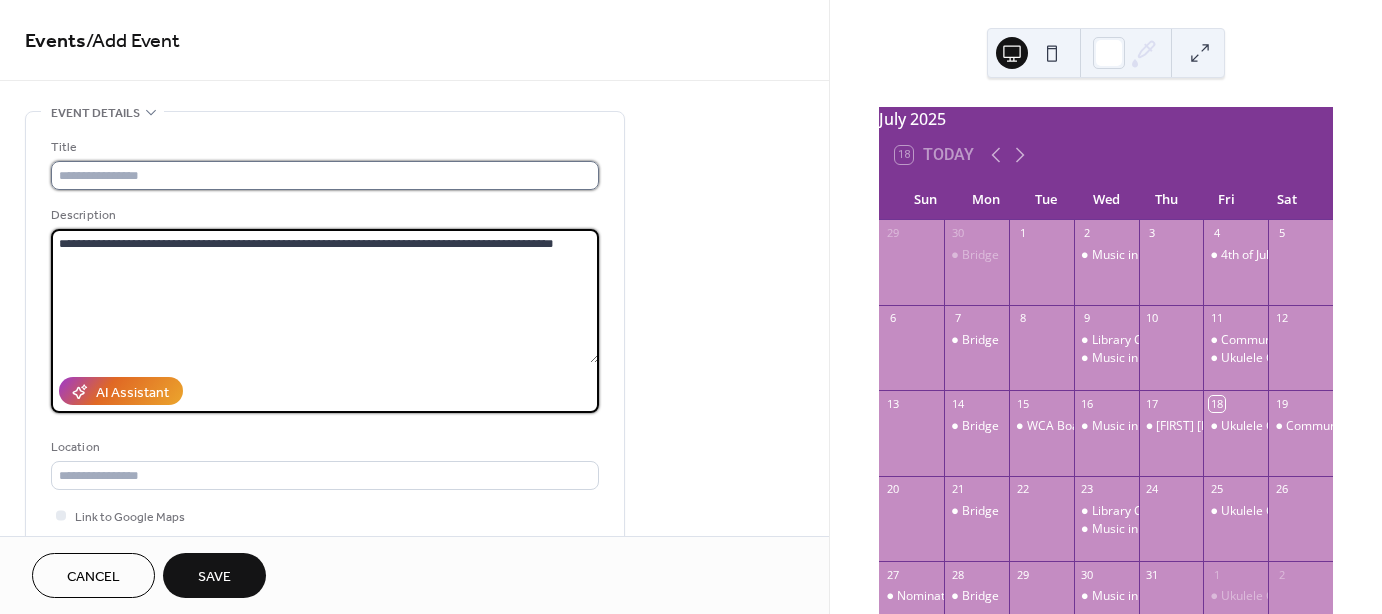 click at bounding box center [325, 175] 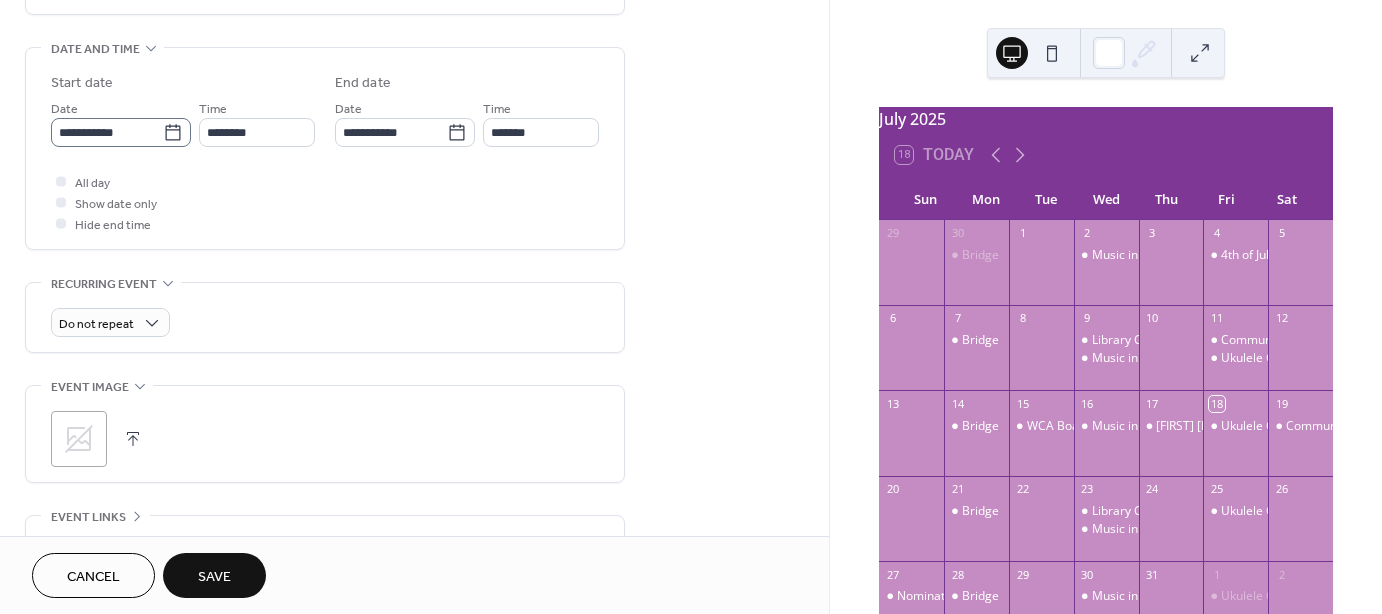 scroll, scrollTop: 600, scrollLeft: 0, axis: vertical 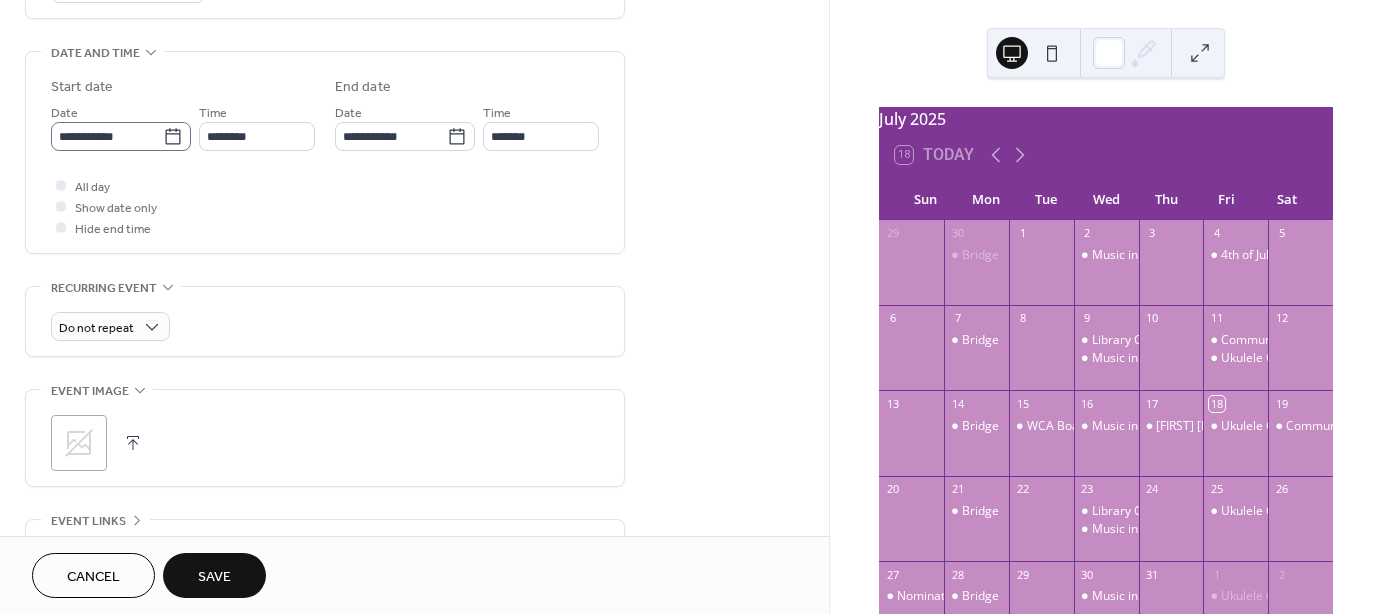 type on "**********" 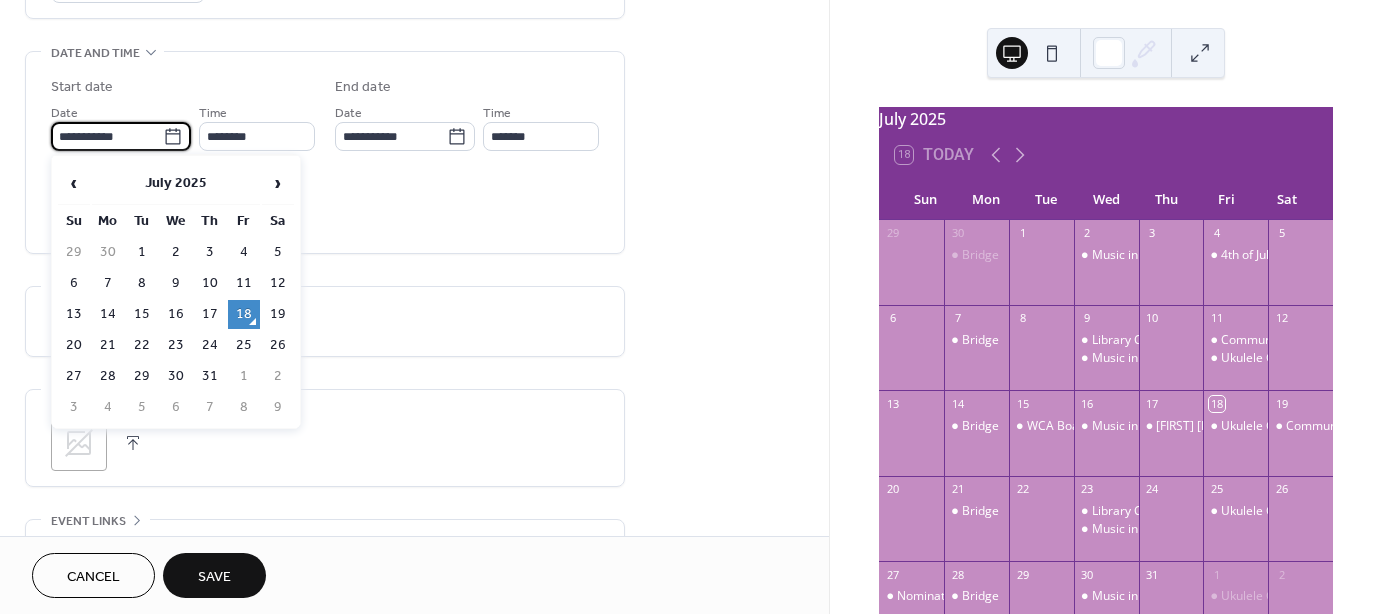 click on "**********" at bounding box center (107, 136) 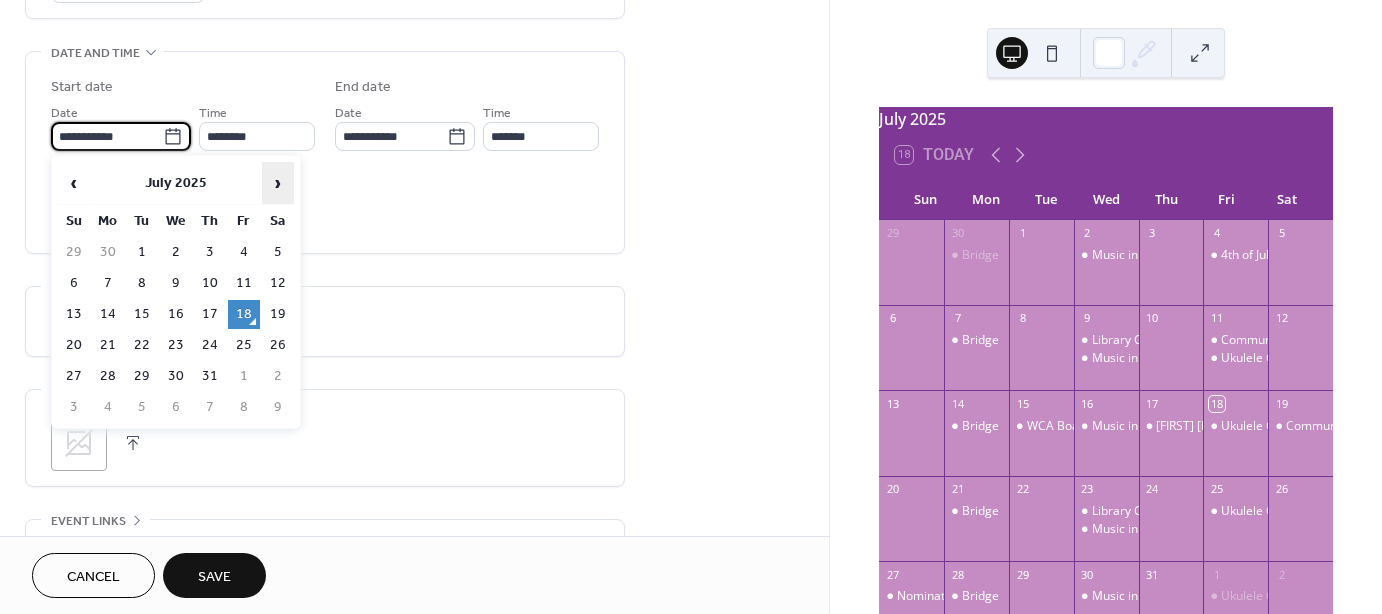 click on "›" at bounding box center (278, 183) 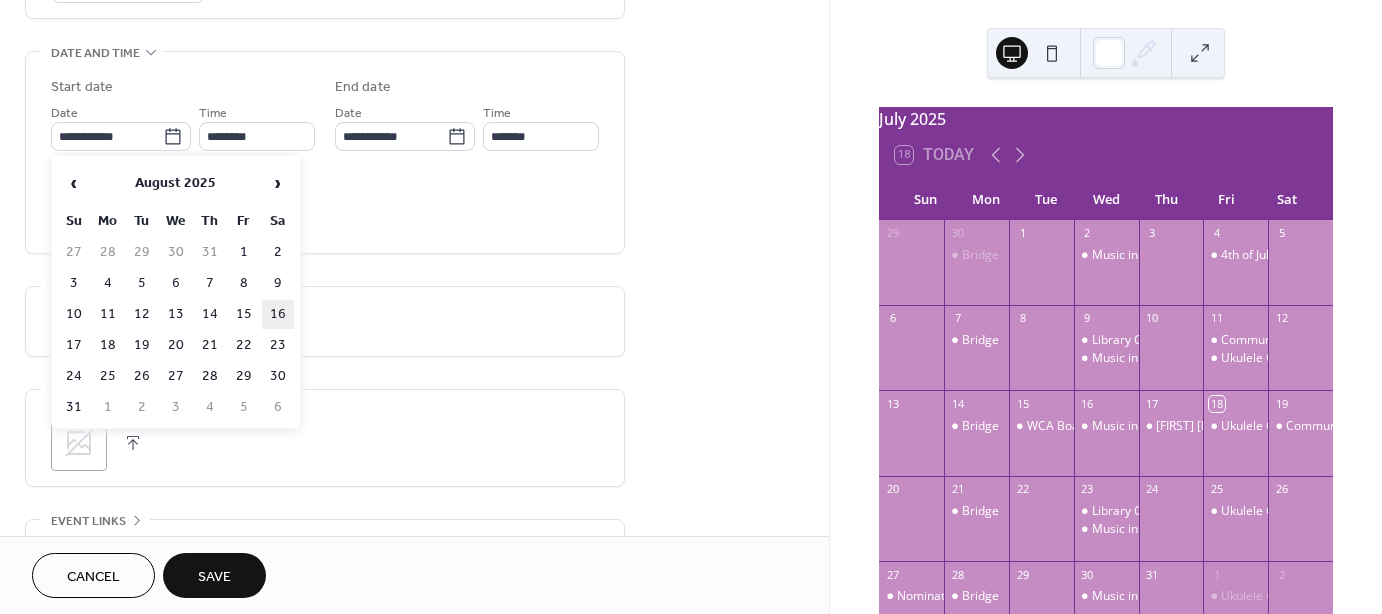 click on "16" at bounding box center (278, 314) 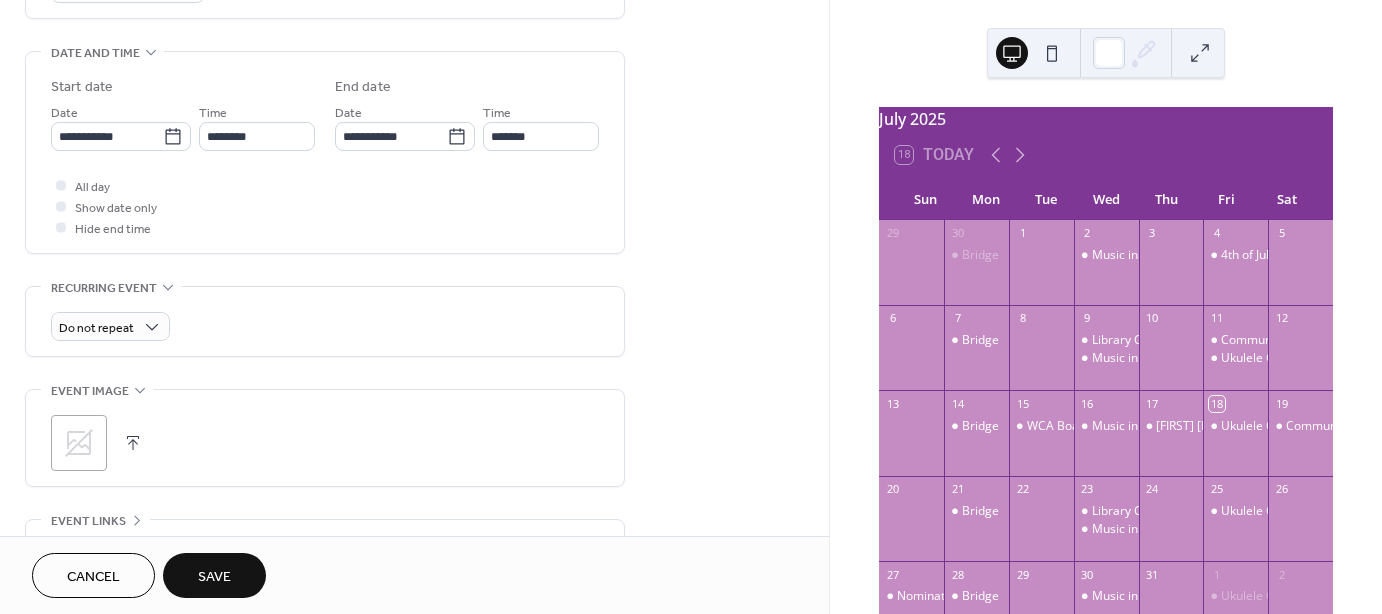 click on "Do not repeat" at bounding box center [325, 326] 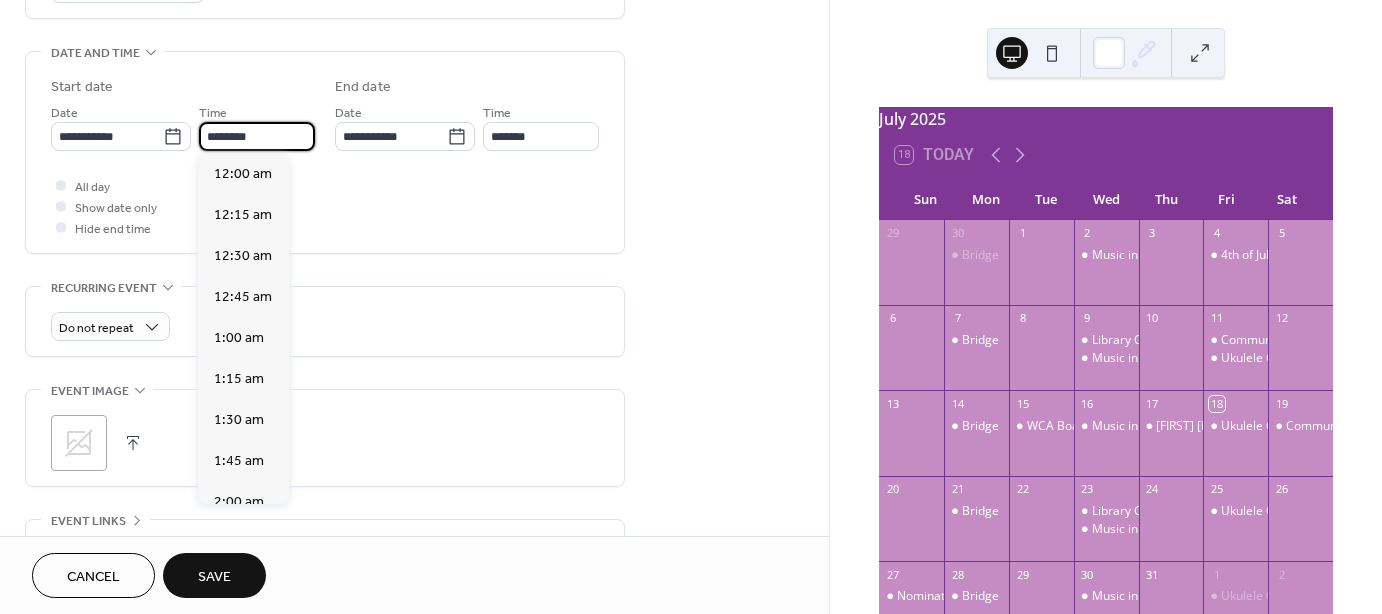 click on "********" at bounding box center (257, 136) 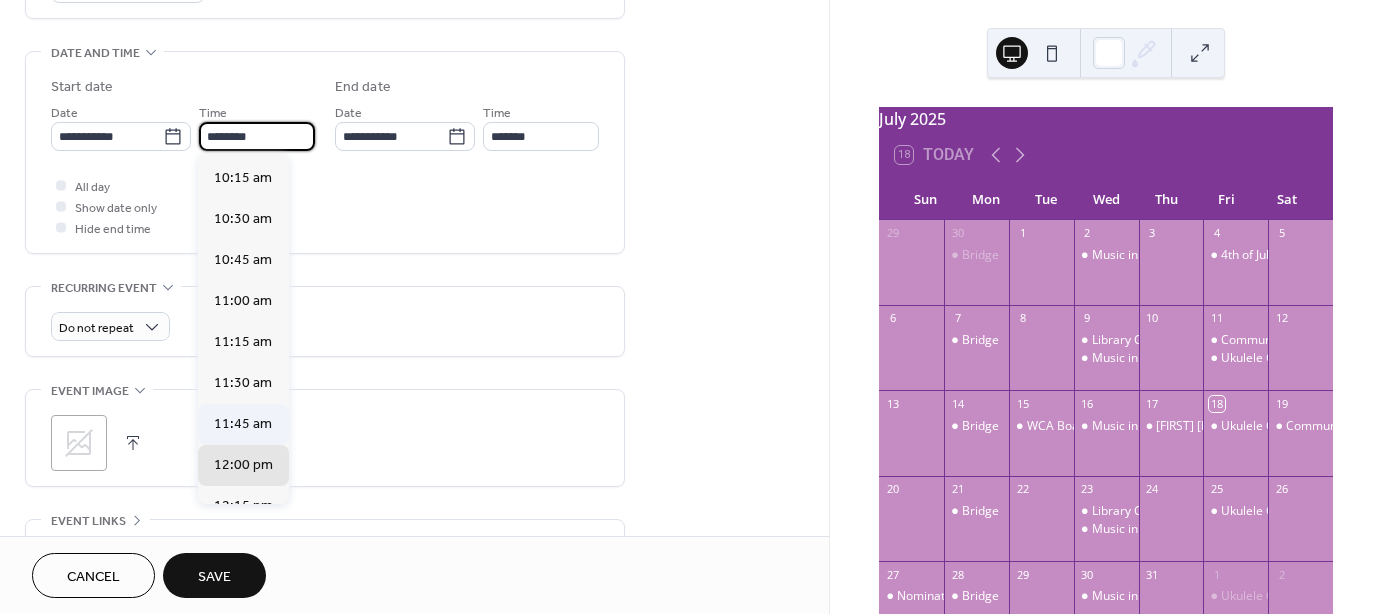 scroll, scrollTop: 1668, scrollLeft: 0, axis: vertical 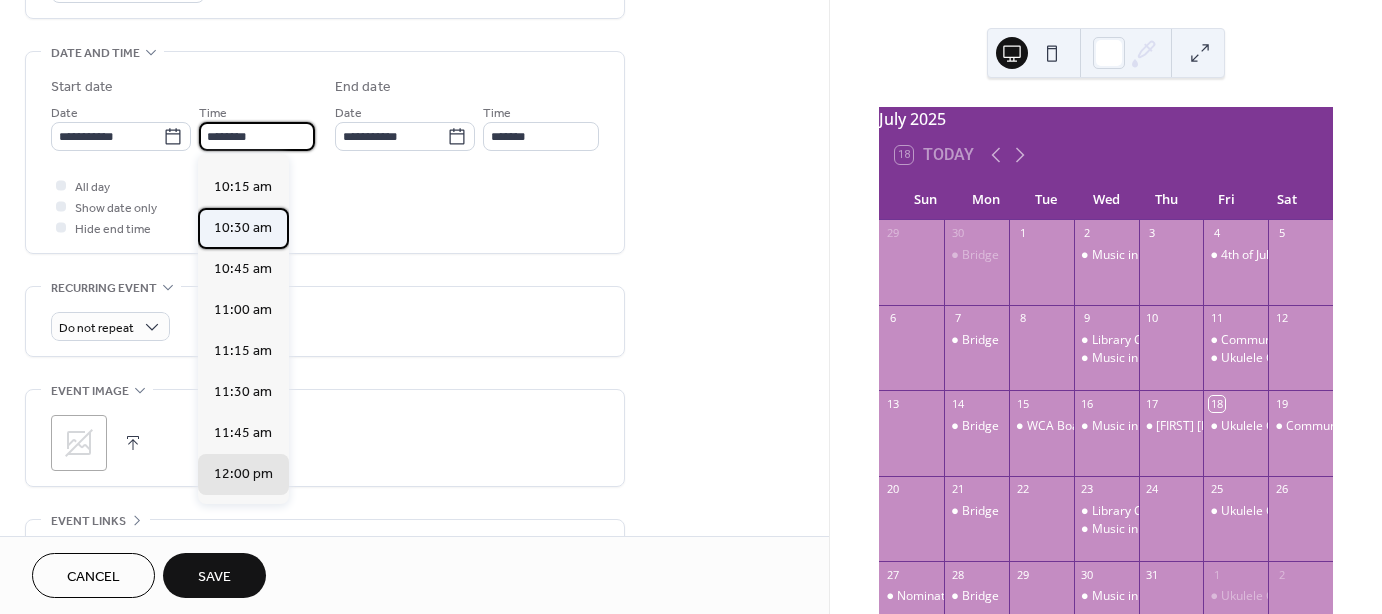 click on "10:30 am" at bounding box center (243, 228) 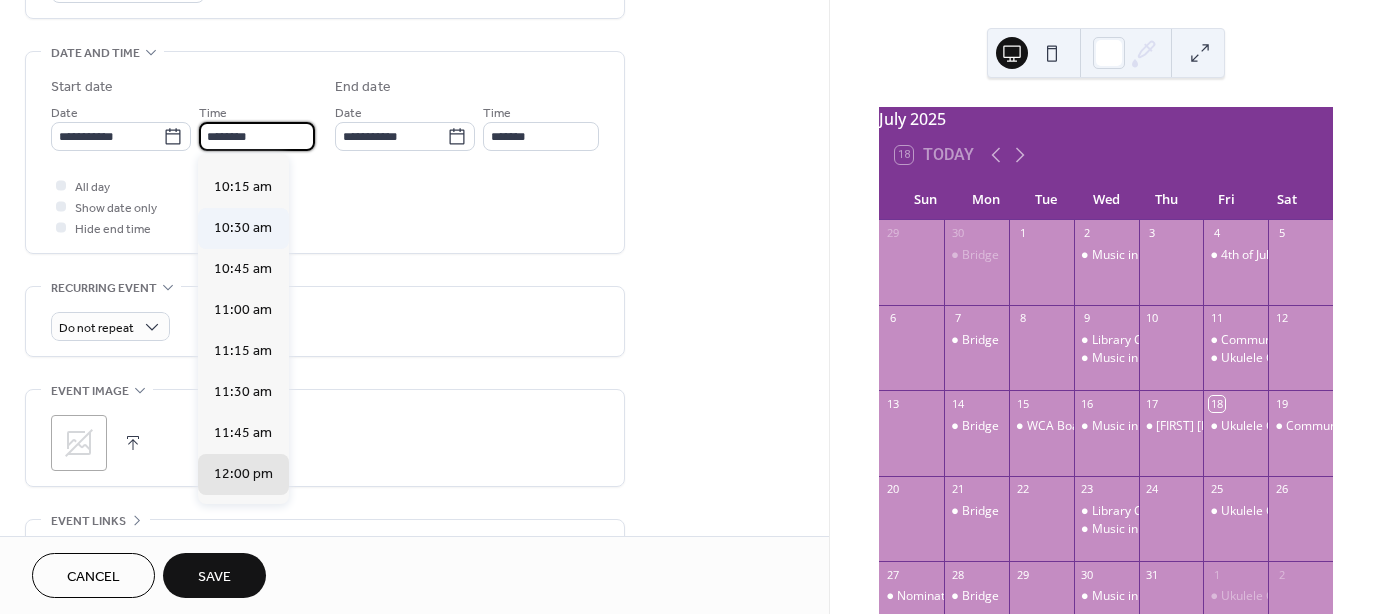 type on "********" 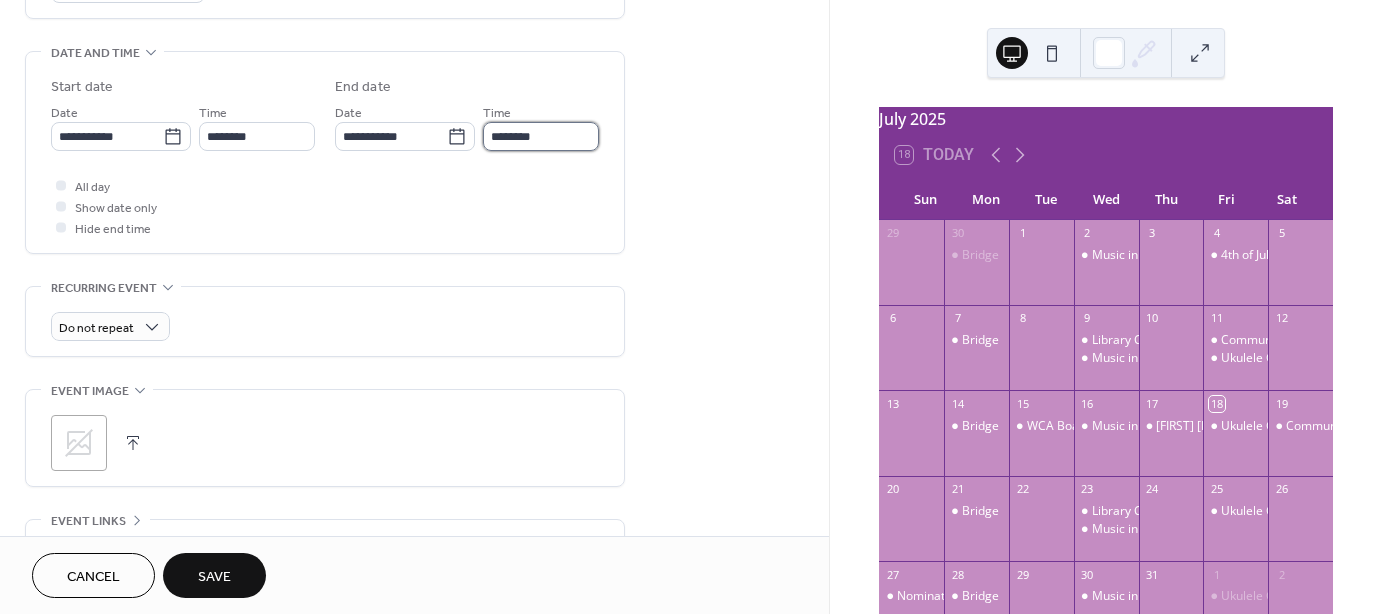 click on "********" at bounding box center [541, 136] 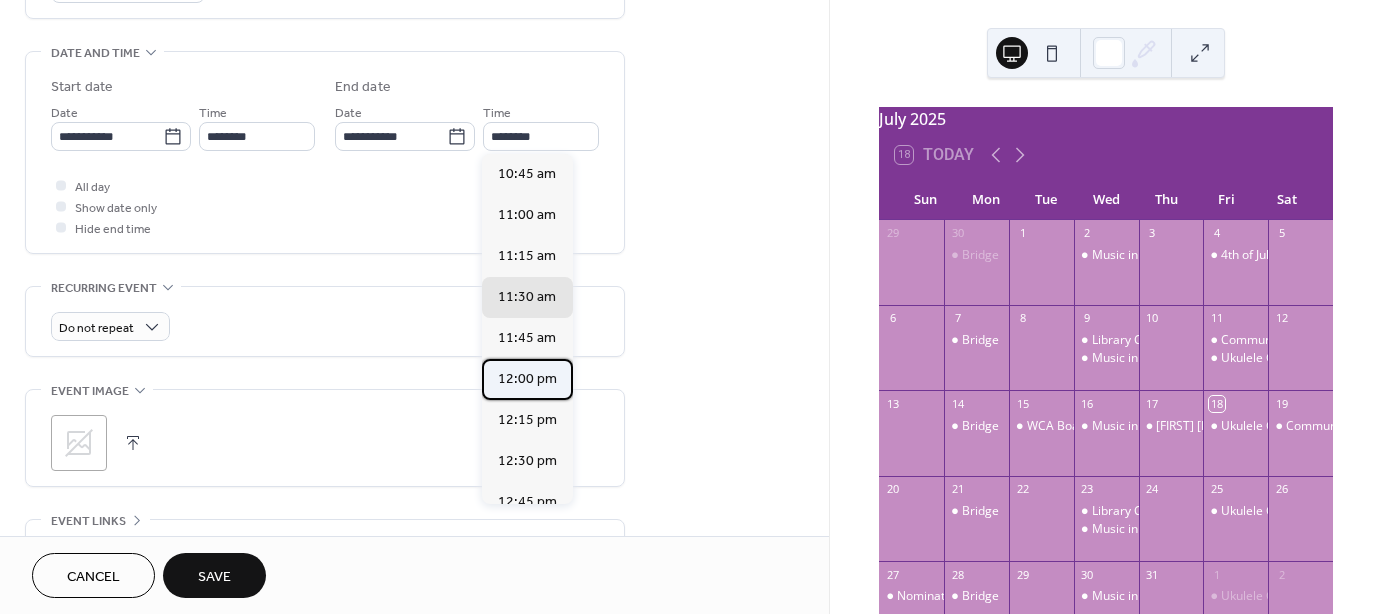 click on "12:00 pm" at bounding box center (527, 379) 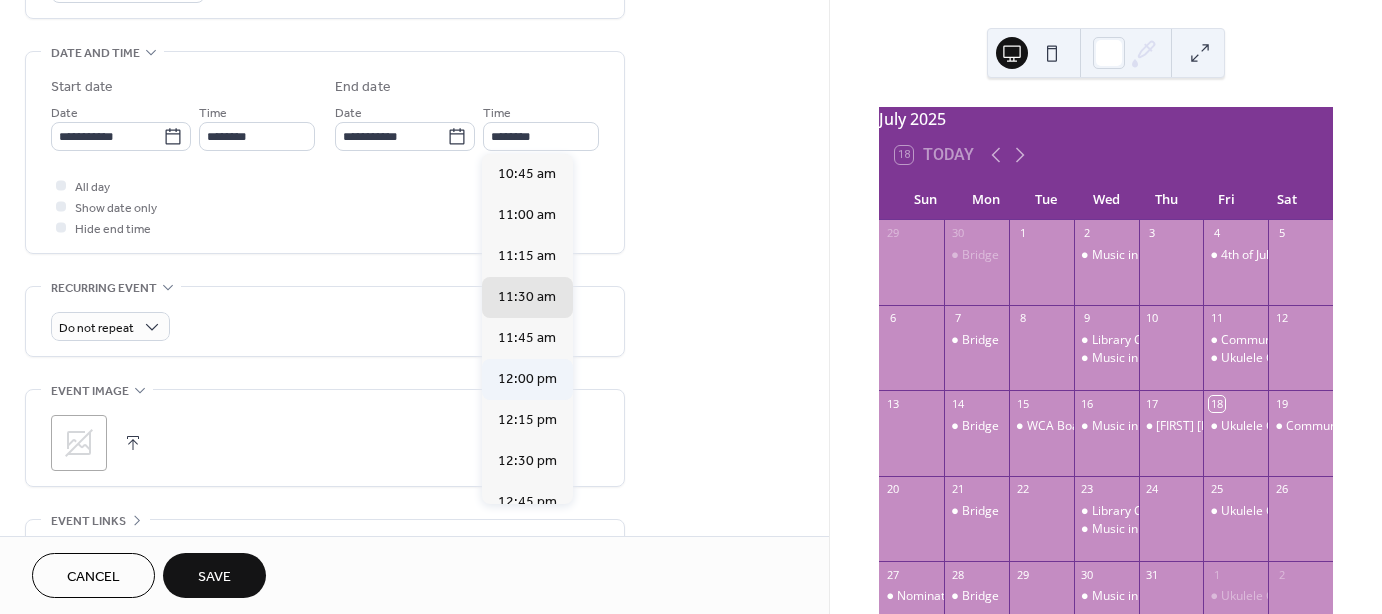 type on "********" 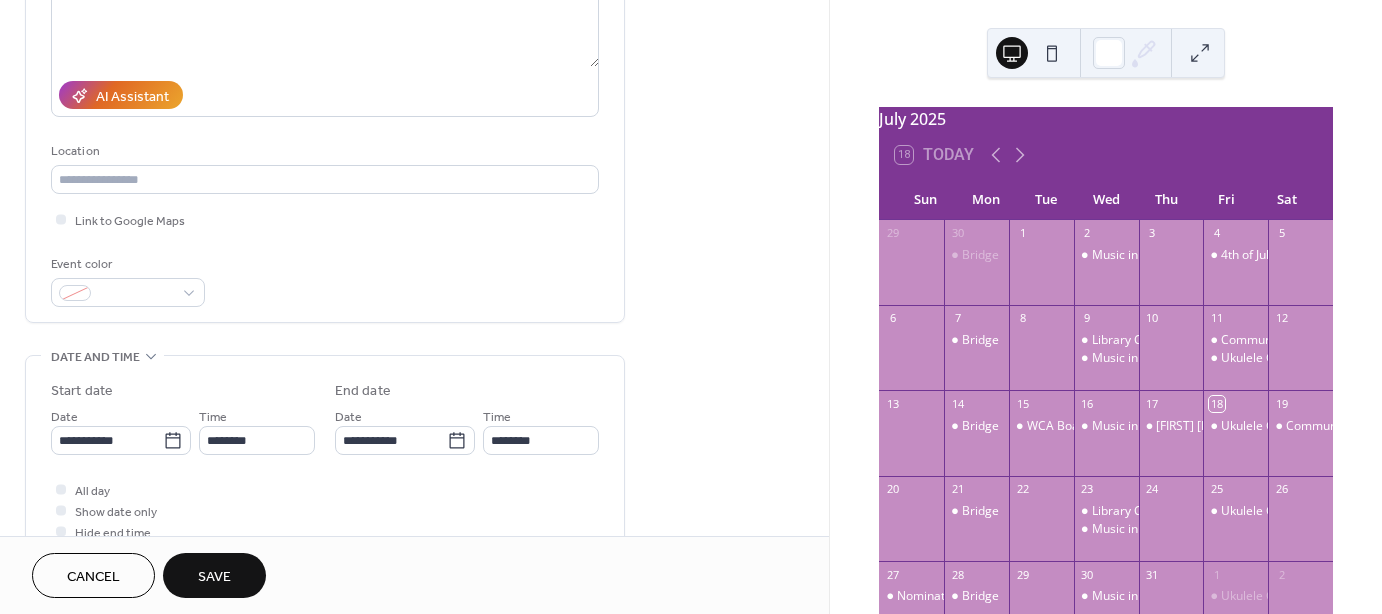 scroll, scrollTop: 290, scrollLeft: 0, axis: vertical 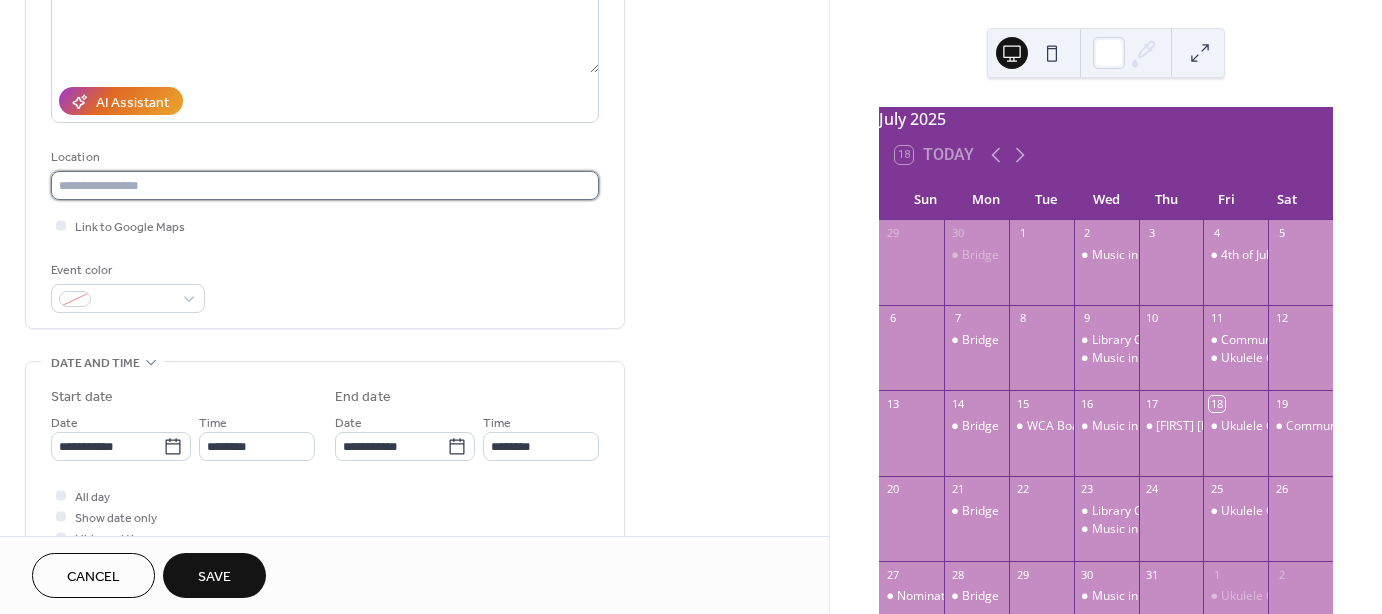 click at bounding box center (325, 185) 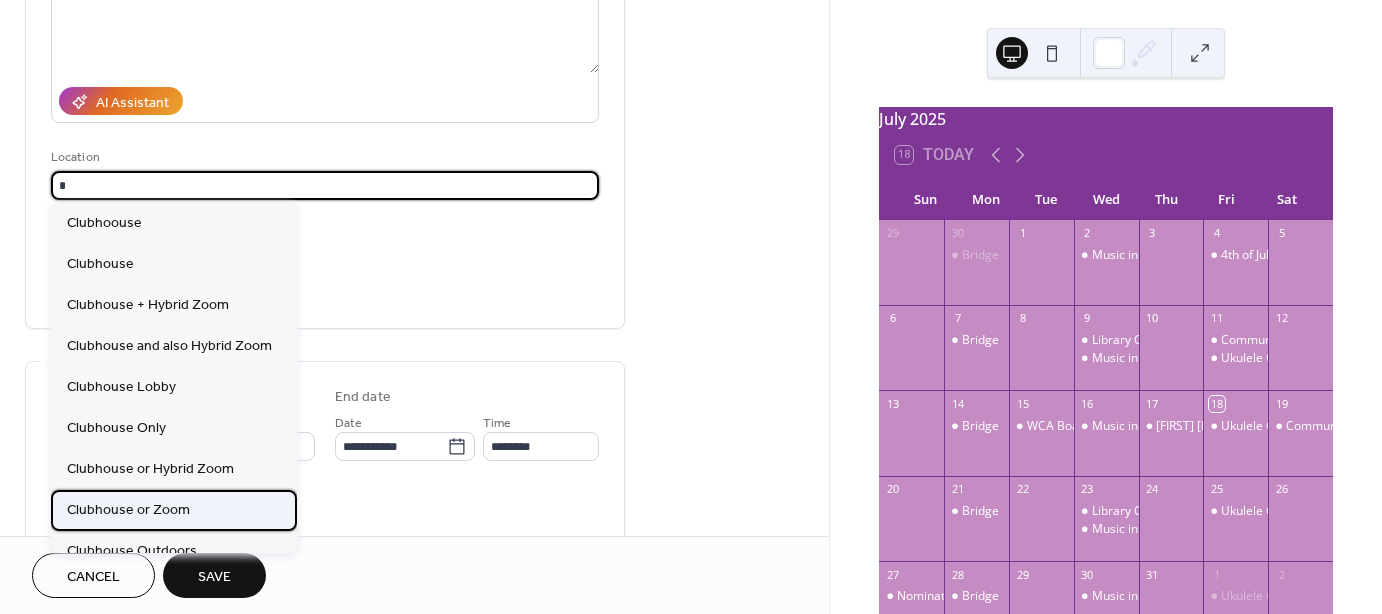 click on "Clubhouse or Zoom" at bounding box center (128, 510) 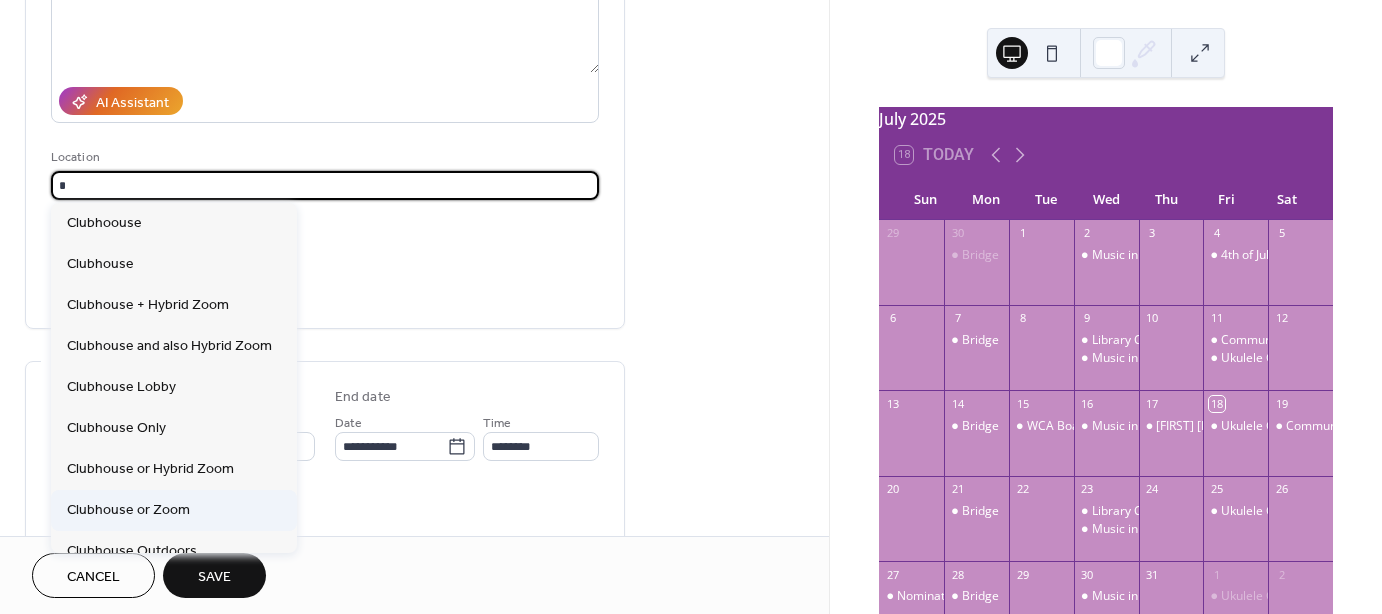 type on "**********" 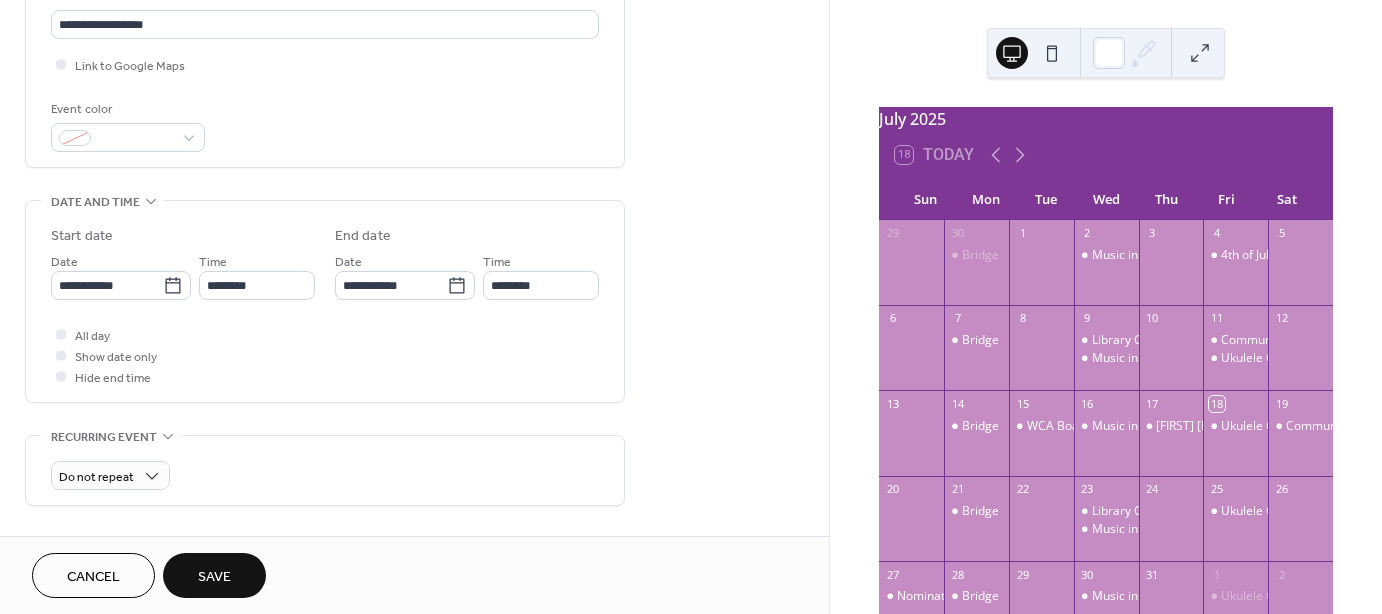 scroll, scrollTop: 590, scrollLeft: 0, axis: vertical 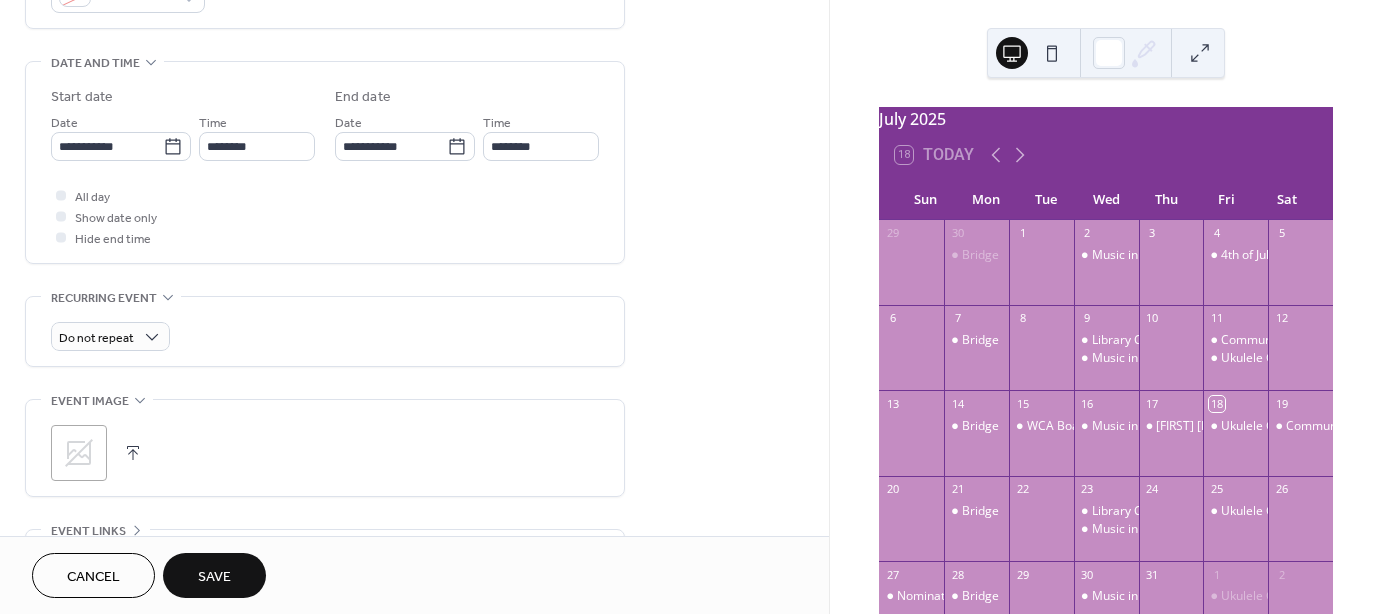 click on "Save" at bounding box center [214, 575] 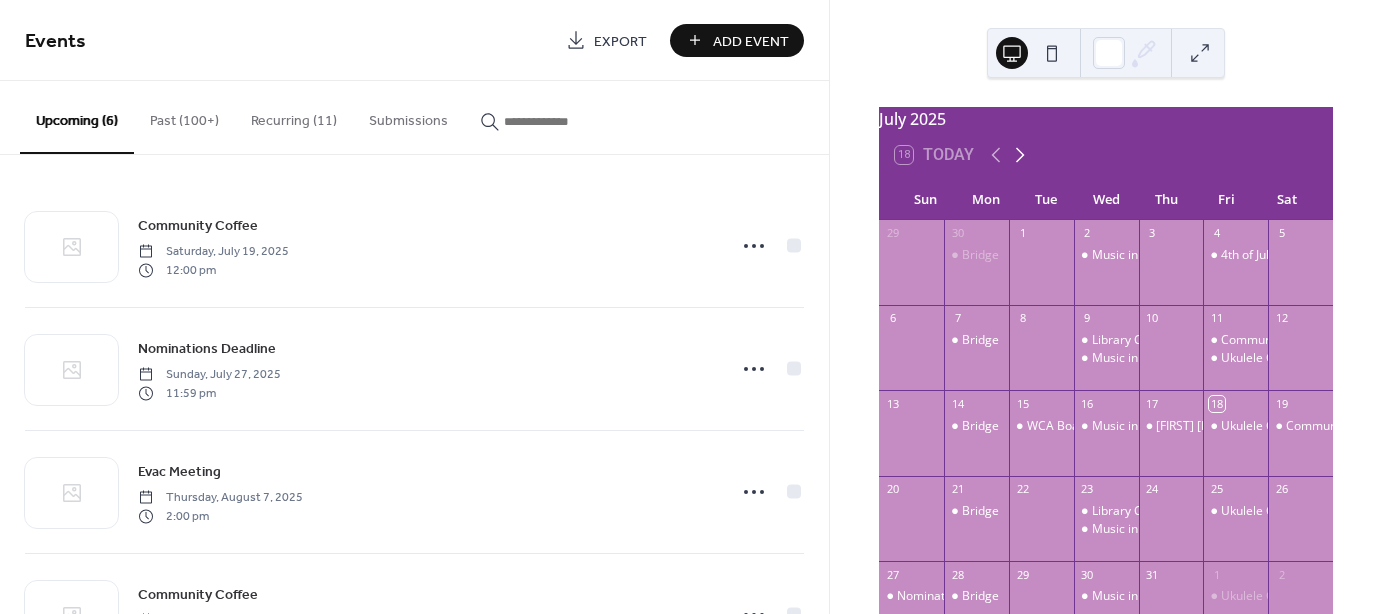 click 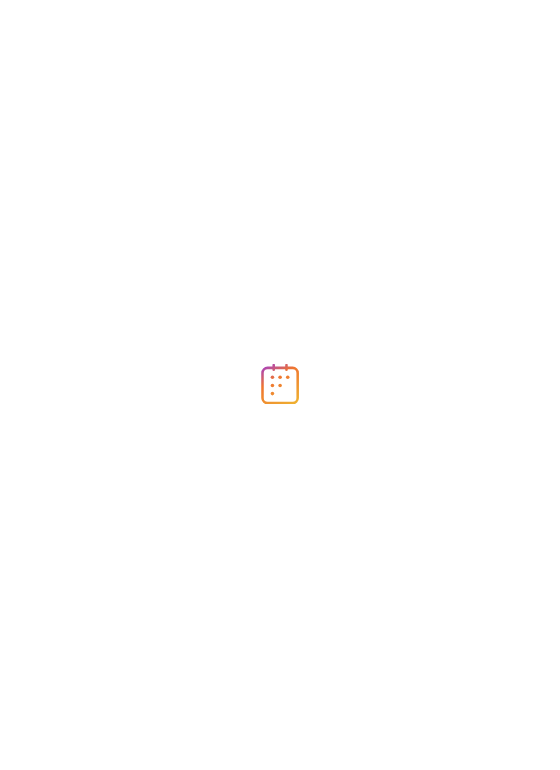 scroll, scrollTop: 0, scrollLeft: 0, axis: both 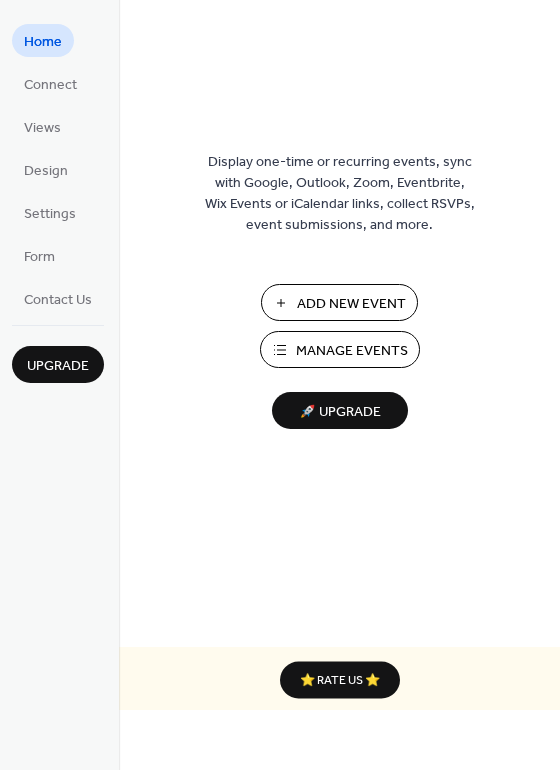 click on "Add New Event" at bounding box center (351, 304) 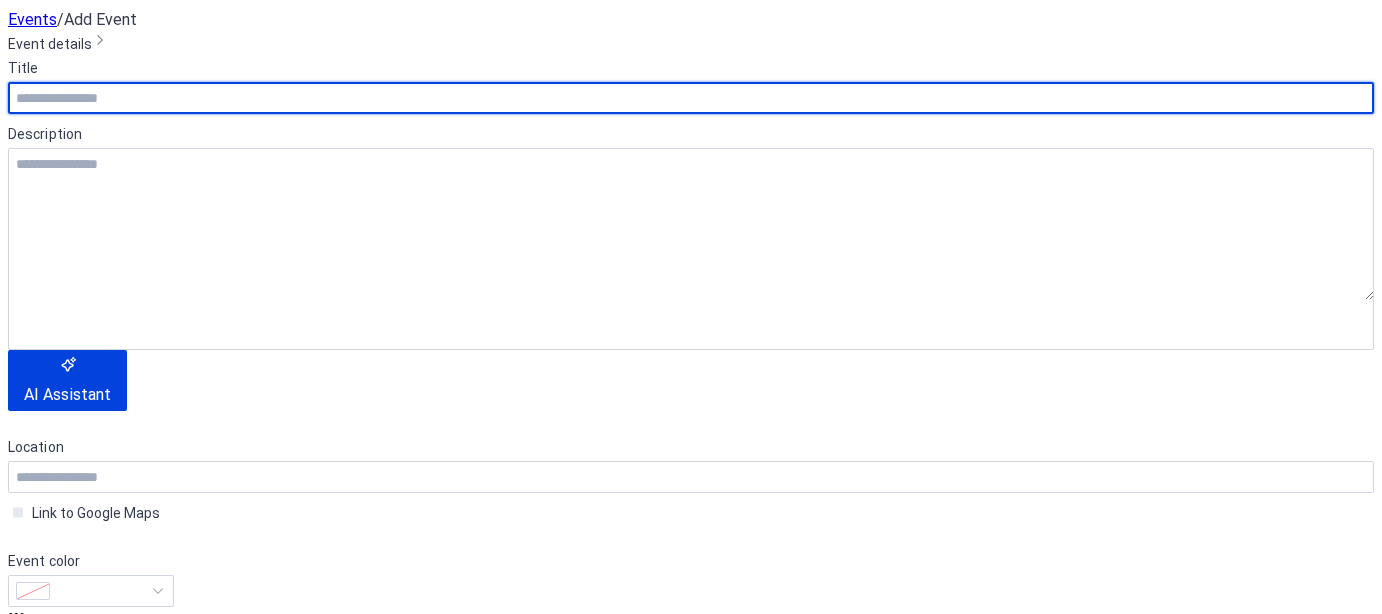 scroll, scrollTop: 0, scrollLeft: 0, axis: both 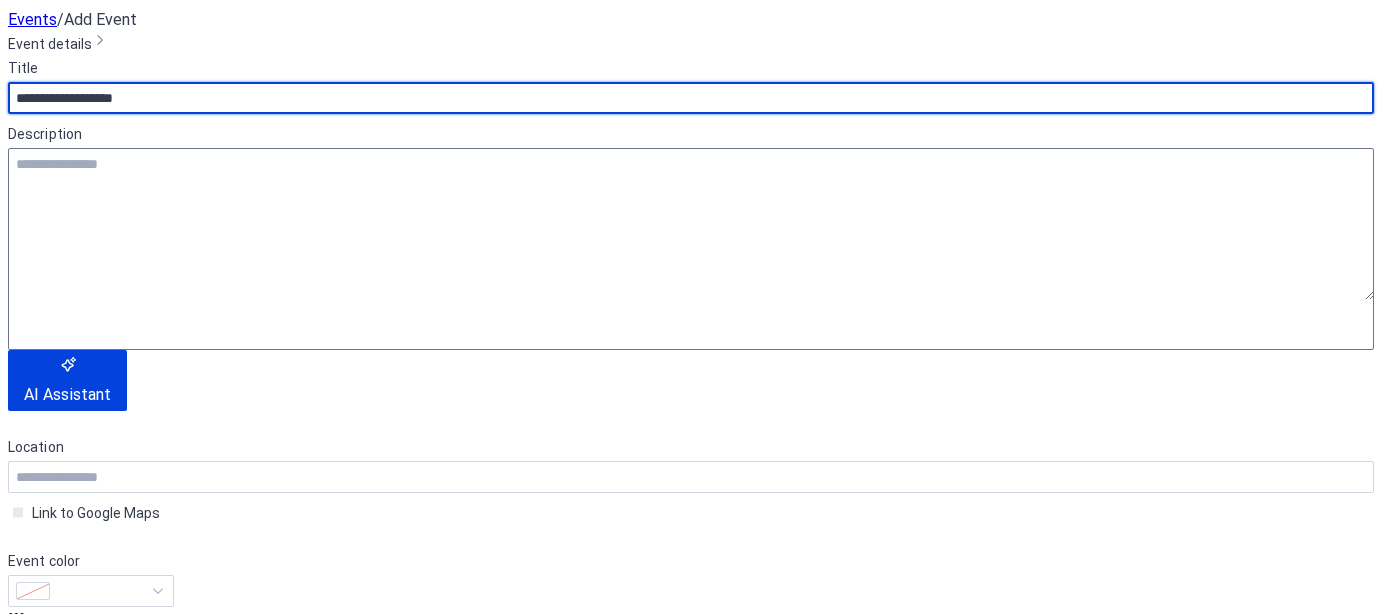 type on "**********" 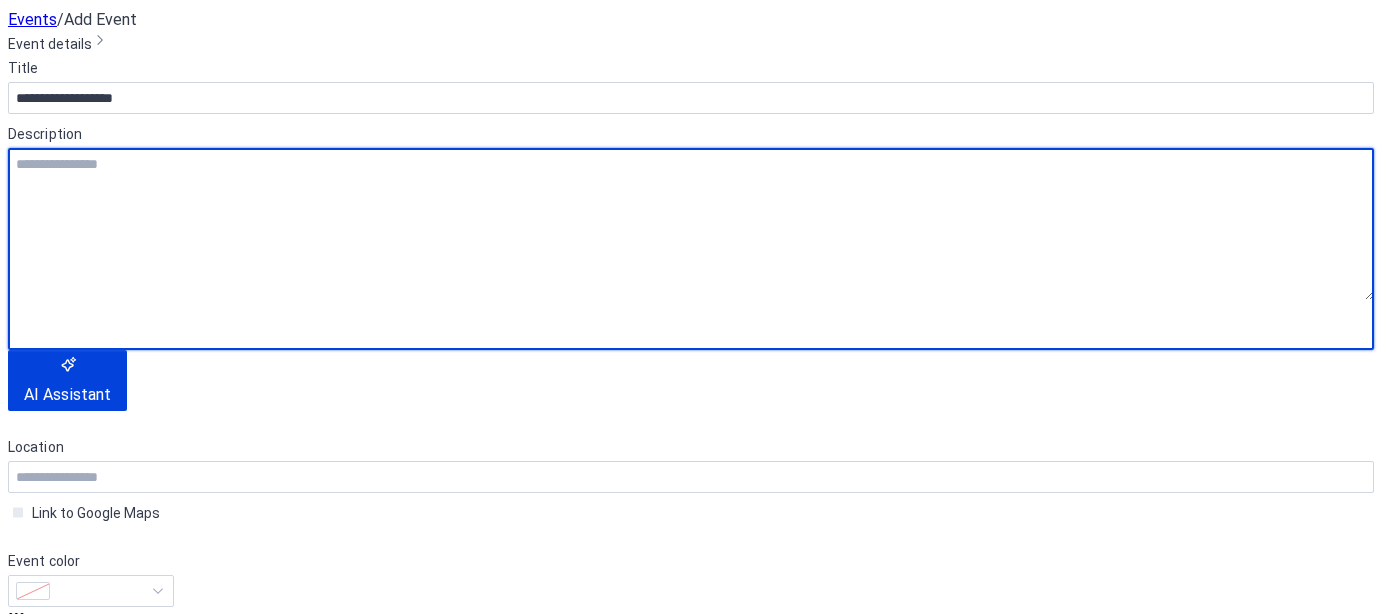 click at bounding box center [691, 224] 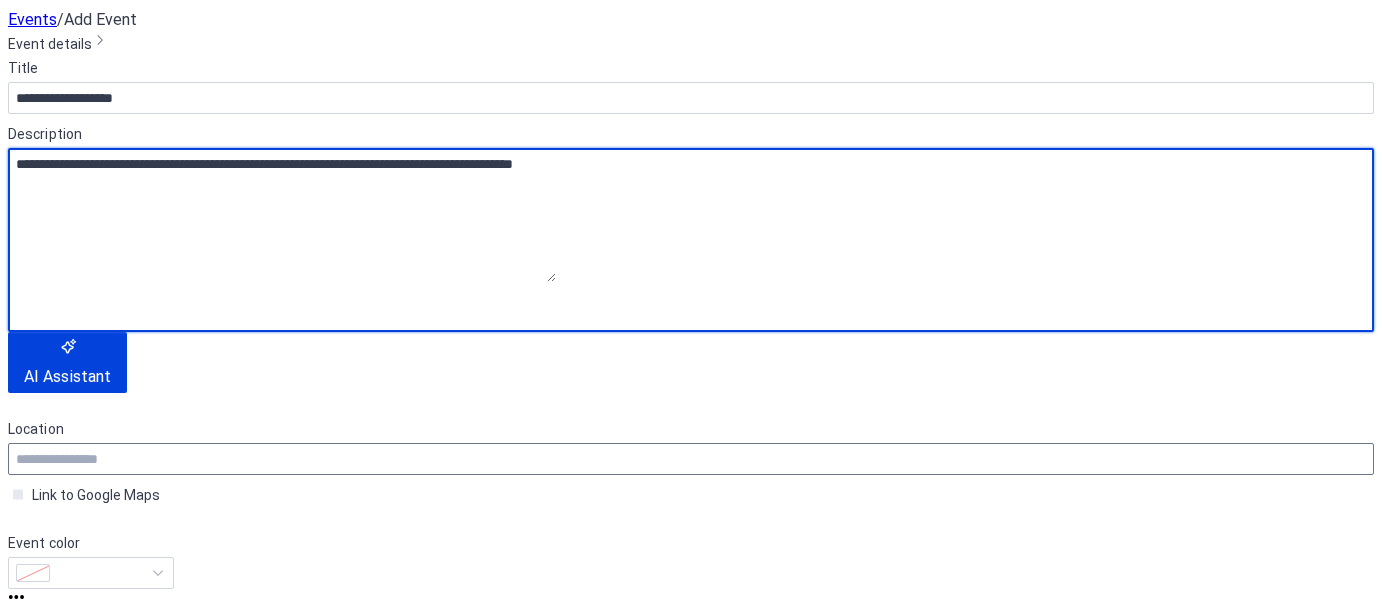type on "**********" 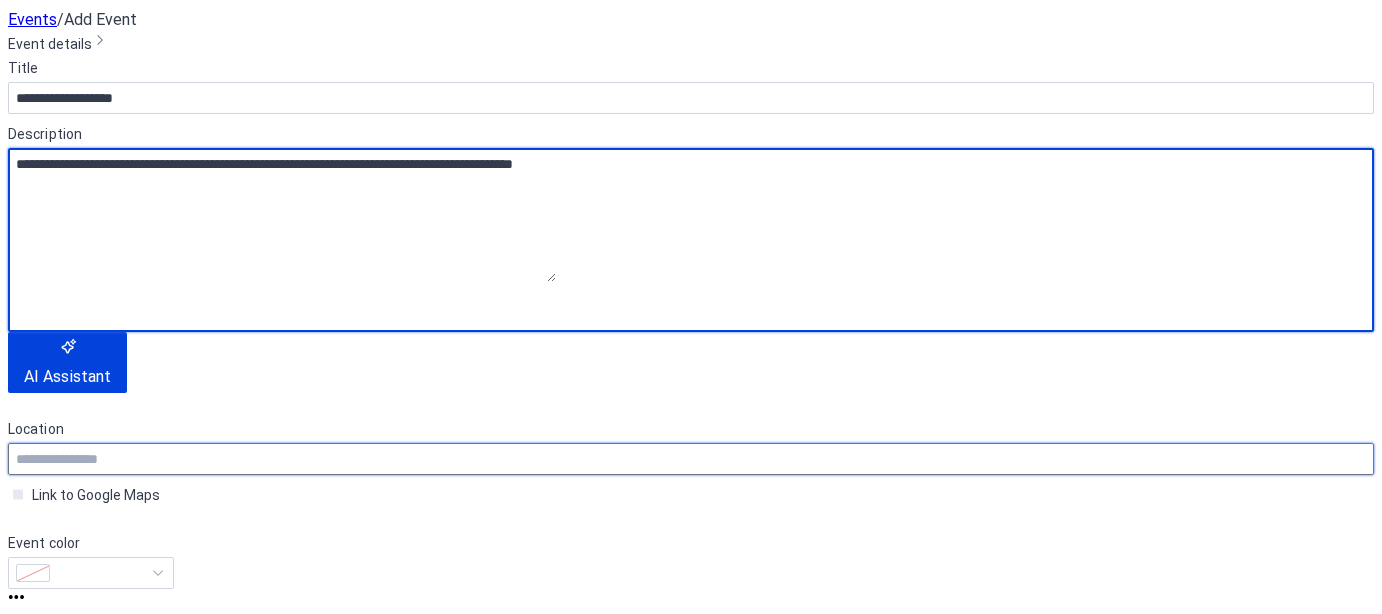 click at bounding box center [691, 459] 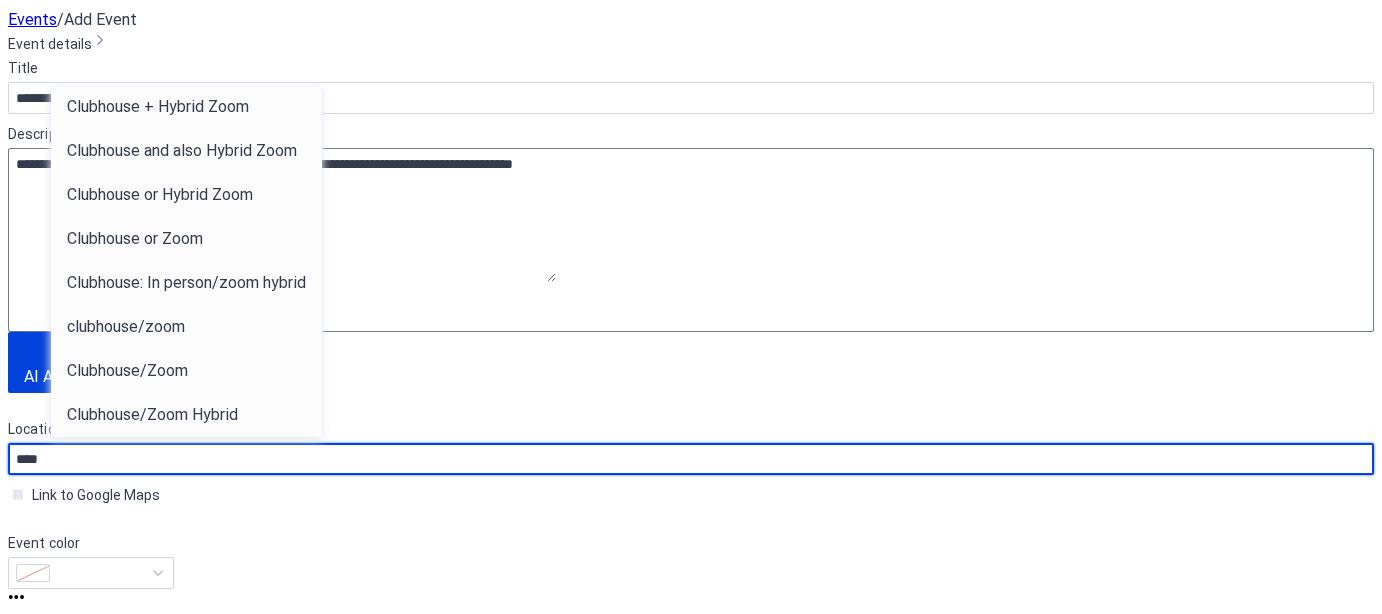 type on "****" 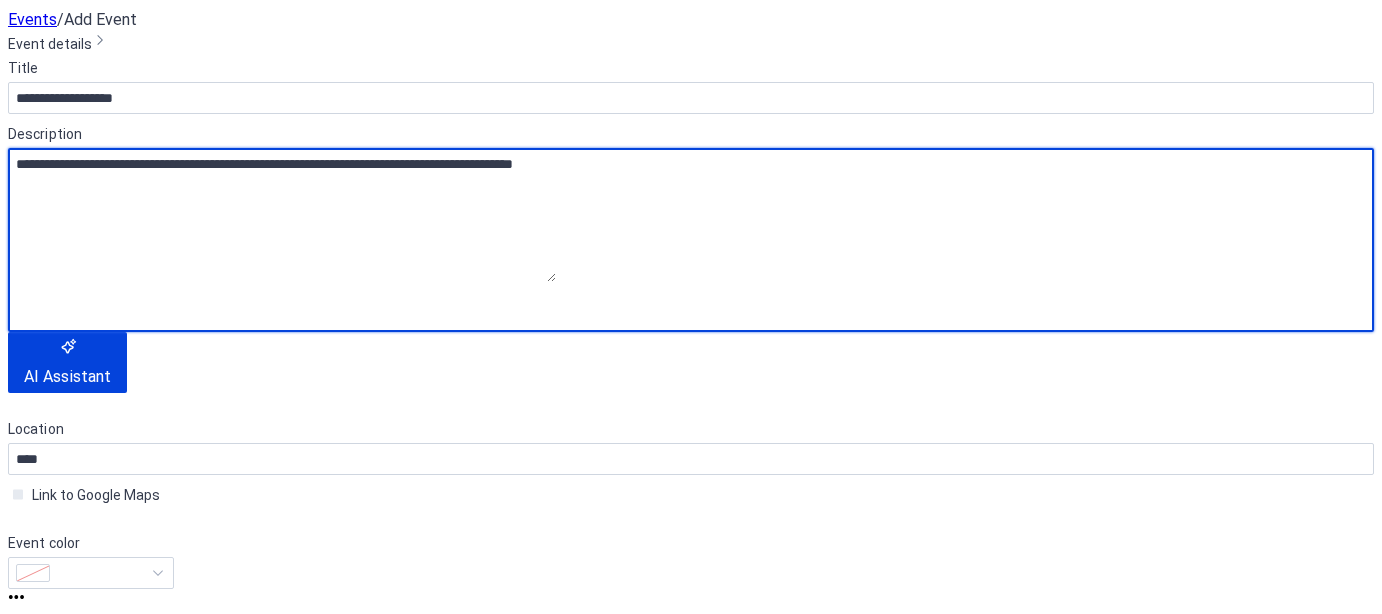 click on "**********" at bounding box center (282, 215) 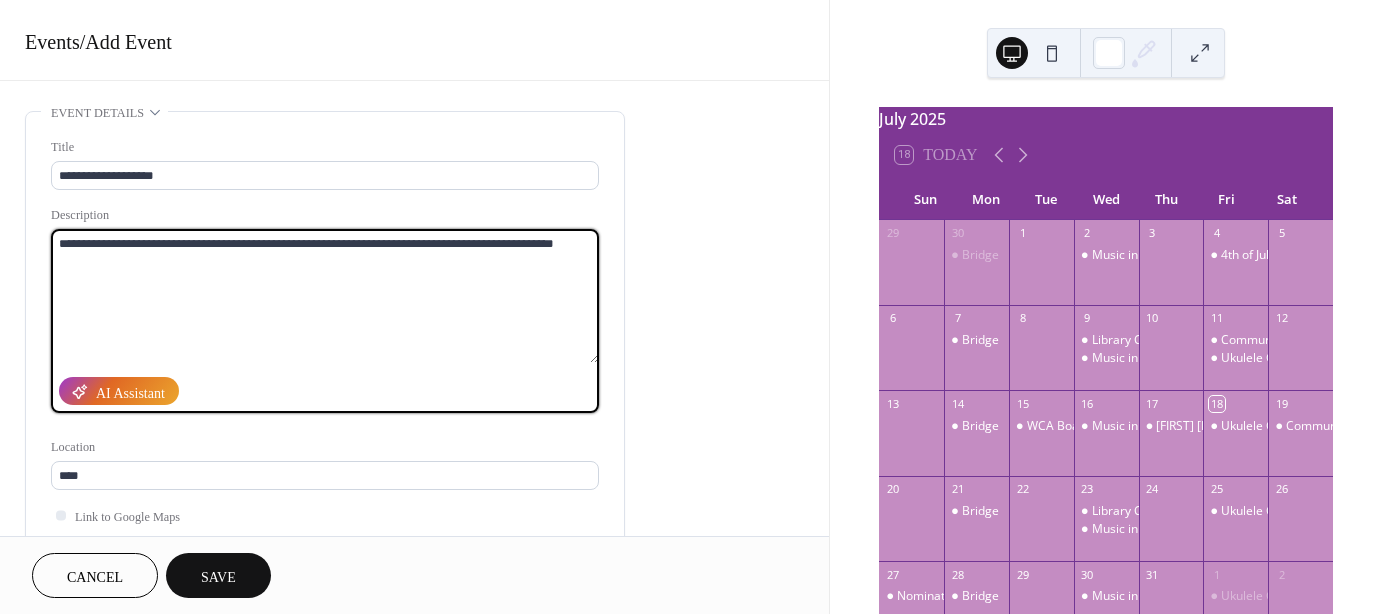 click on "**********" at bounding box center (325, 296) 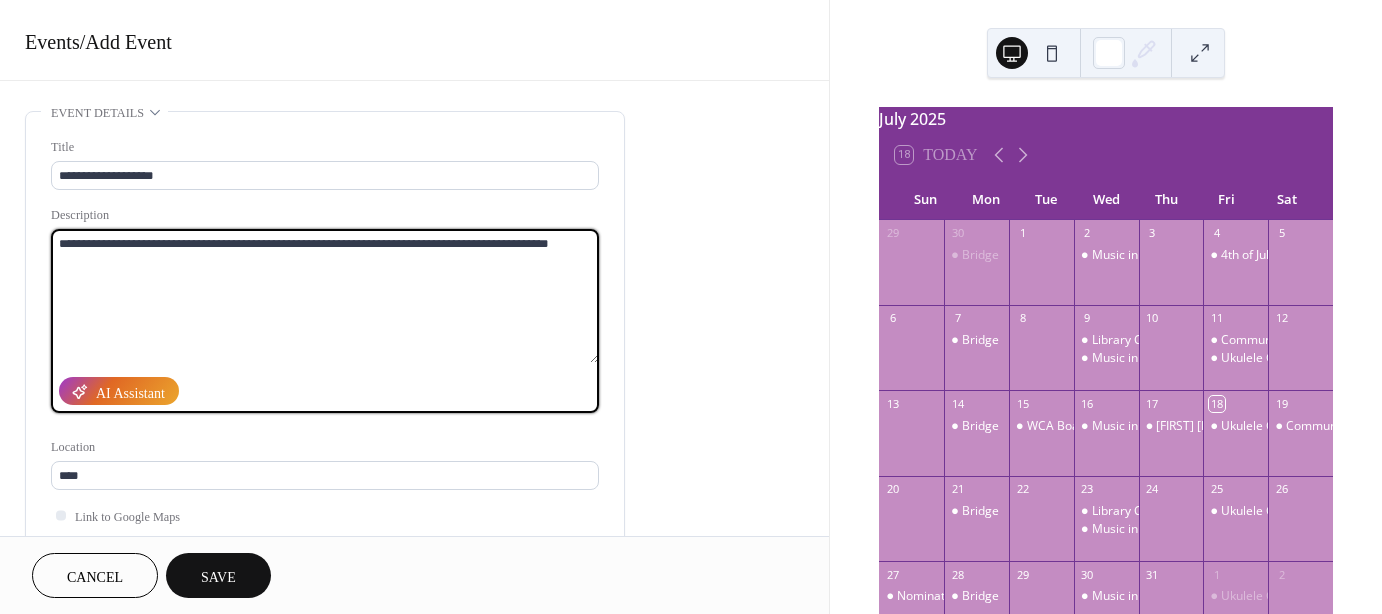 click on "**********" at bounding box center (325, 296) 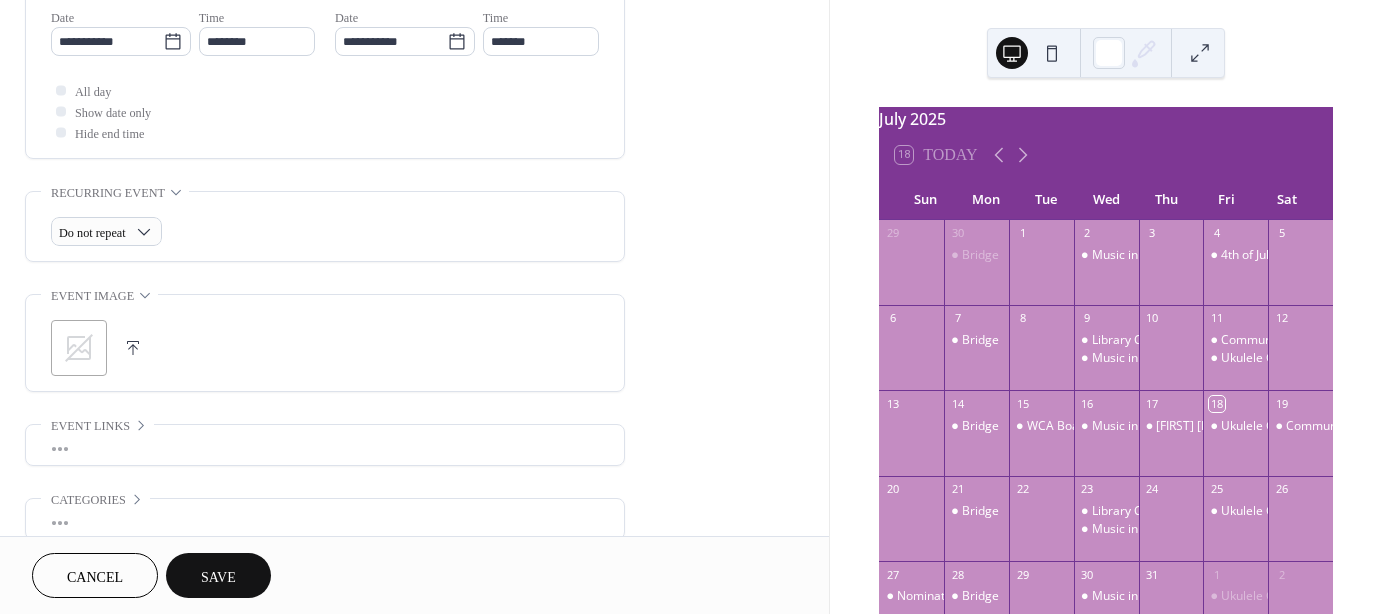 scroll, scrollTop: 590, scrollLeft: 0, axis: vertical 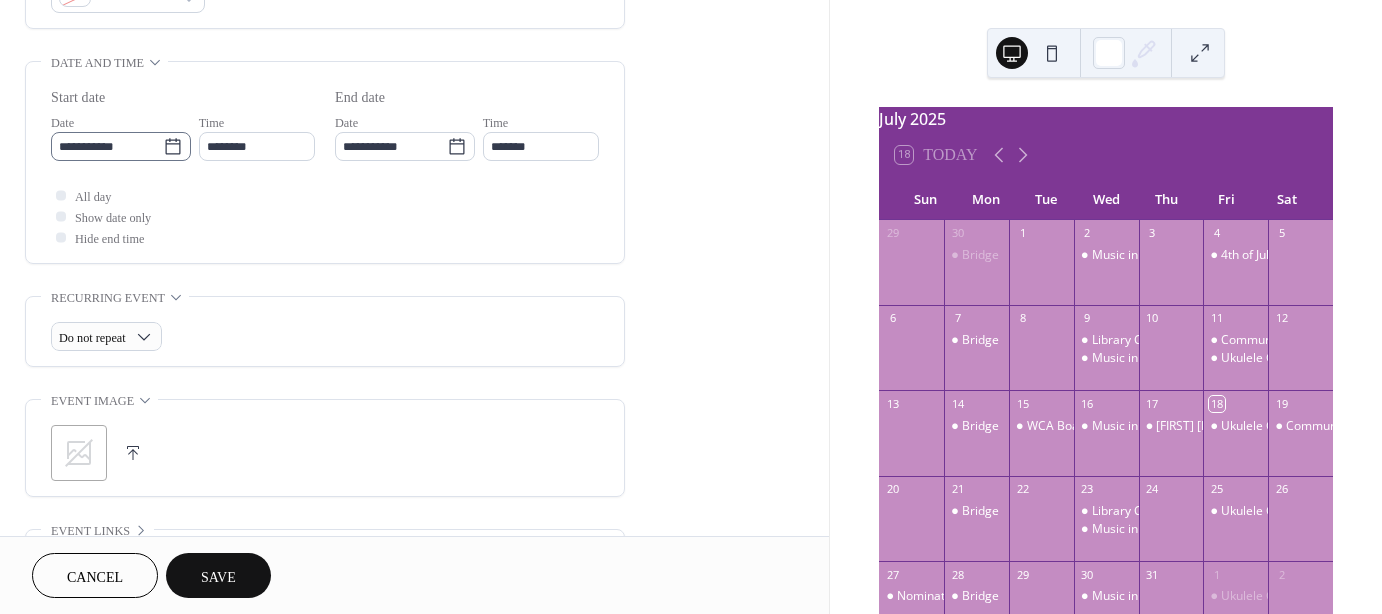 type on "**********" 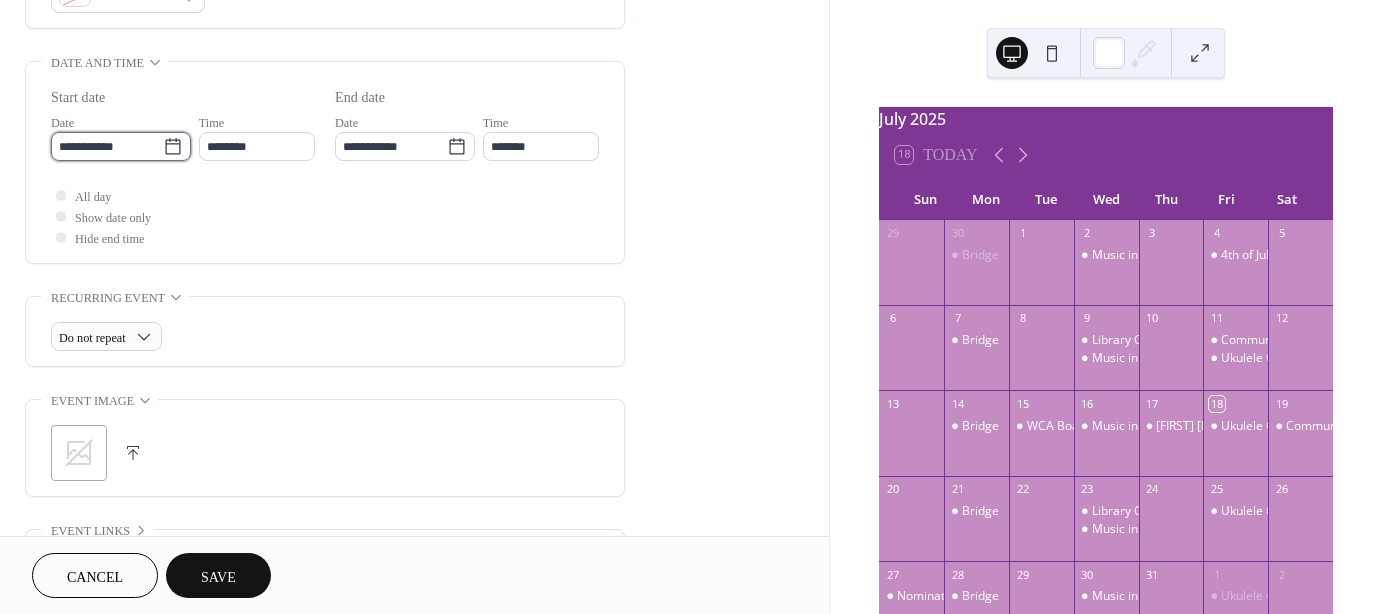 click on "**********" at bounding box center [107, 146] 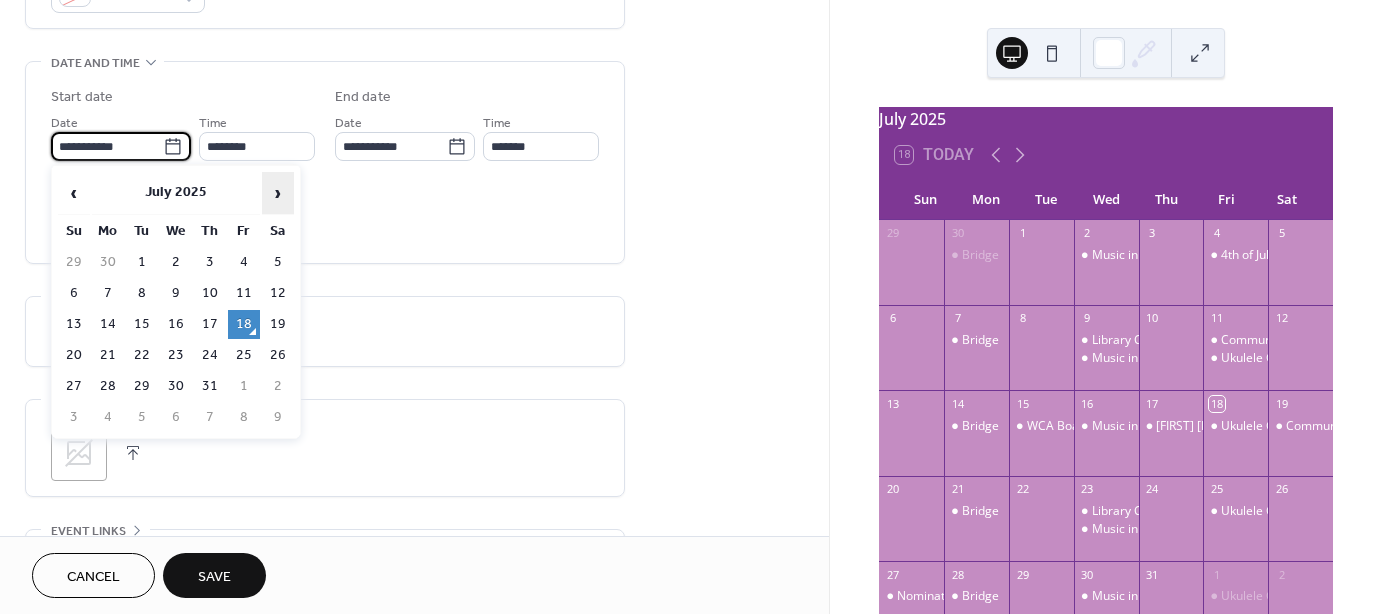 click on "›" at bounding box center [278, 193] 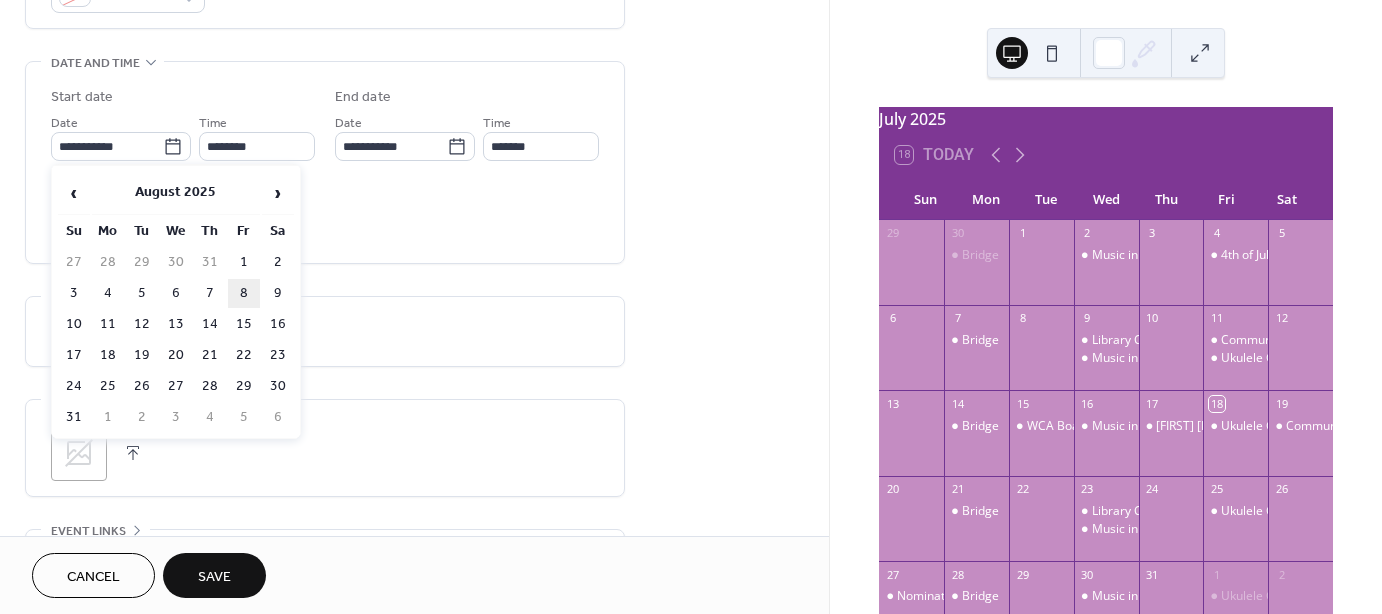click on "8" at bounding box center (244, 293) 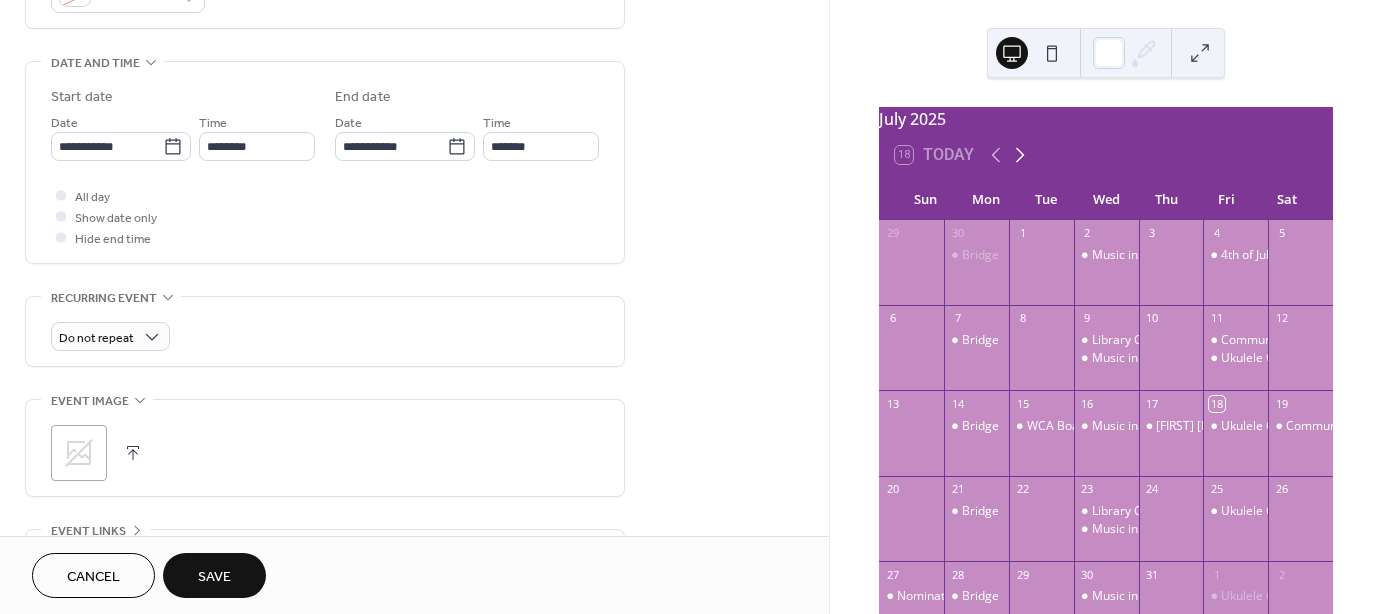 click 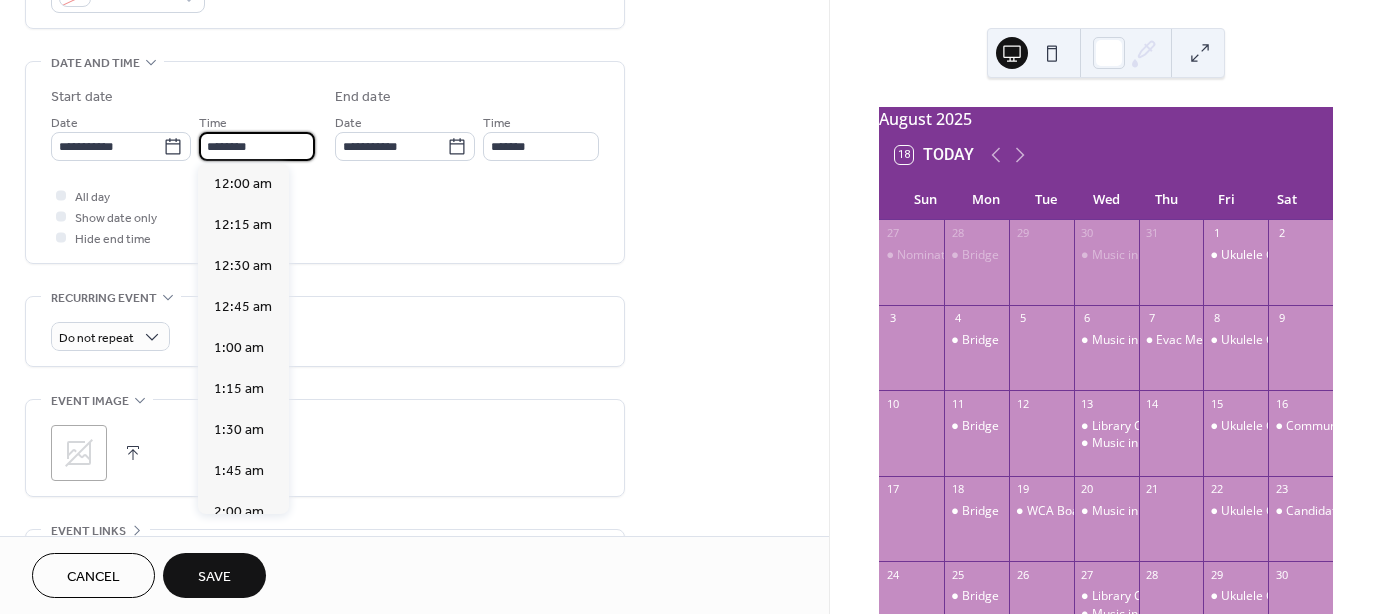 click on "********" at bounding box center [257, 146] 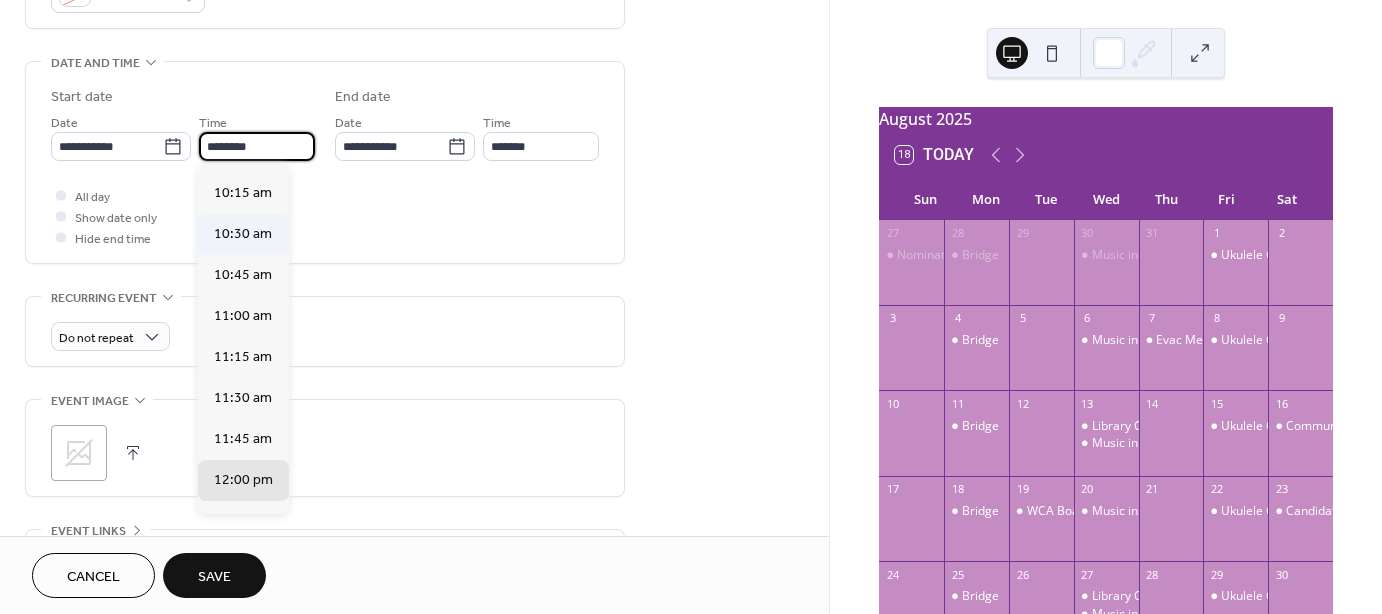 scroll, scrollTop: 1668, scrollLeft: 0, axis: vertical 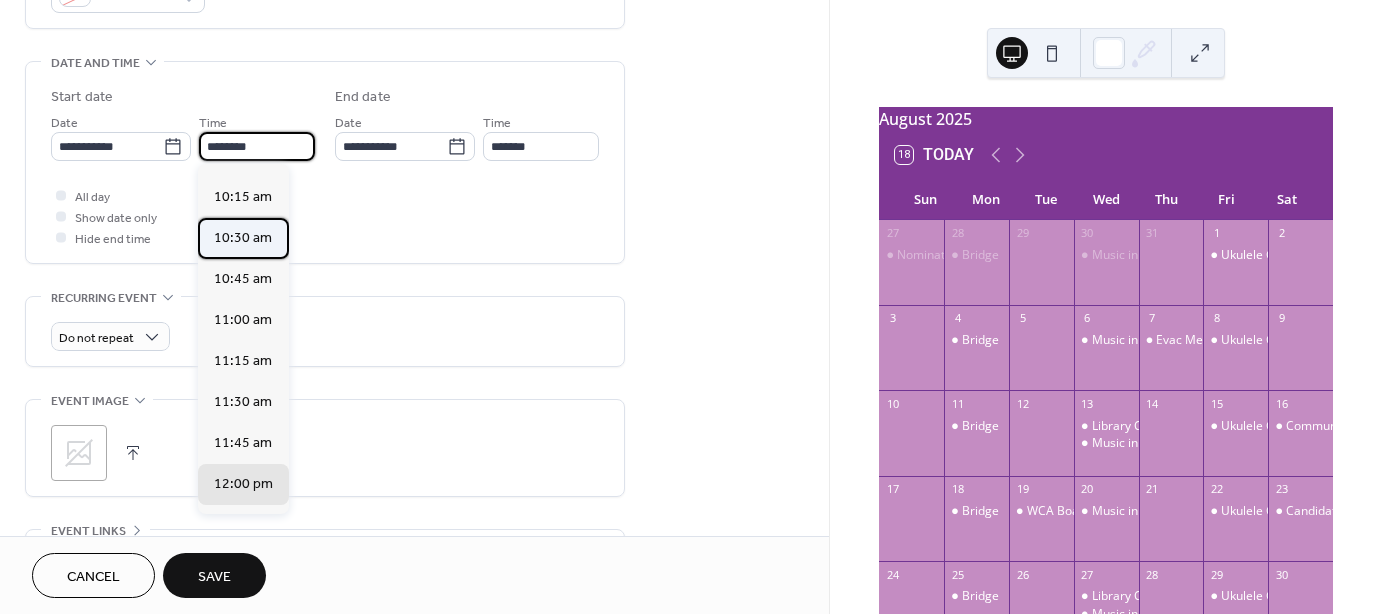 click on "10:30 am" at bounding box center [243, 237] 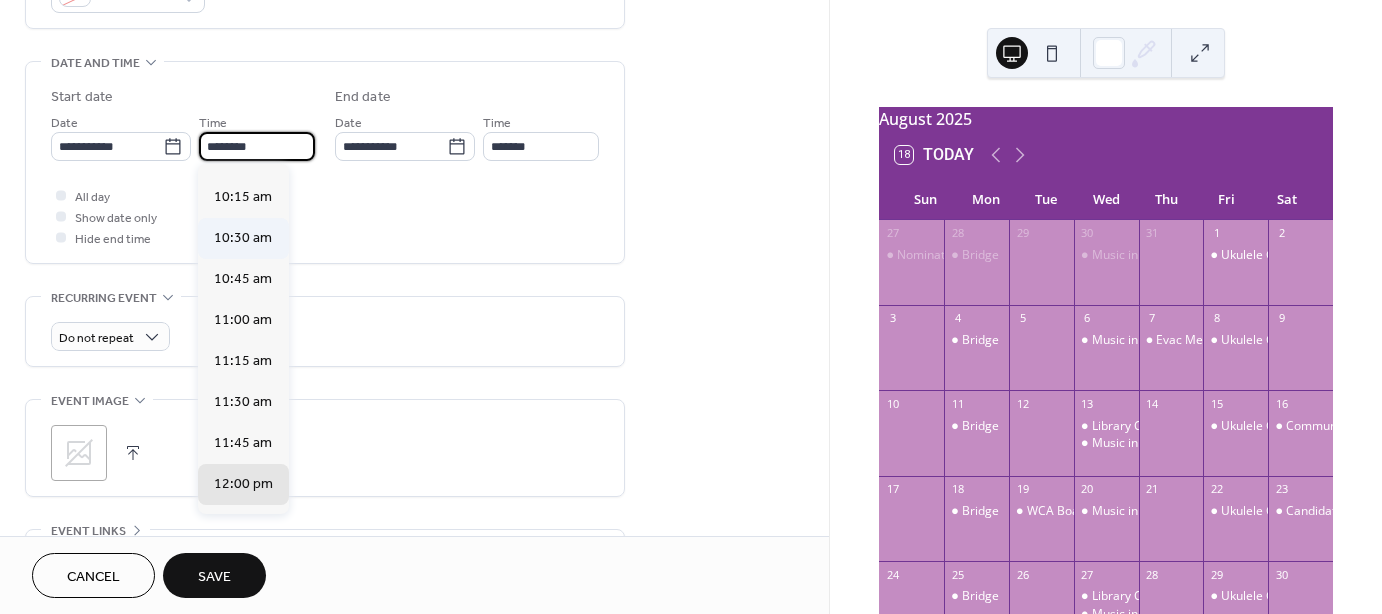 type on "********" 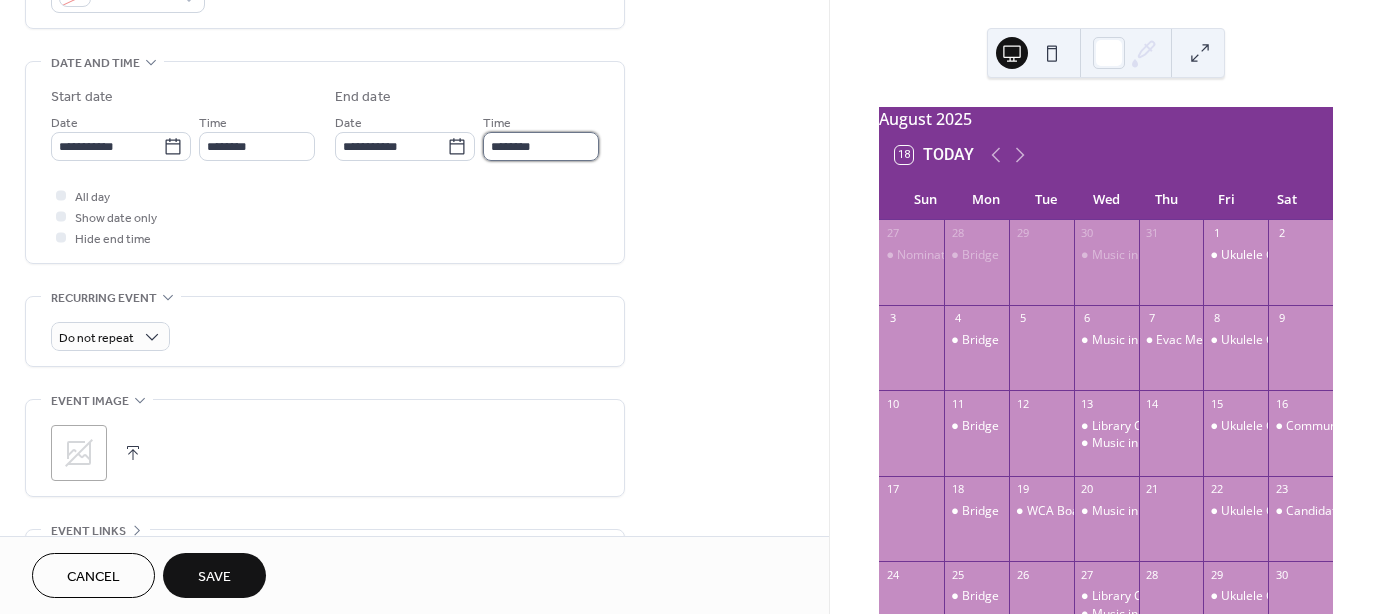 click on "********" at bounding box center [541, 146] 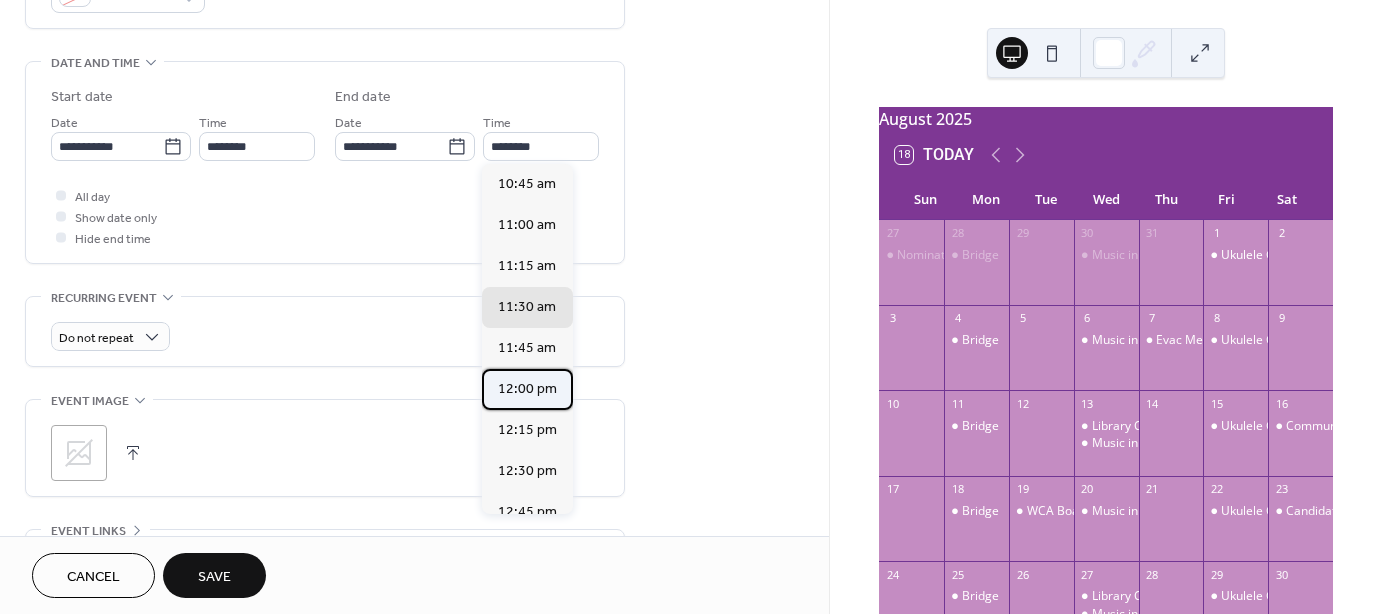 click on "12:00 pm" at bounding box center [527, 388] 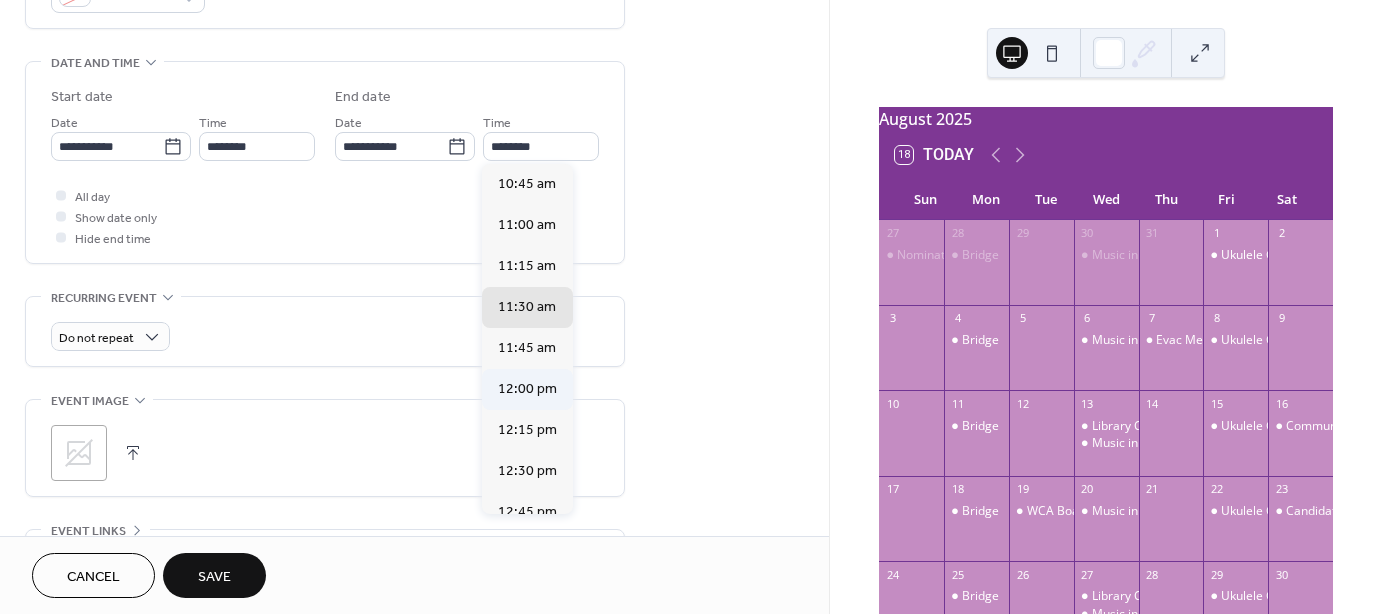 type on "********" 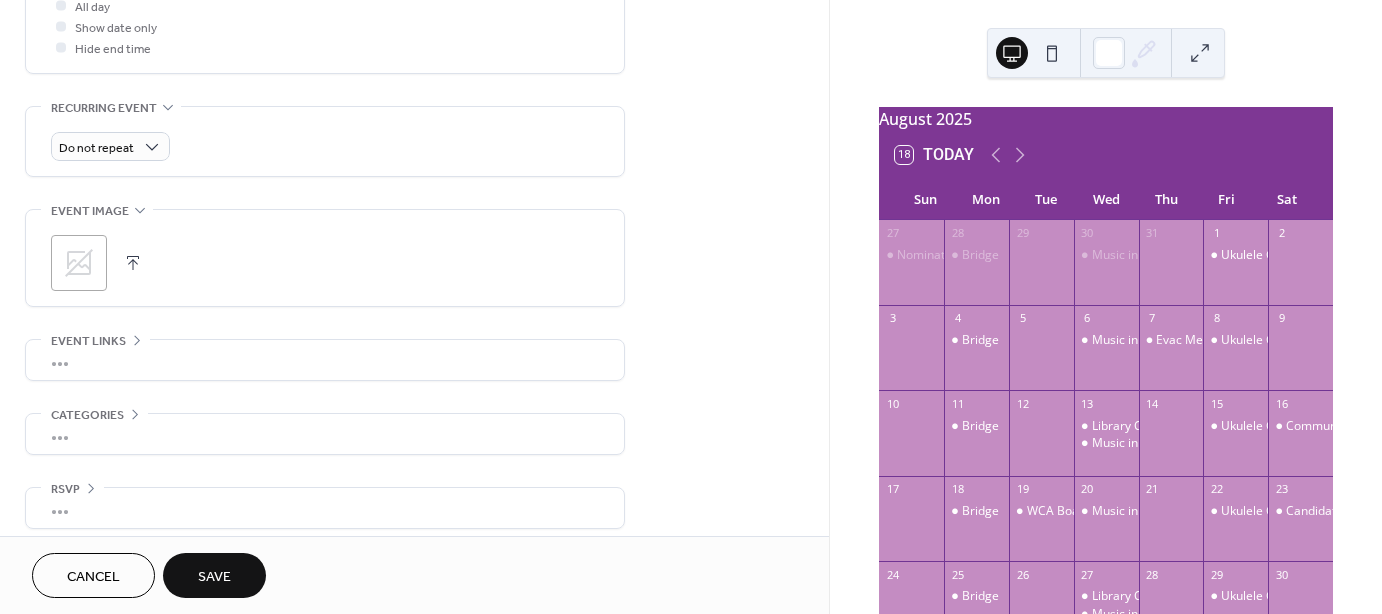 scroll, scrollTop: 790, scrollLeft: 0, axis: vertical 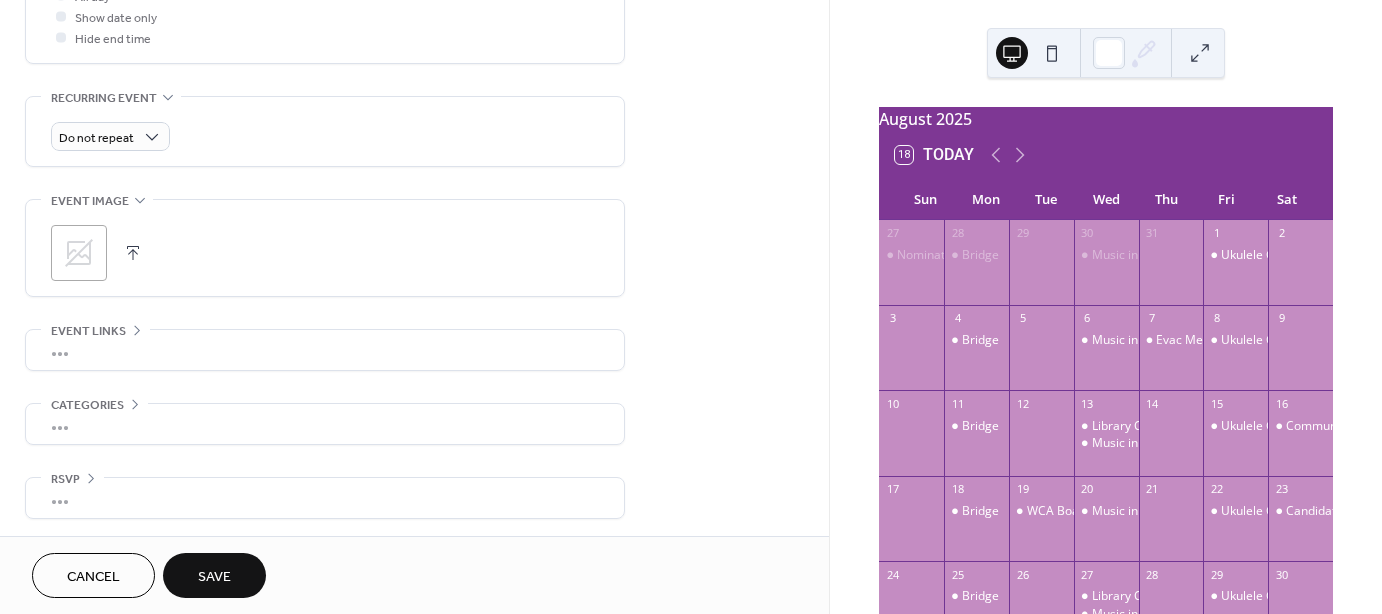 drag, startPoint x: 821, startPoint y: 355, endPoint x: 819, endPoint y: 327, distance: 28.071337 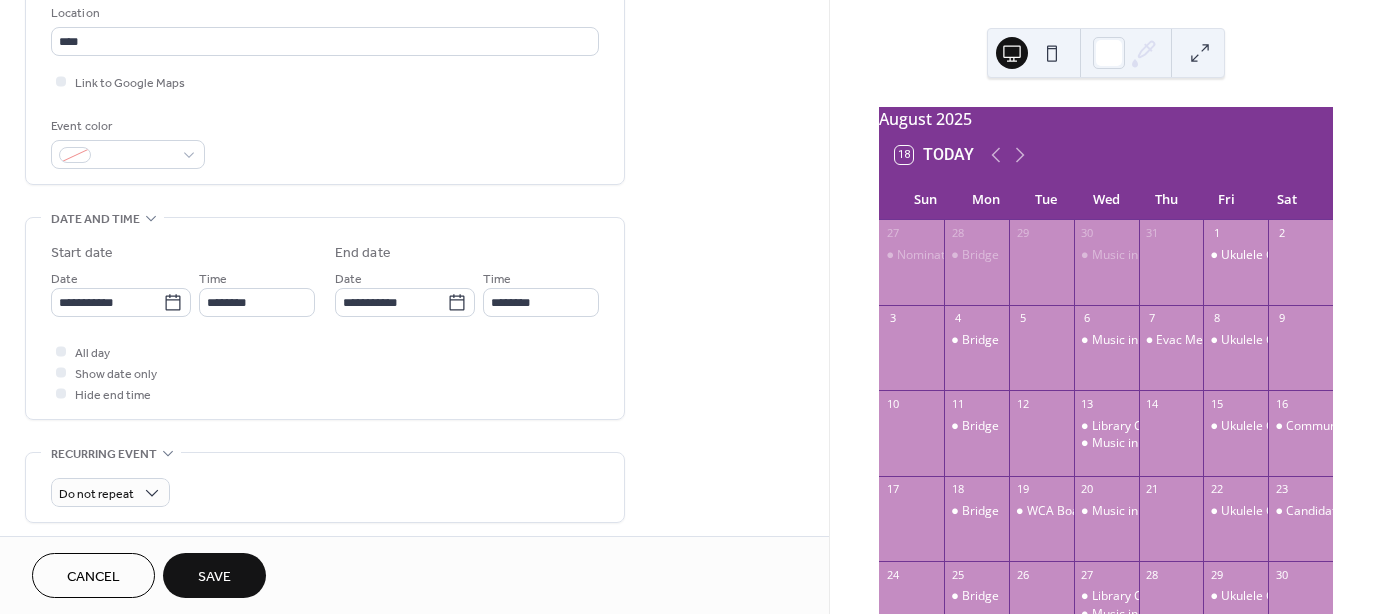 scroll, scrollTop: 452, scrollLeft: 0, axis: vertical 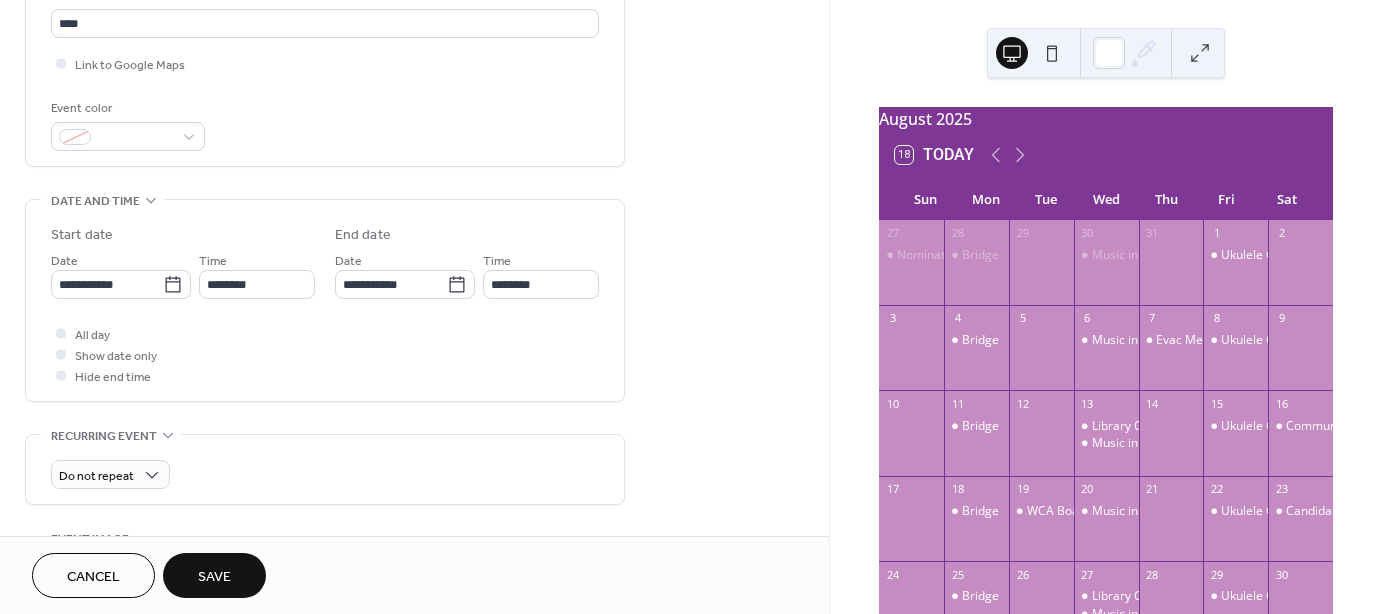 click on "Save" at bounding box center (214, 575) 